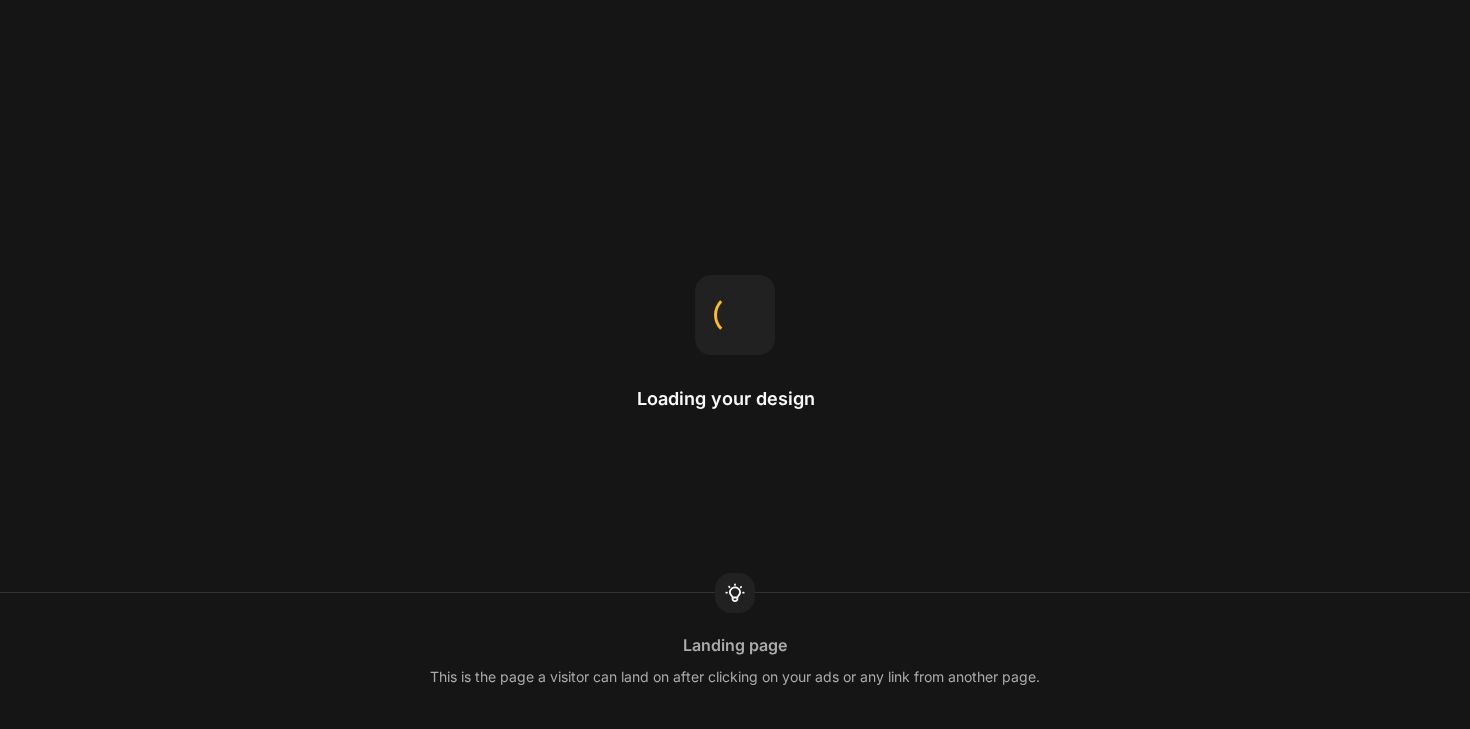 scroll, scrollTop: 0, scrollLeft: 0, axis: both 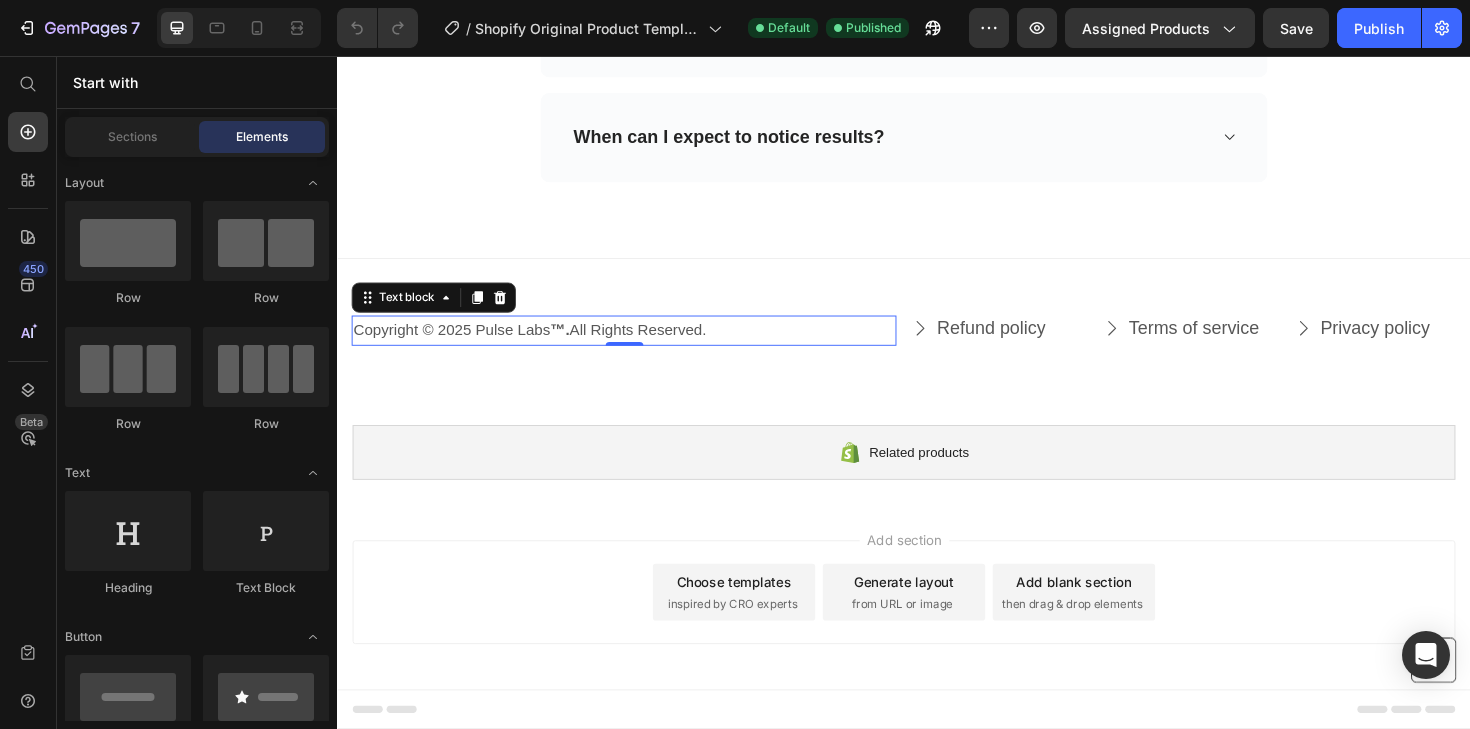 click on "Copyright © 2025 Pulse Labs ™.  All Rights Reserved." at bounding box center [640, 347] 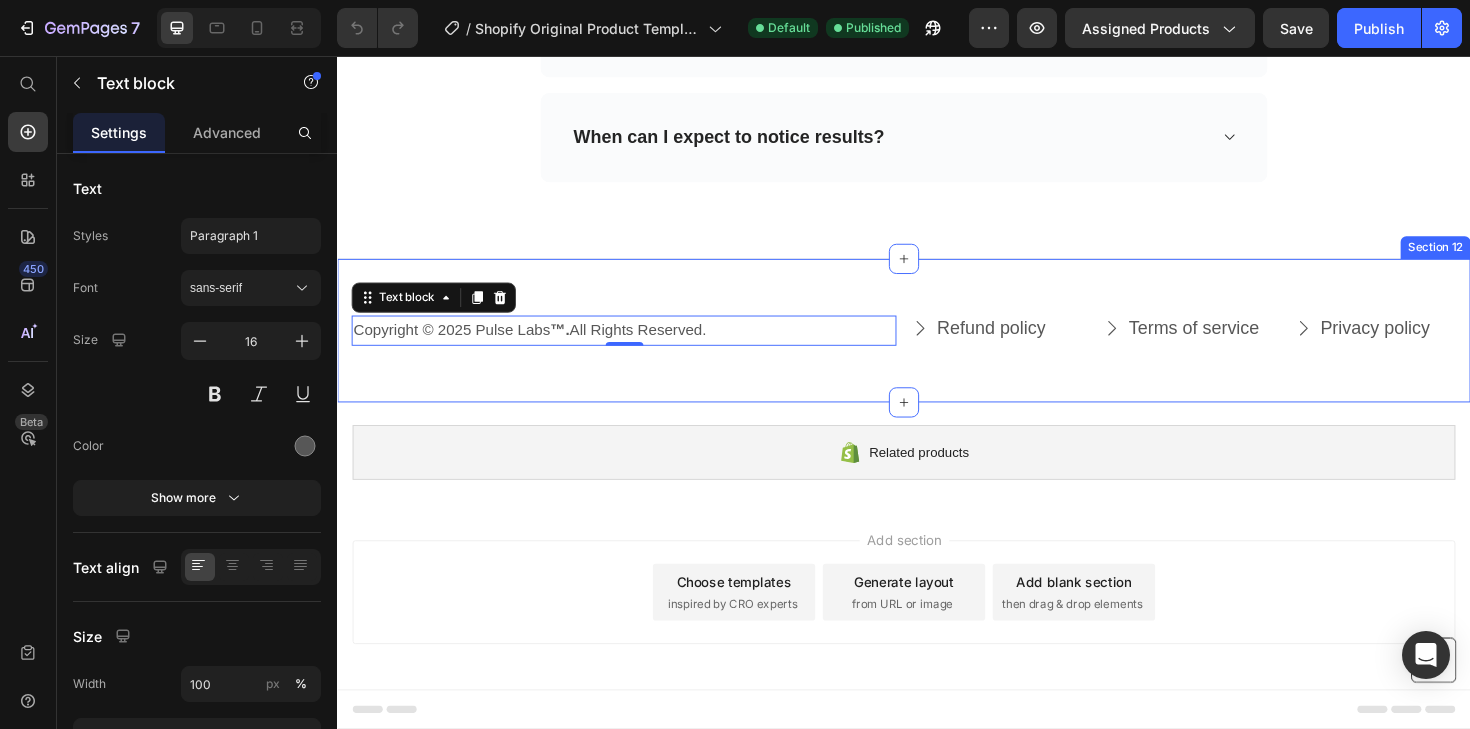 click on "Copyright © 2025 Pulse Labs ™.  All Rights Reserved. Text block   0     Refund policy Button     Terms of service Button     Privacy policy Button Row Row       Button Section 12" at bounding box center [937, 347] 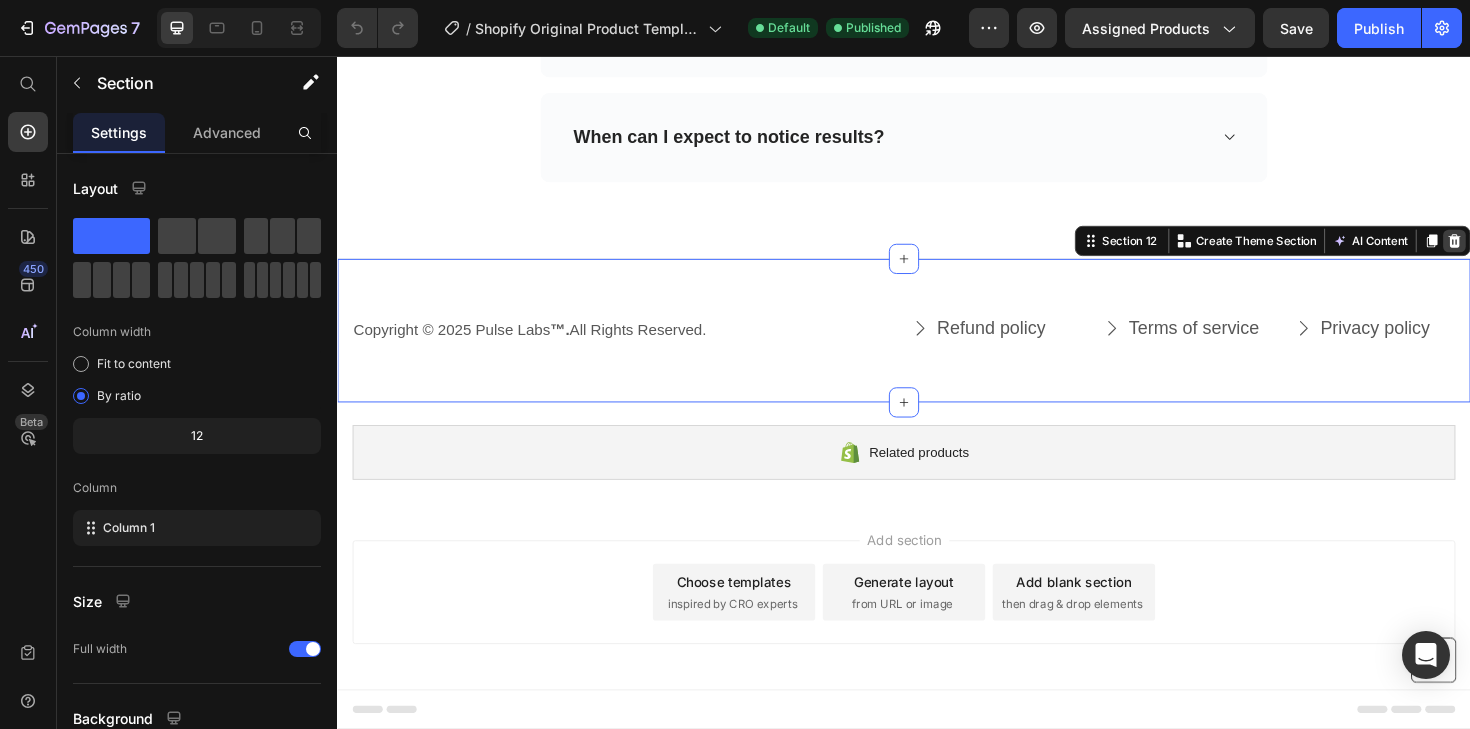 click 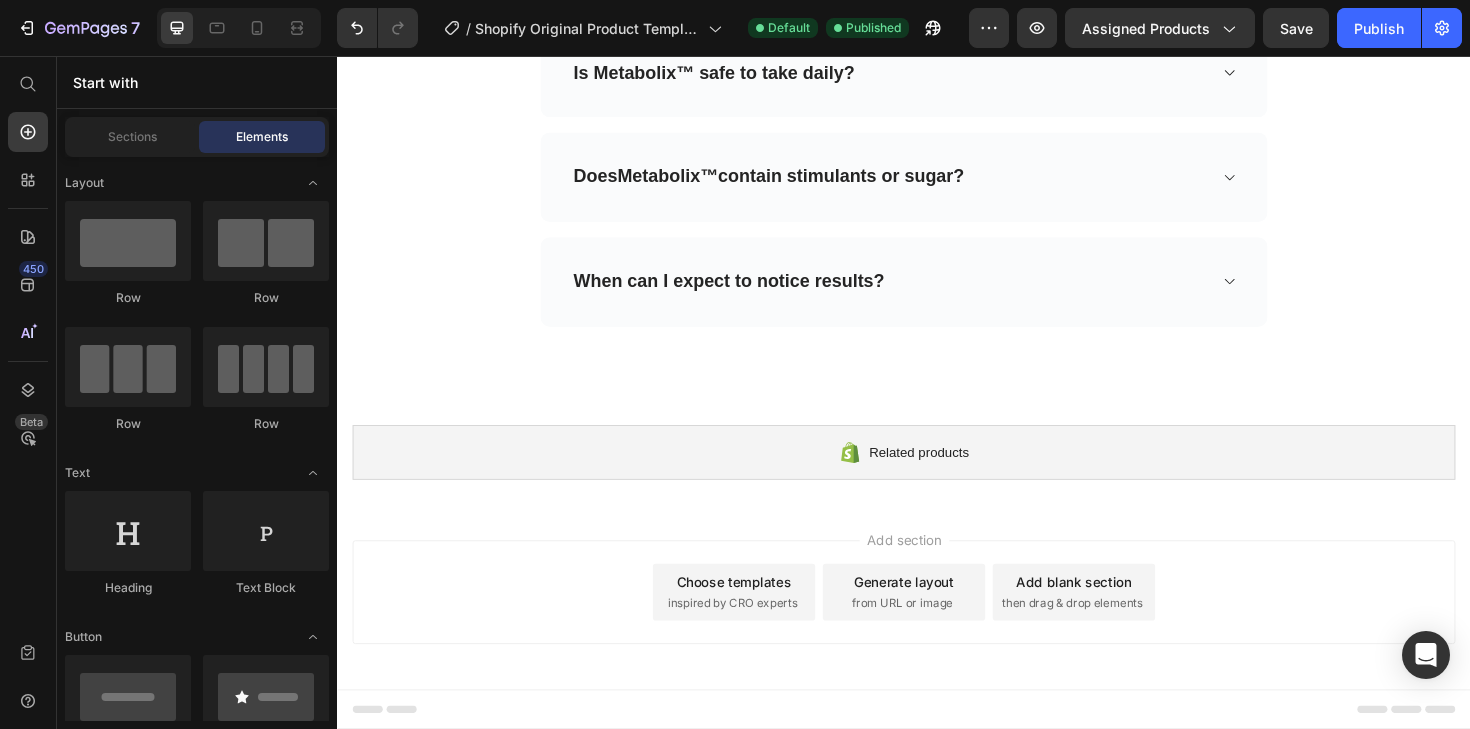 scroll, scrollTop: 7119, scrollLeft: 0, axis: vertical 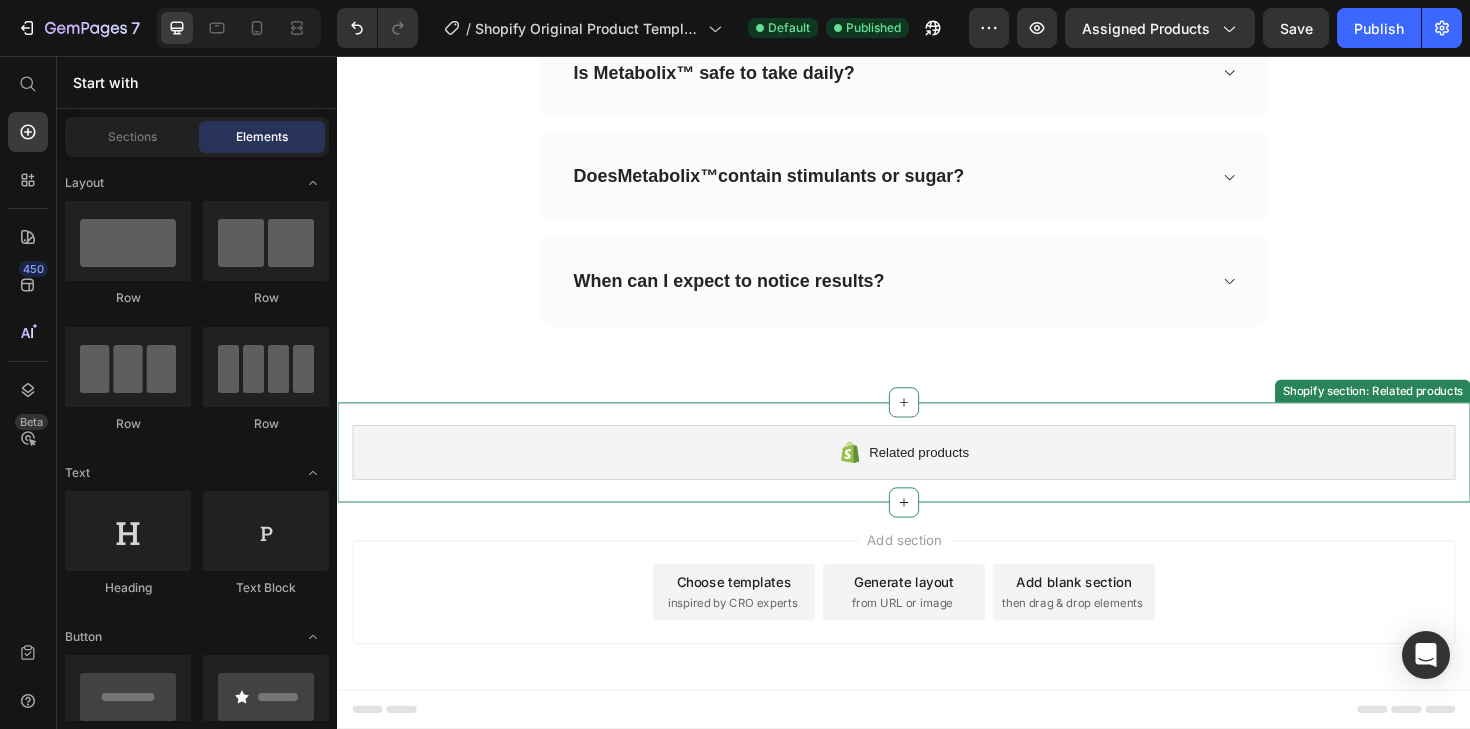 click on "Related products Shopify section: Related products" at bounding box center [937, 476] 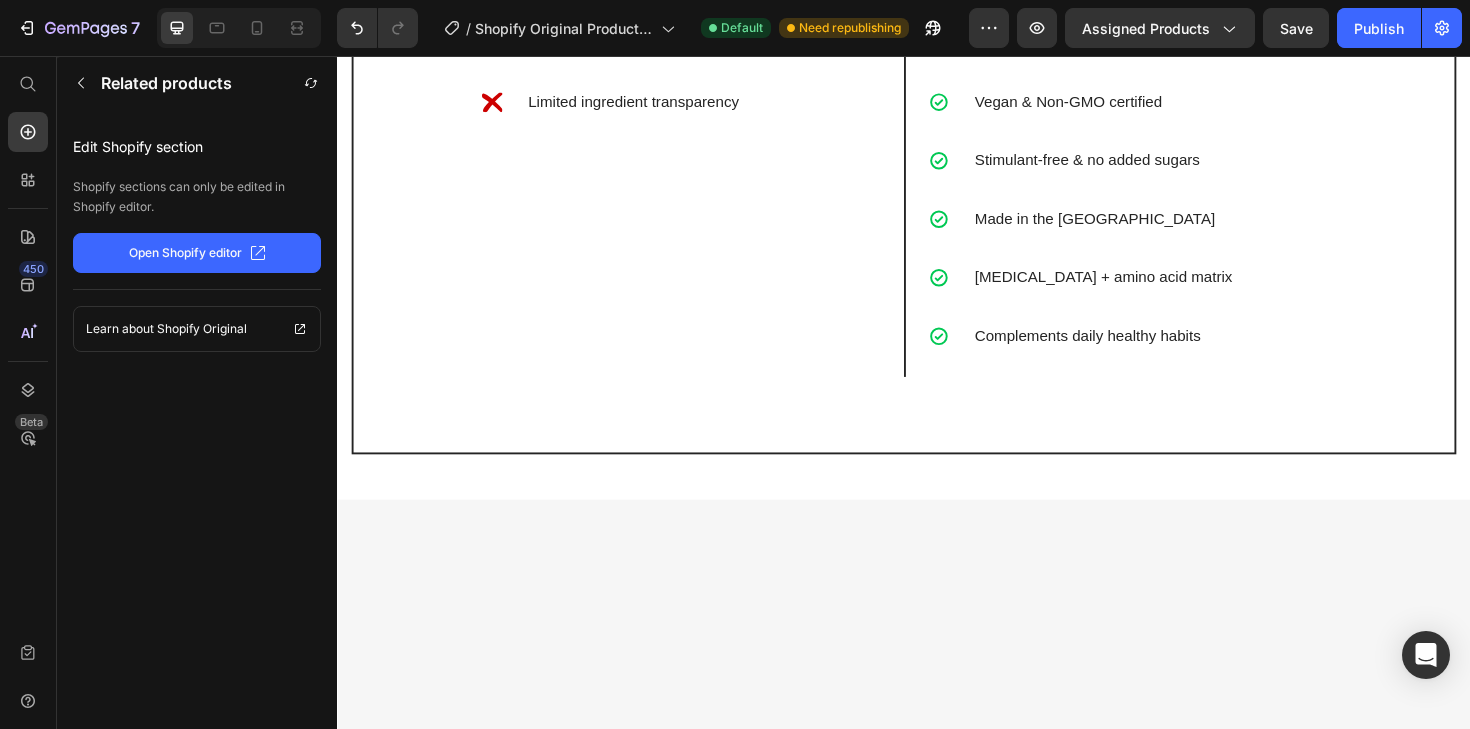scroll, scrollTop: 4621, scrollLeft: 0, axis: vertical 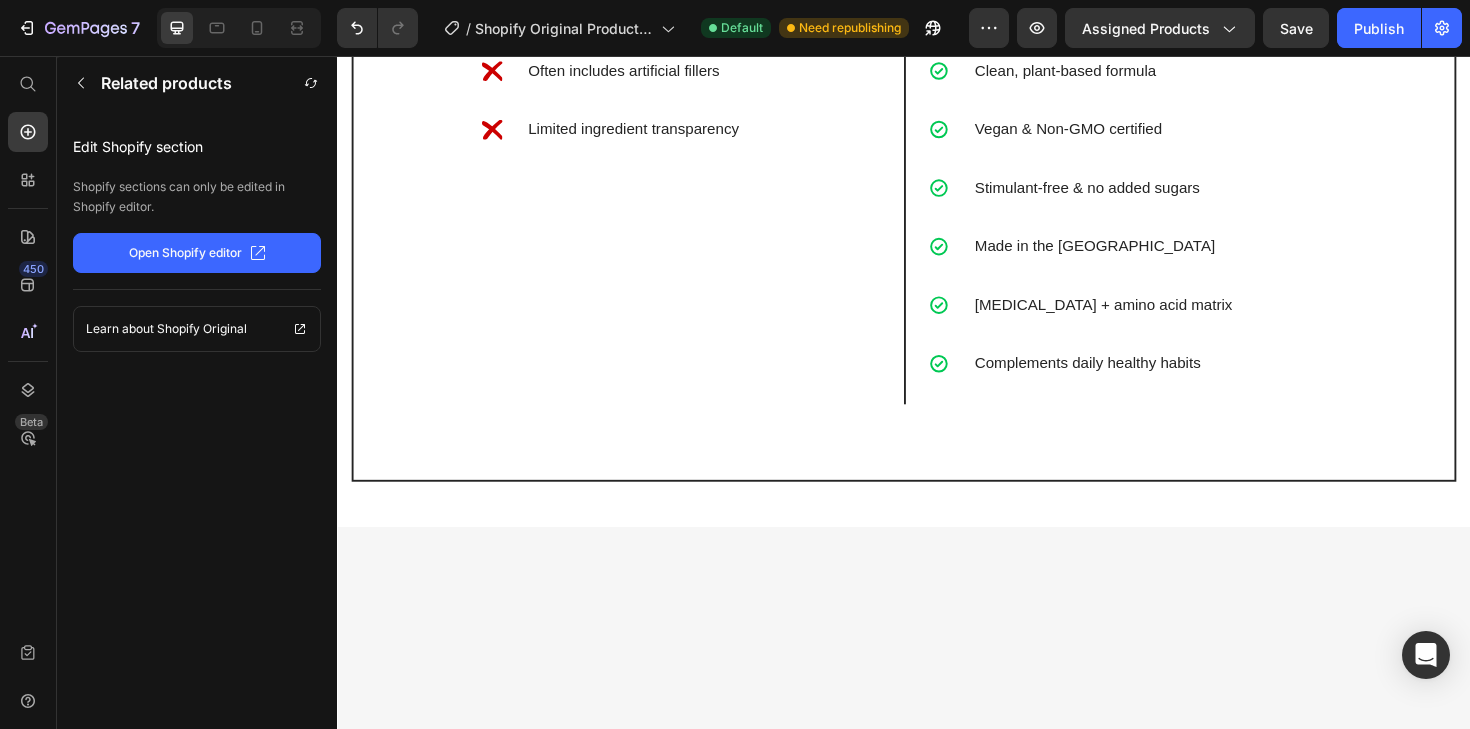 click on "Image [PERSON_NAME] Heading
Icon Verified Buyer Text block Icon List Row" at bounding box center [526, -315] 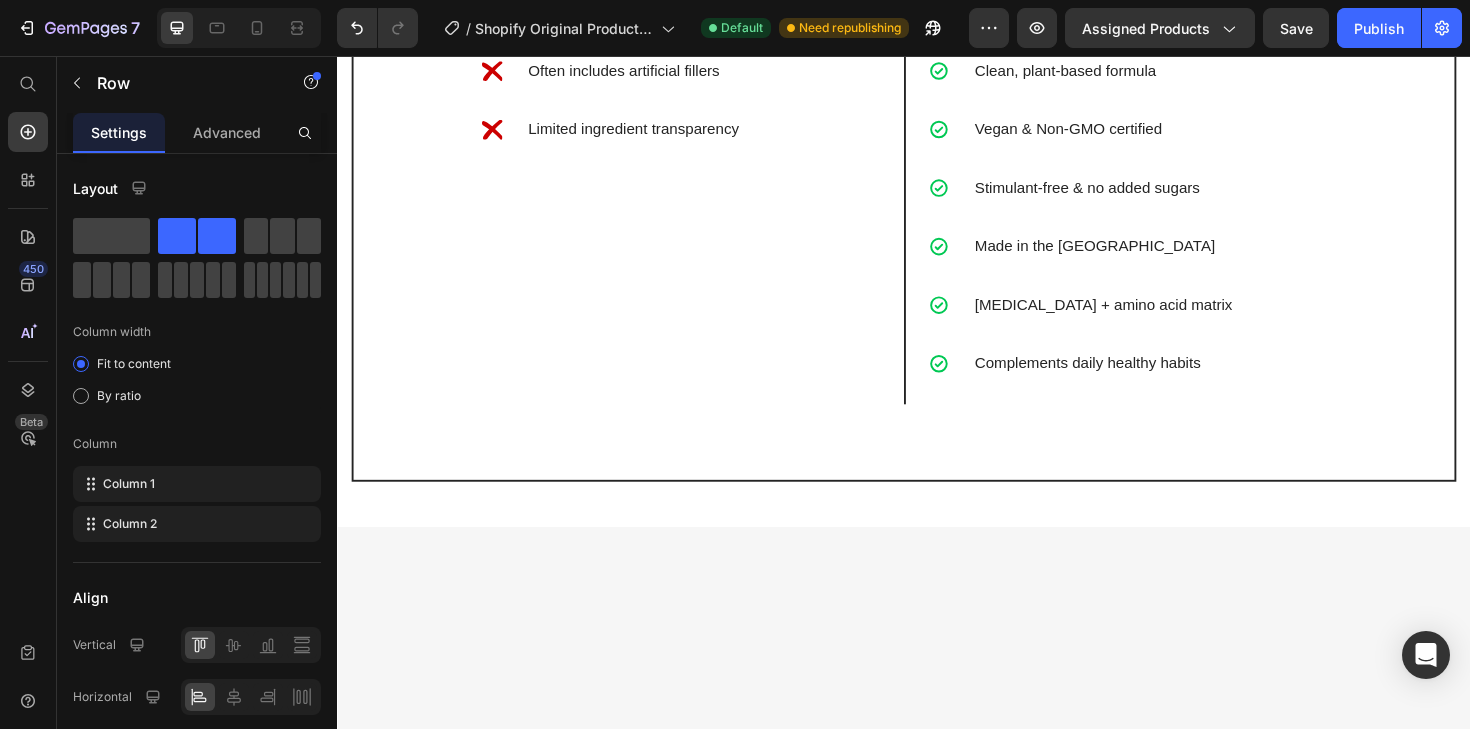 click at bounding box center [380, -321] 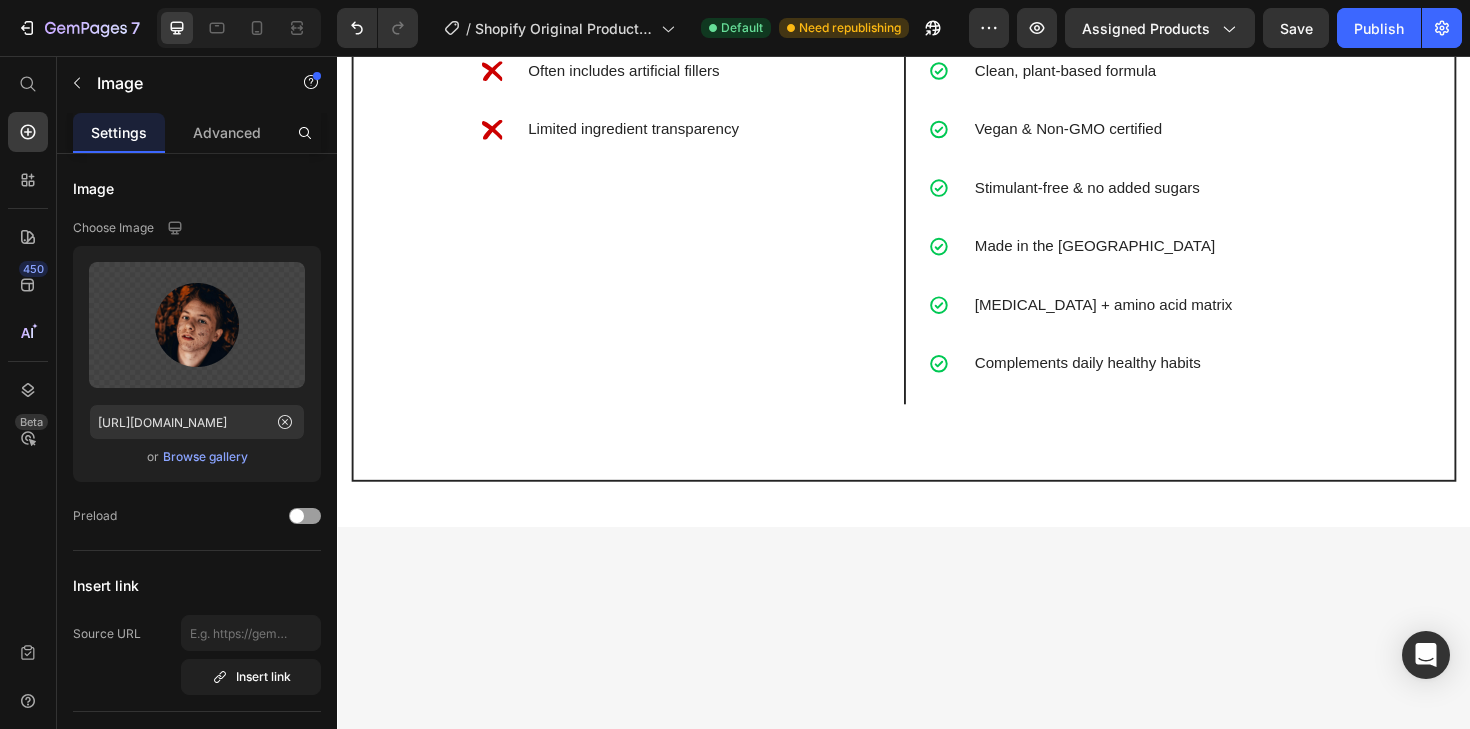 click 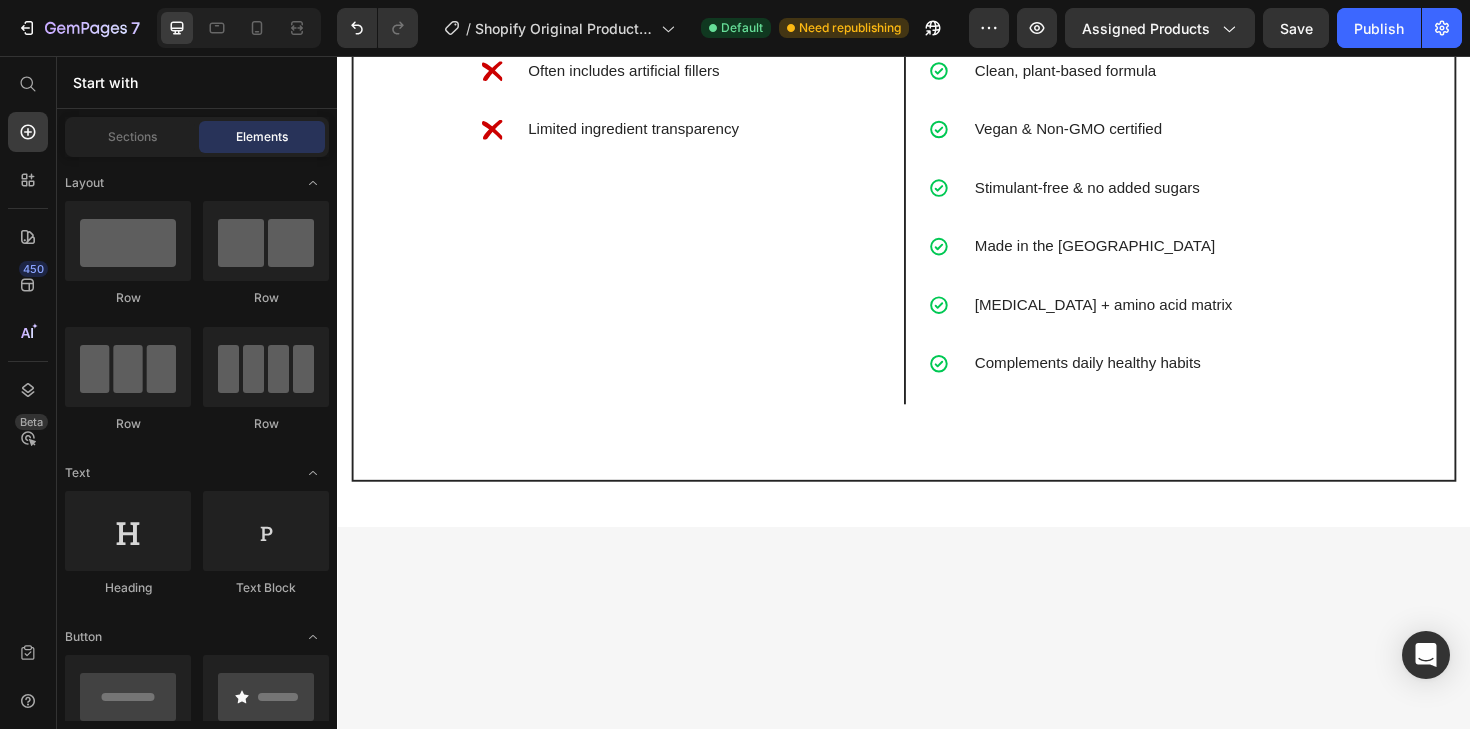 click on "Drop element here [PERSON_NAME] Heading
Icon Verified Buyer Text block Icon List Row" at bounding box center (526, -315) 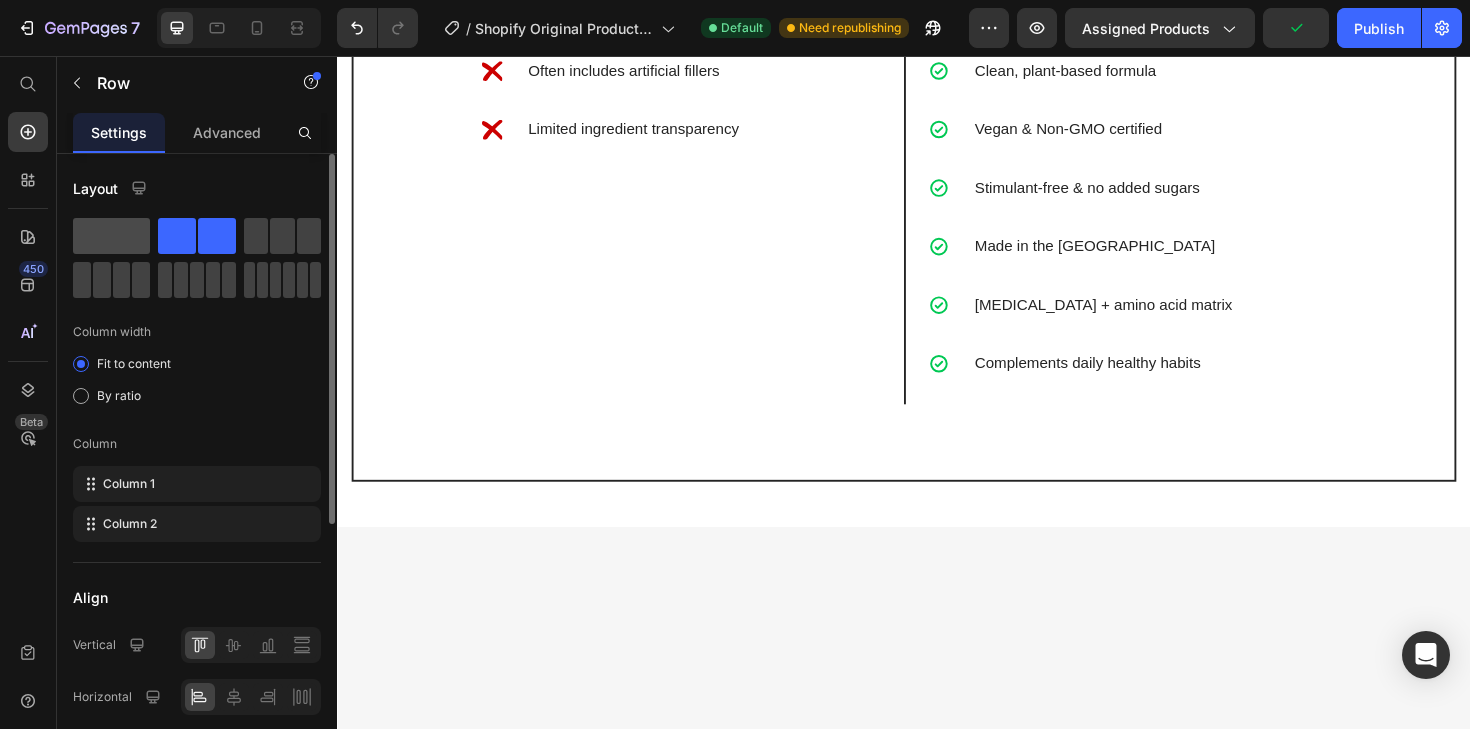 click 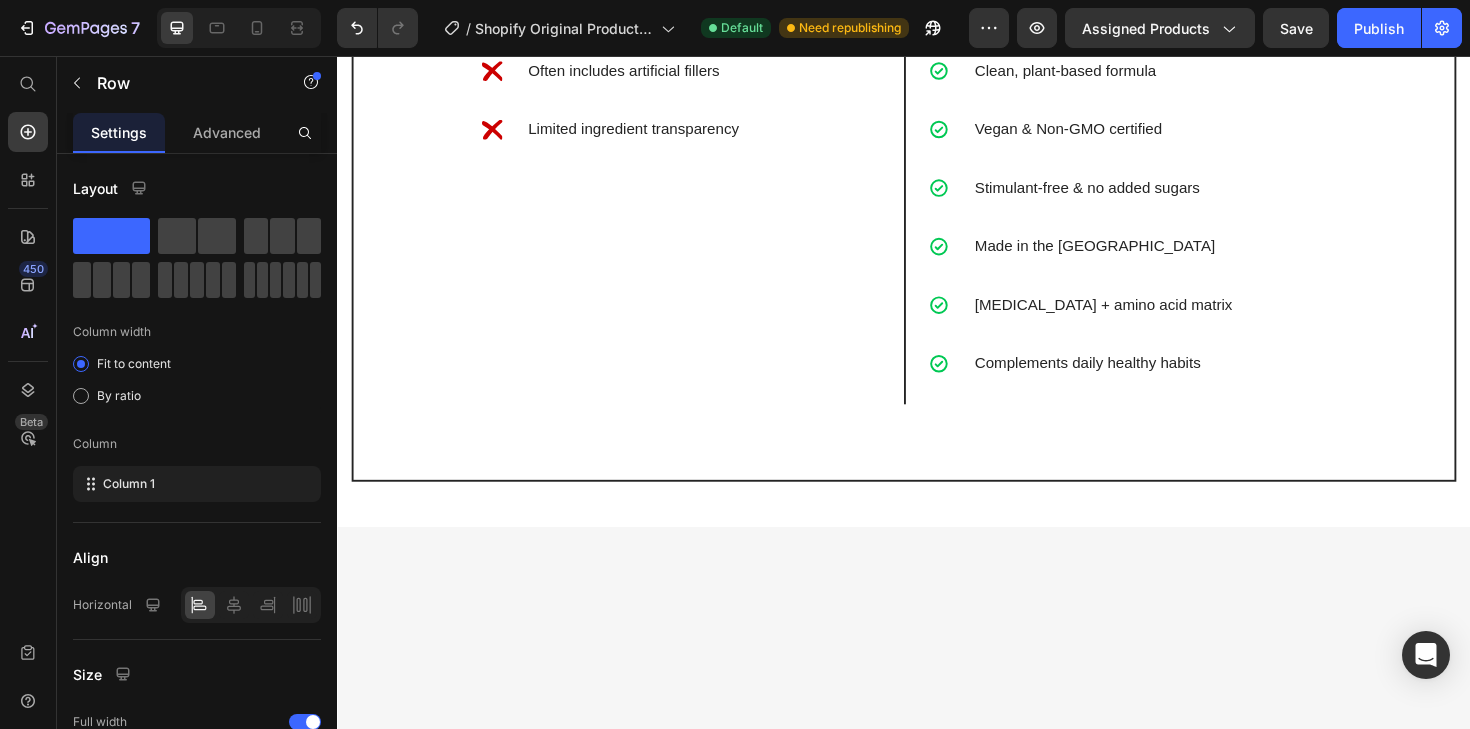 click at bounding box center [791, -321] 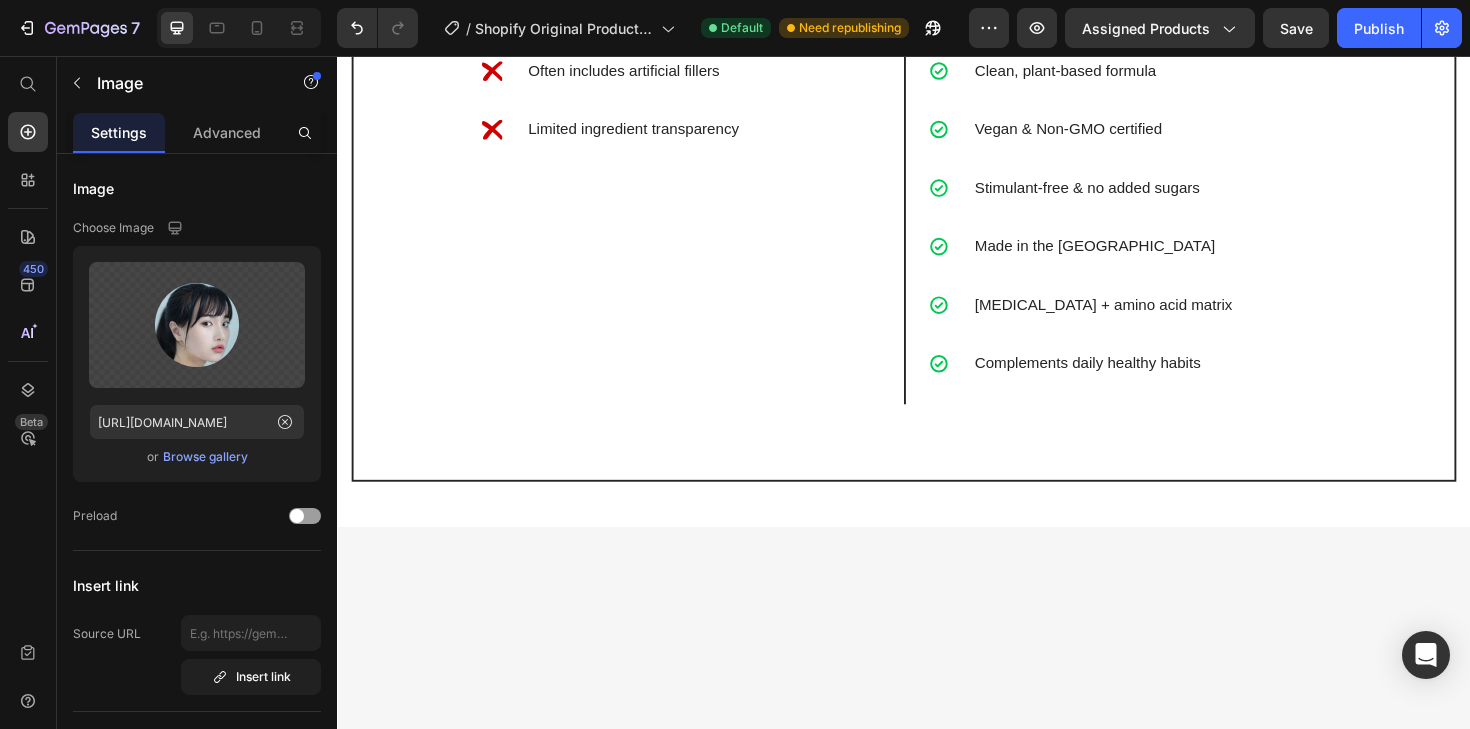 click 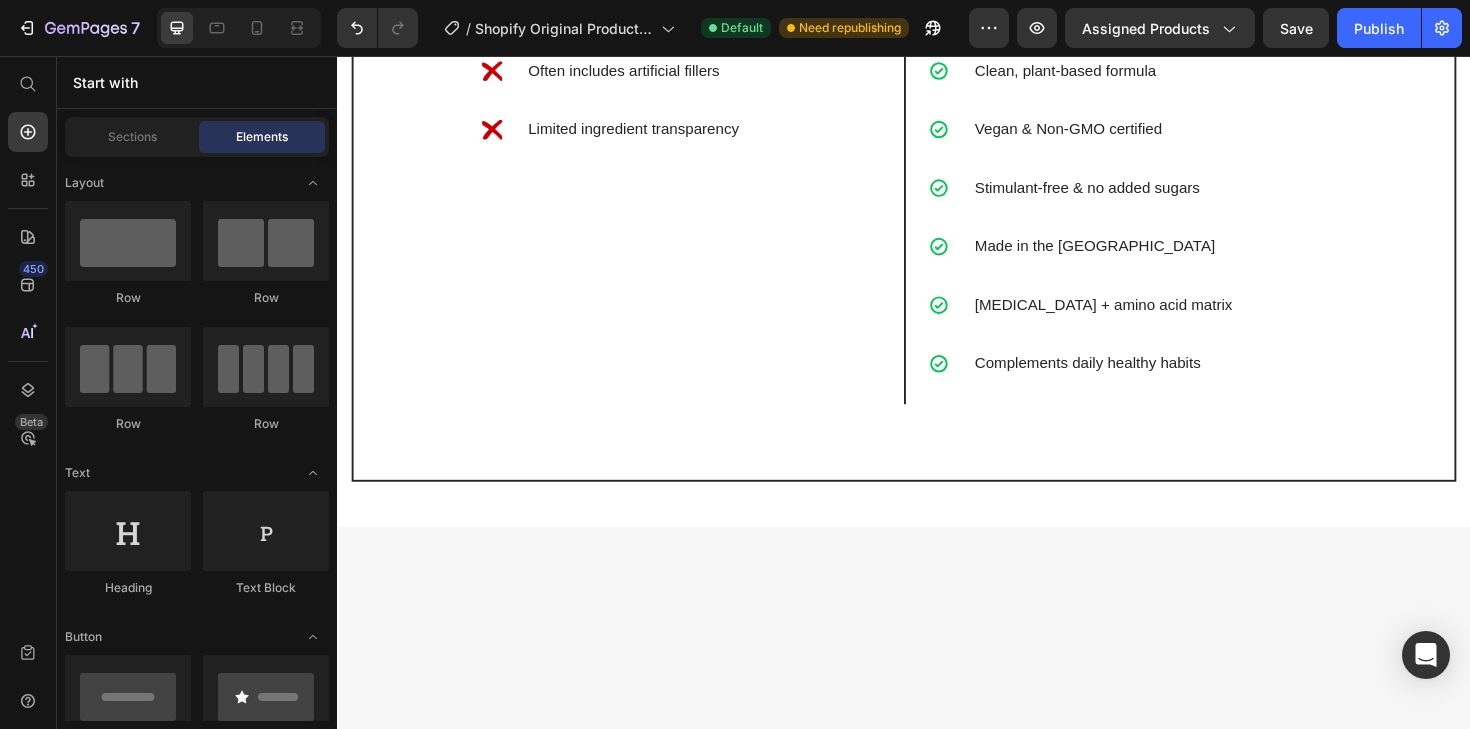 click on "Drop element here [PERSON_NAME] Heading
Icon Verified Buyer Text block Row Icon List Row" at bounding box center [937, -315] 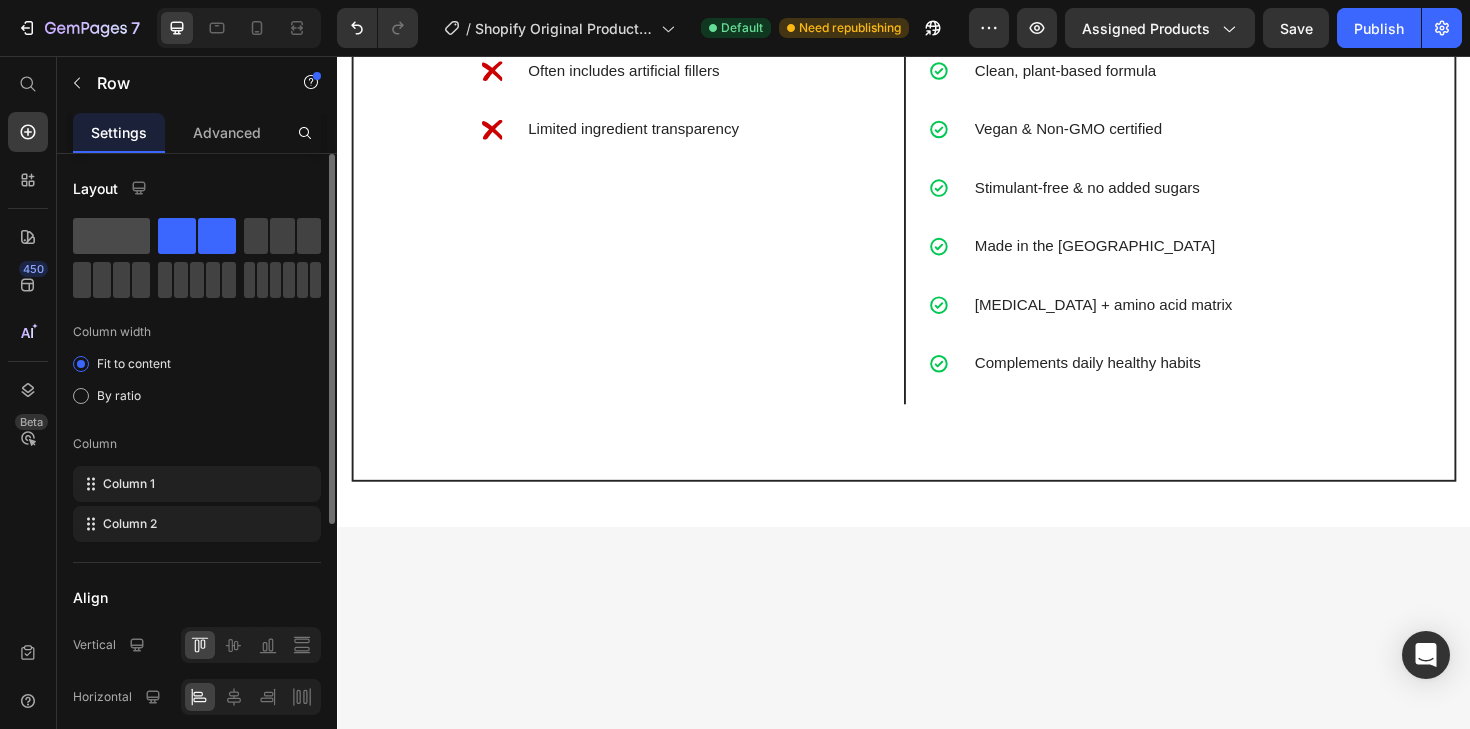click 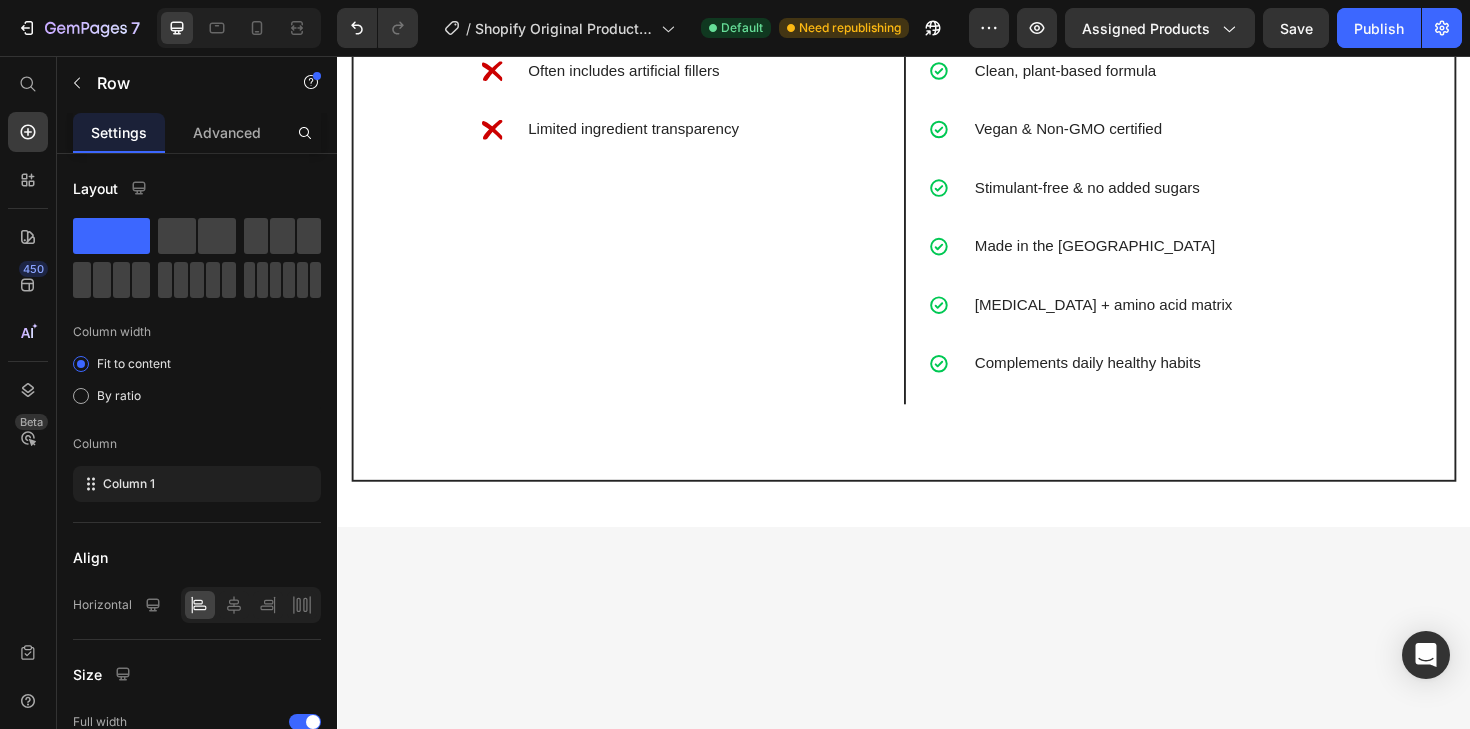 click at bounding box center (1201, -321) 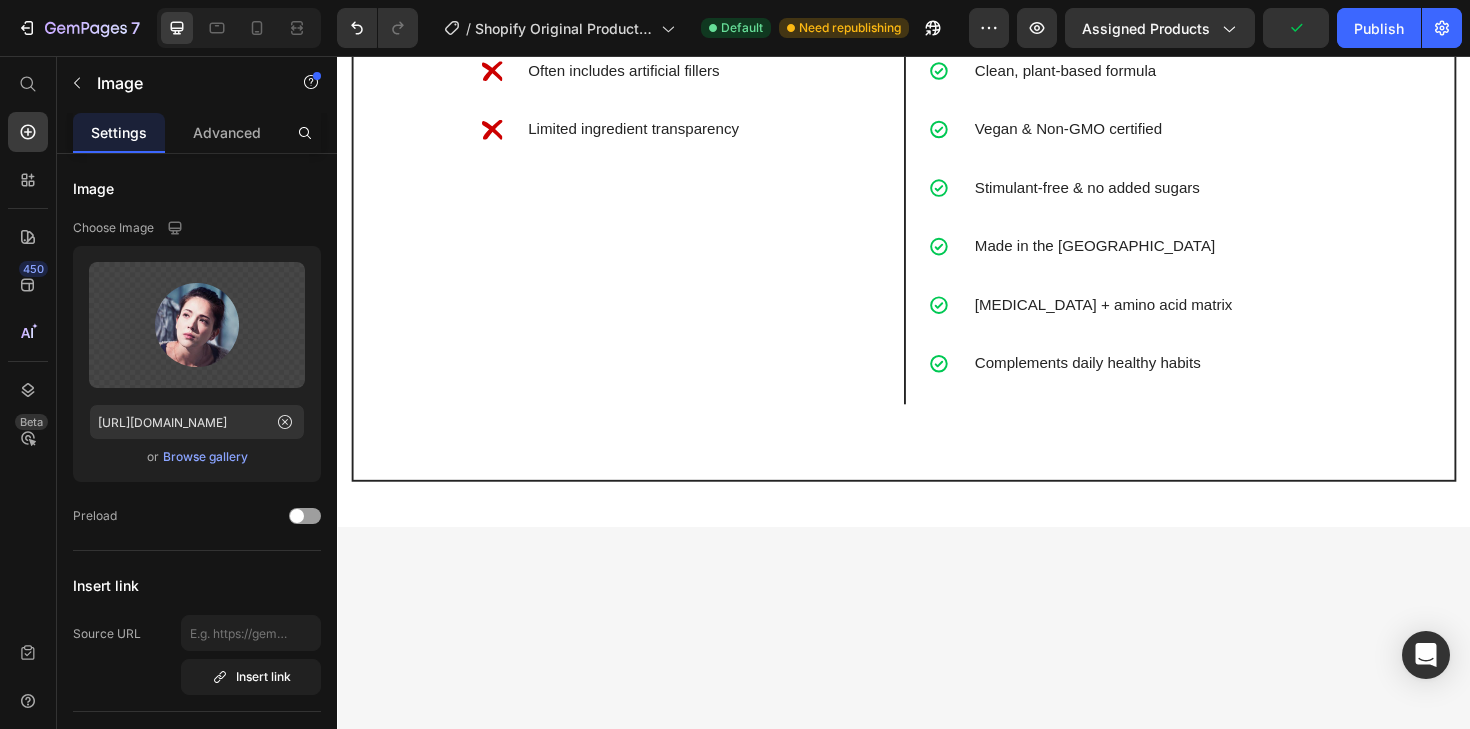 click 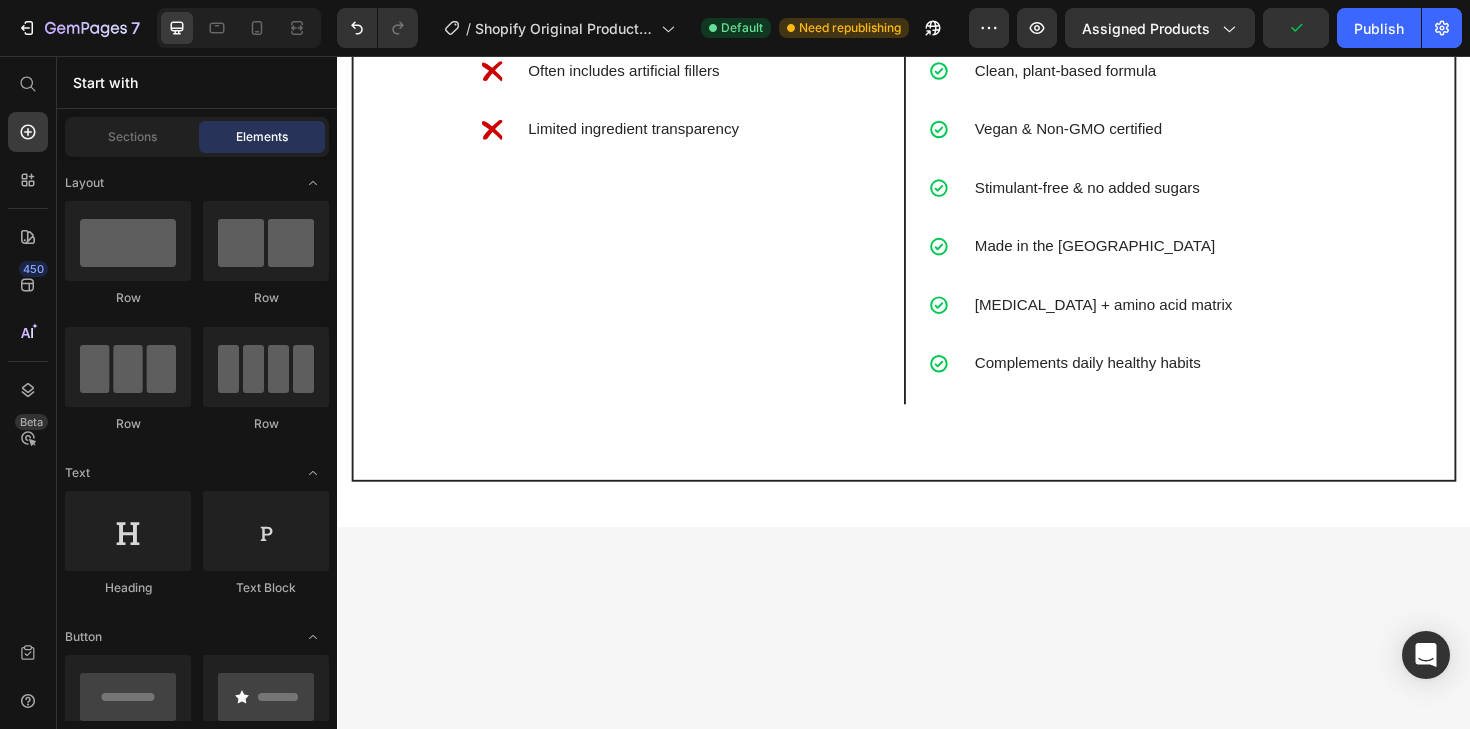 click on "[PERSON_NAME]" at bounding box center (1422, -335) 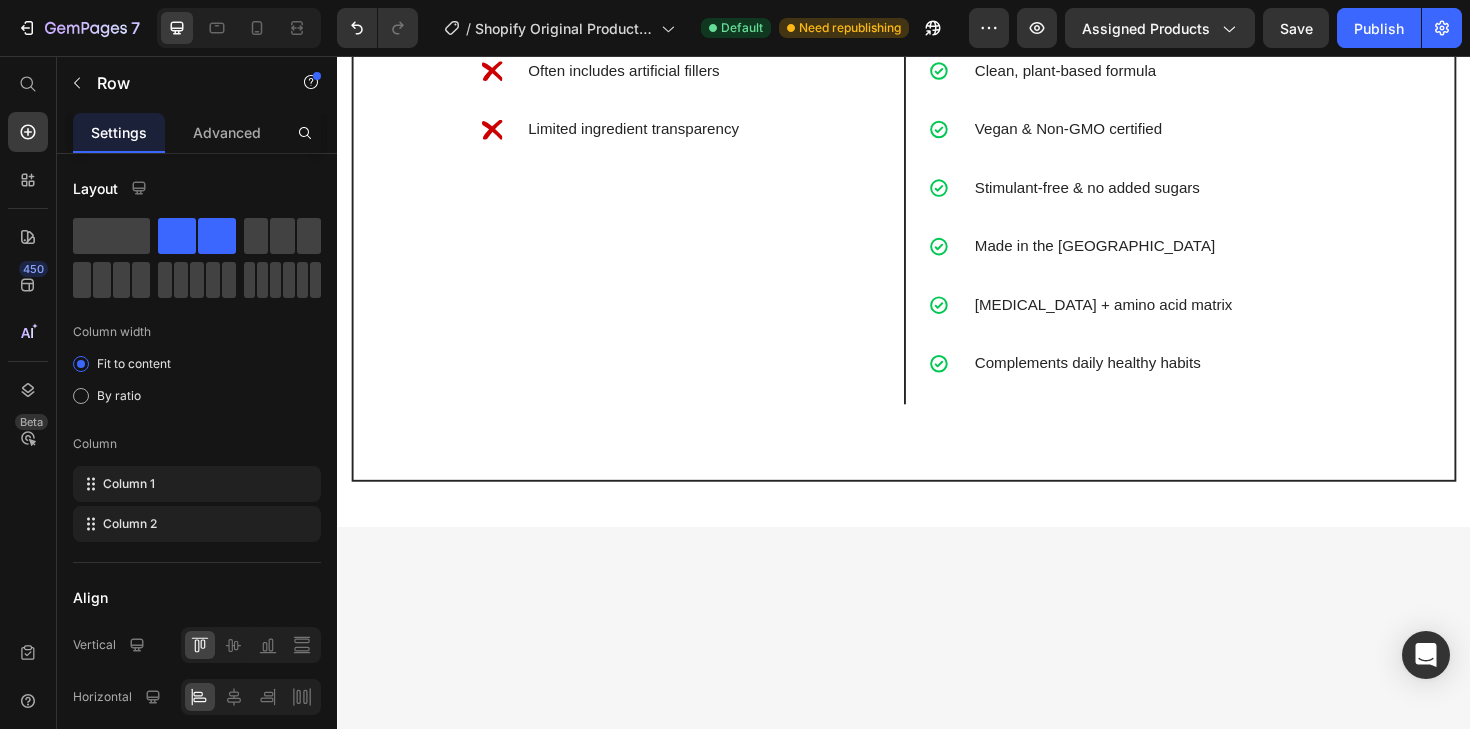 click on "Drop element here [PERSON_NAME] Heading   8
Icon Verified Buyer Text block Icon List Row" at bounding box center (1347, -315) 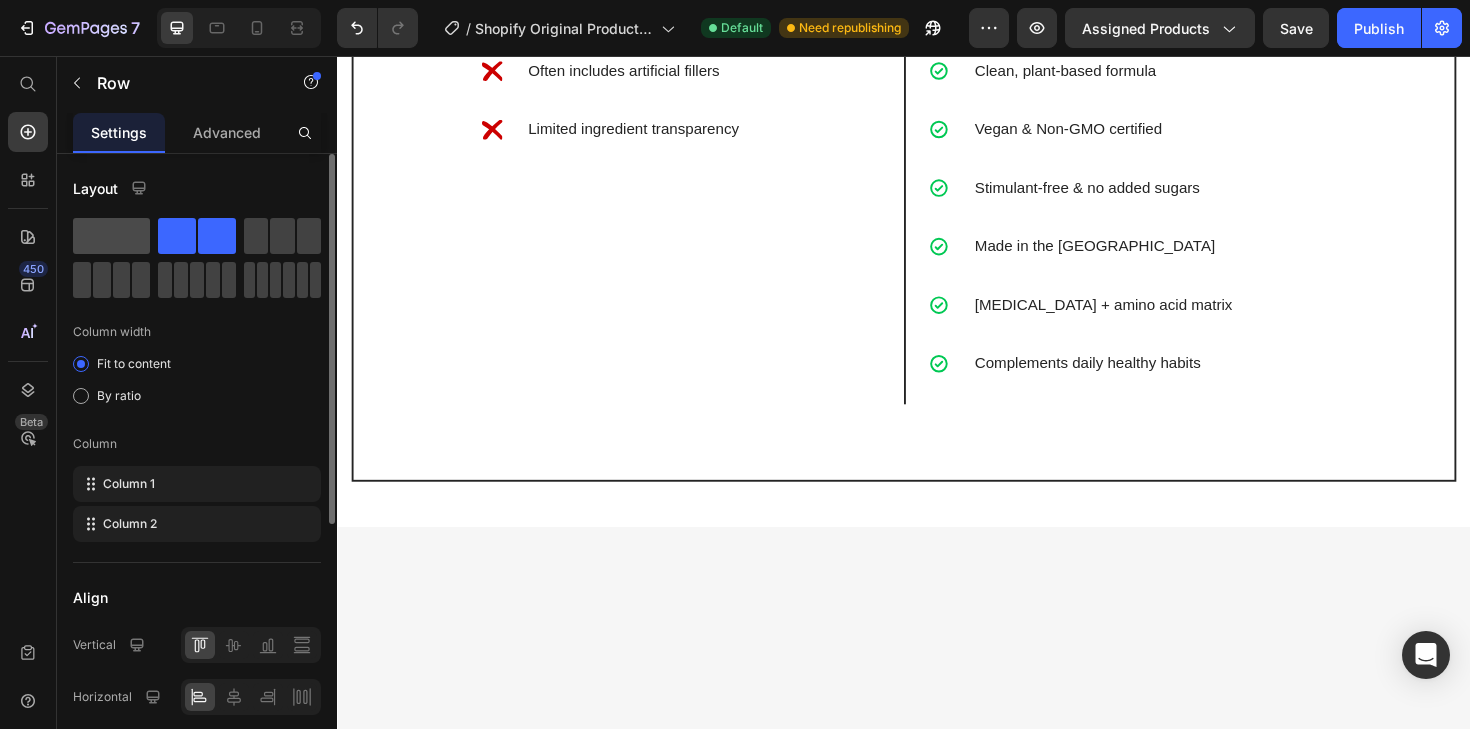 click 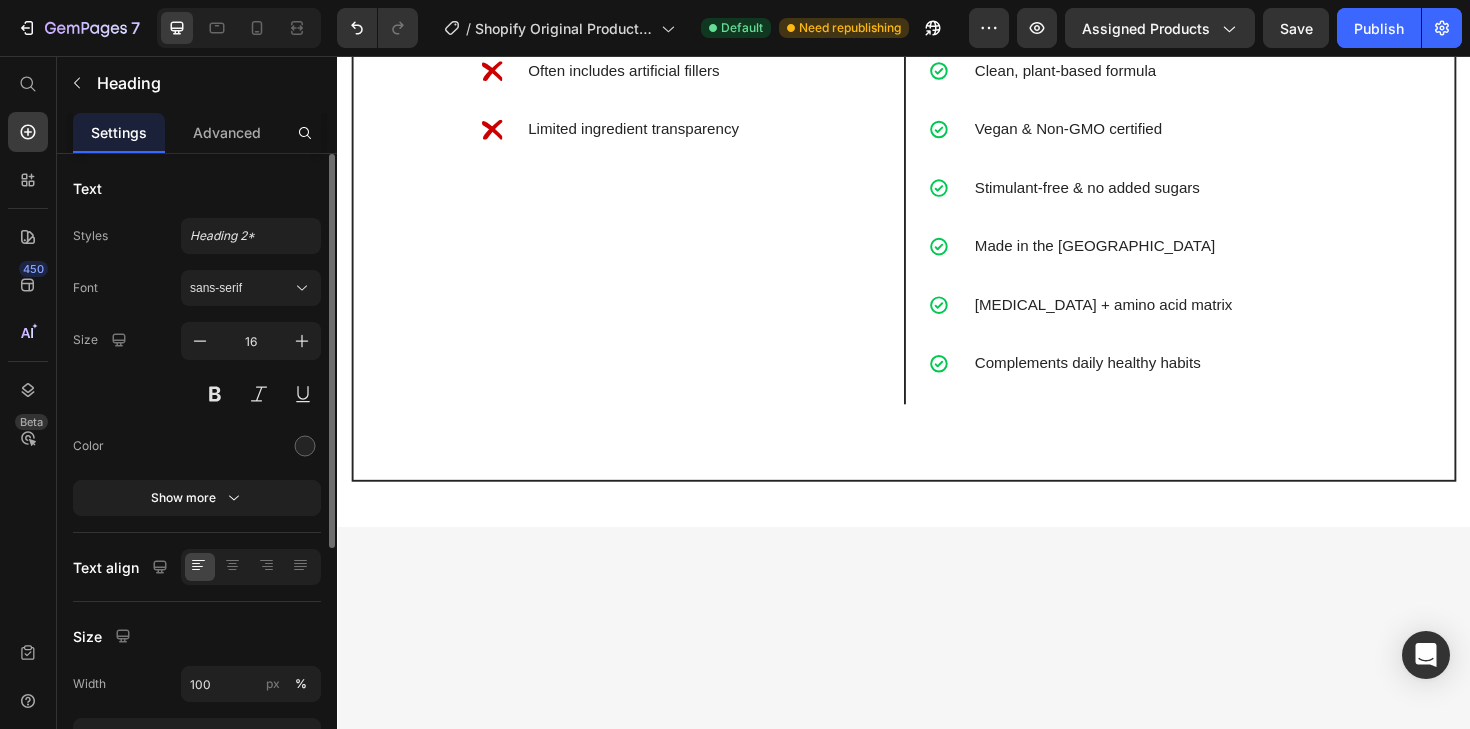 click on "[PERSON_NAME]" at bounding box center (421, -335) 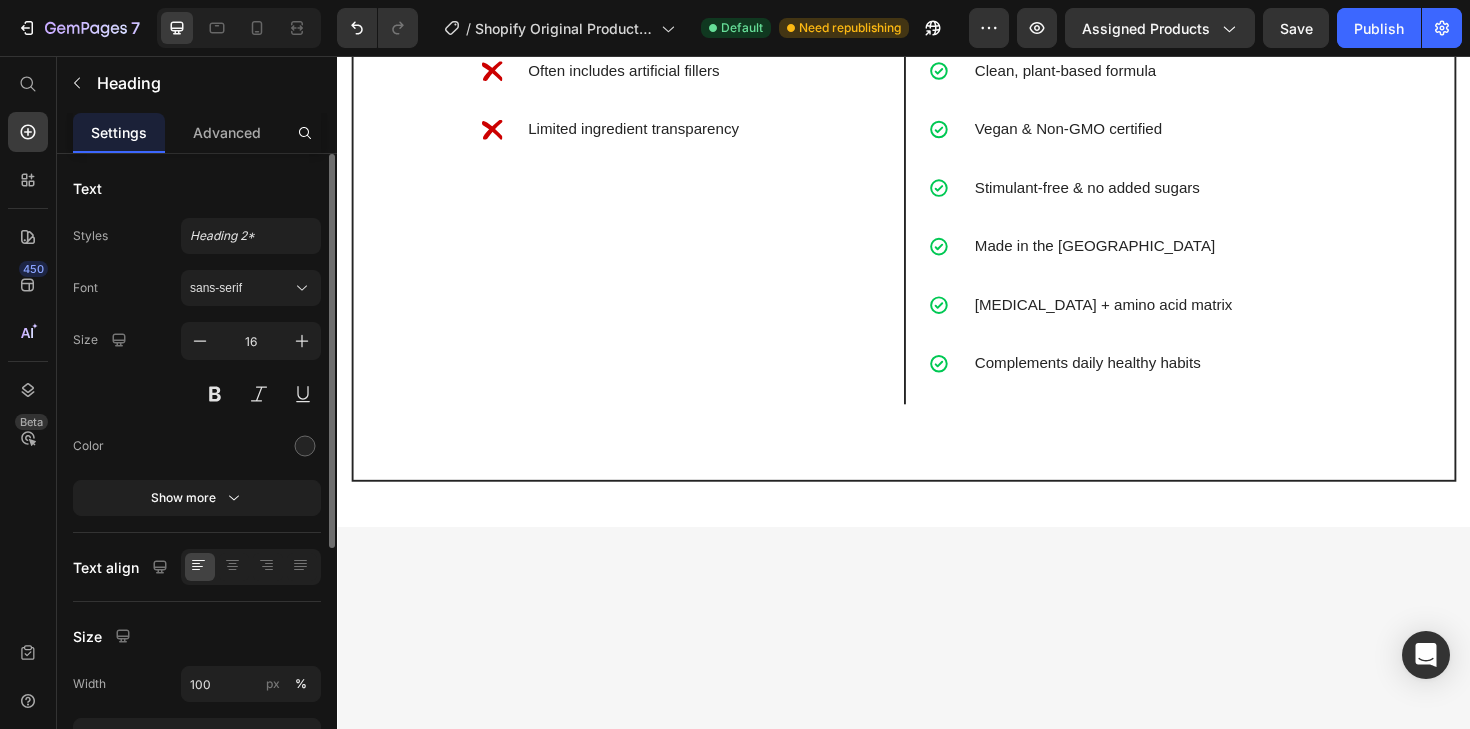 click on "[PERSON_NAME]" at bounding box center [421, -335] 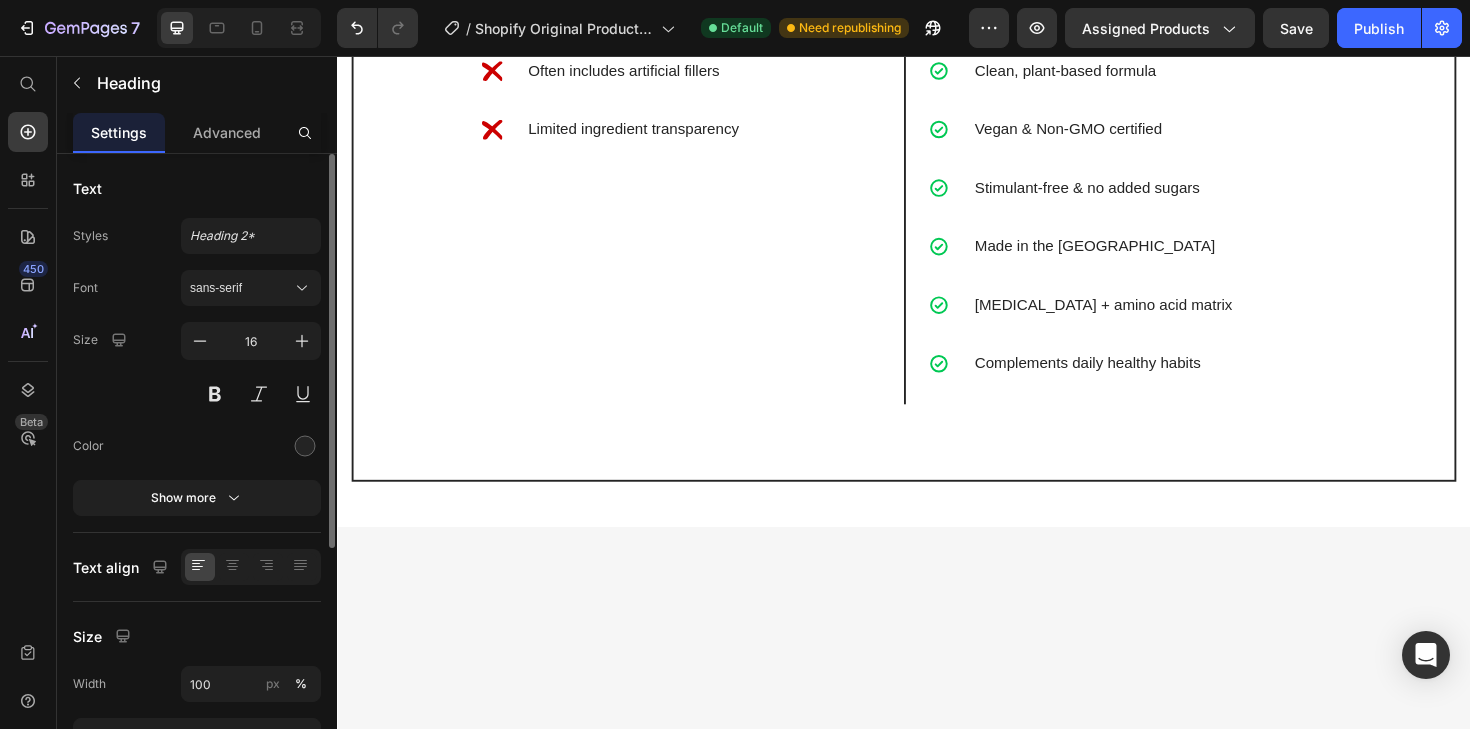 click on "It tastes delicious and aids with  my sleep" at bounding box center (526, -597) 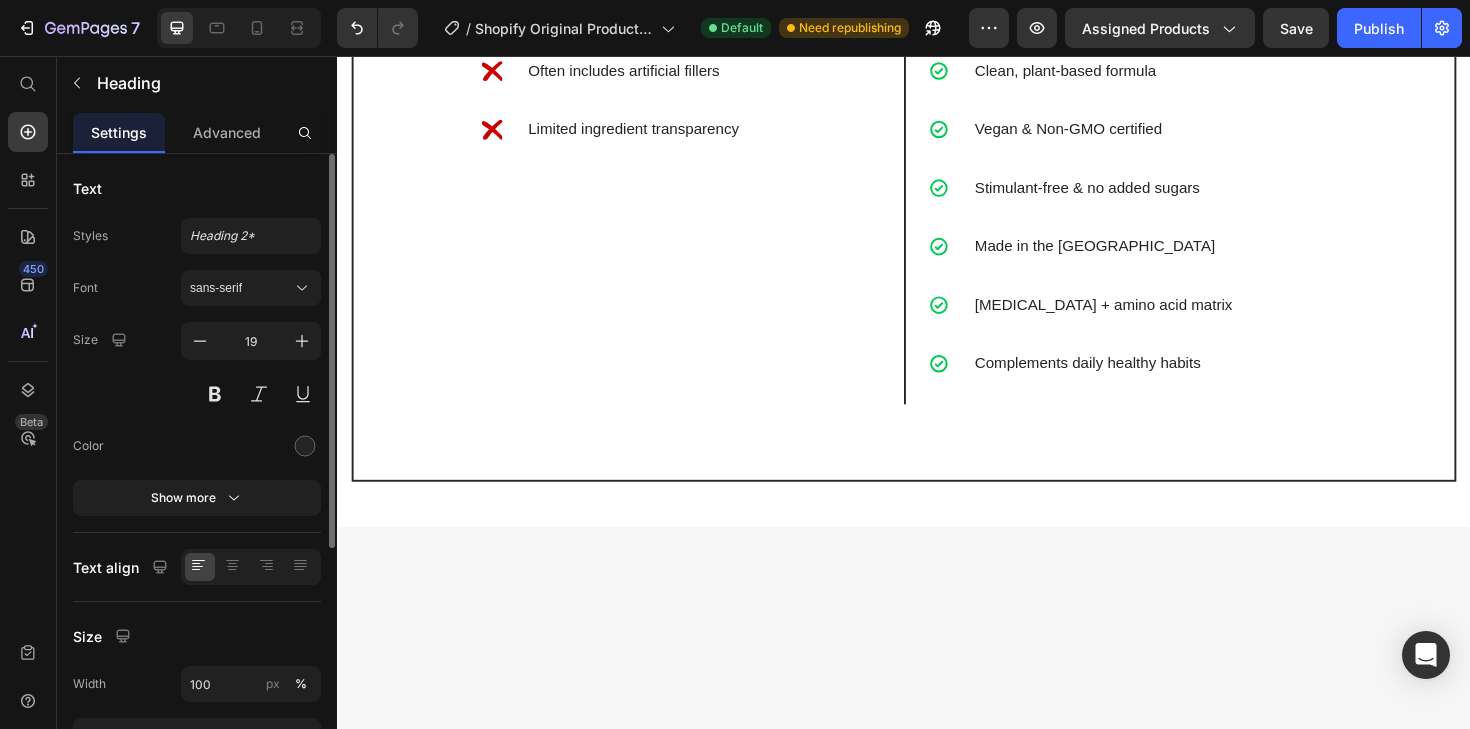 click on "It tastes delicious and aids with  my sleep" at bounding box center [526, -597] 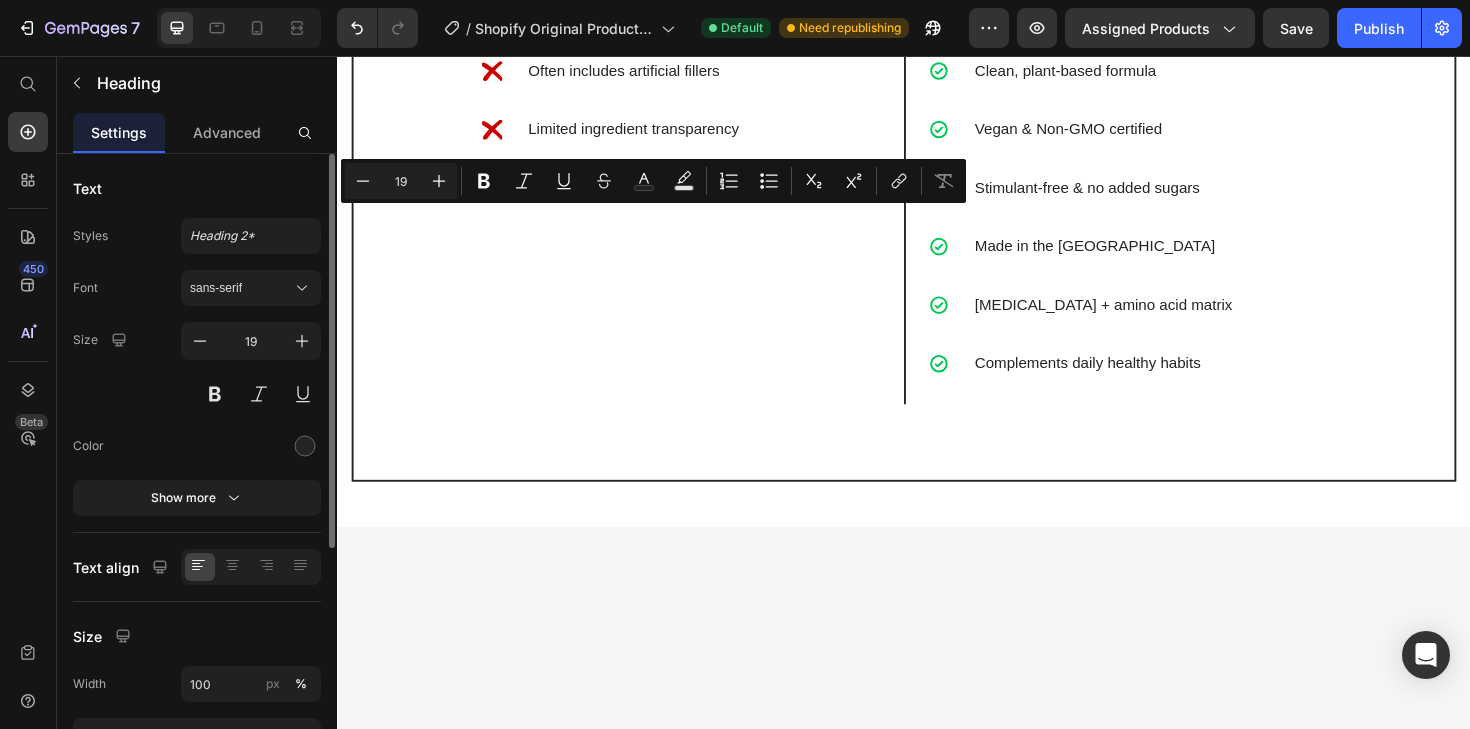 click on "It tastes delicious and aids with  my sleep" at bounding box center [526, -597] 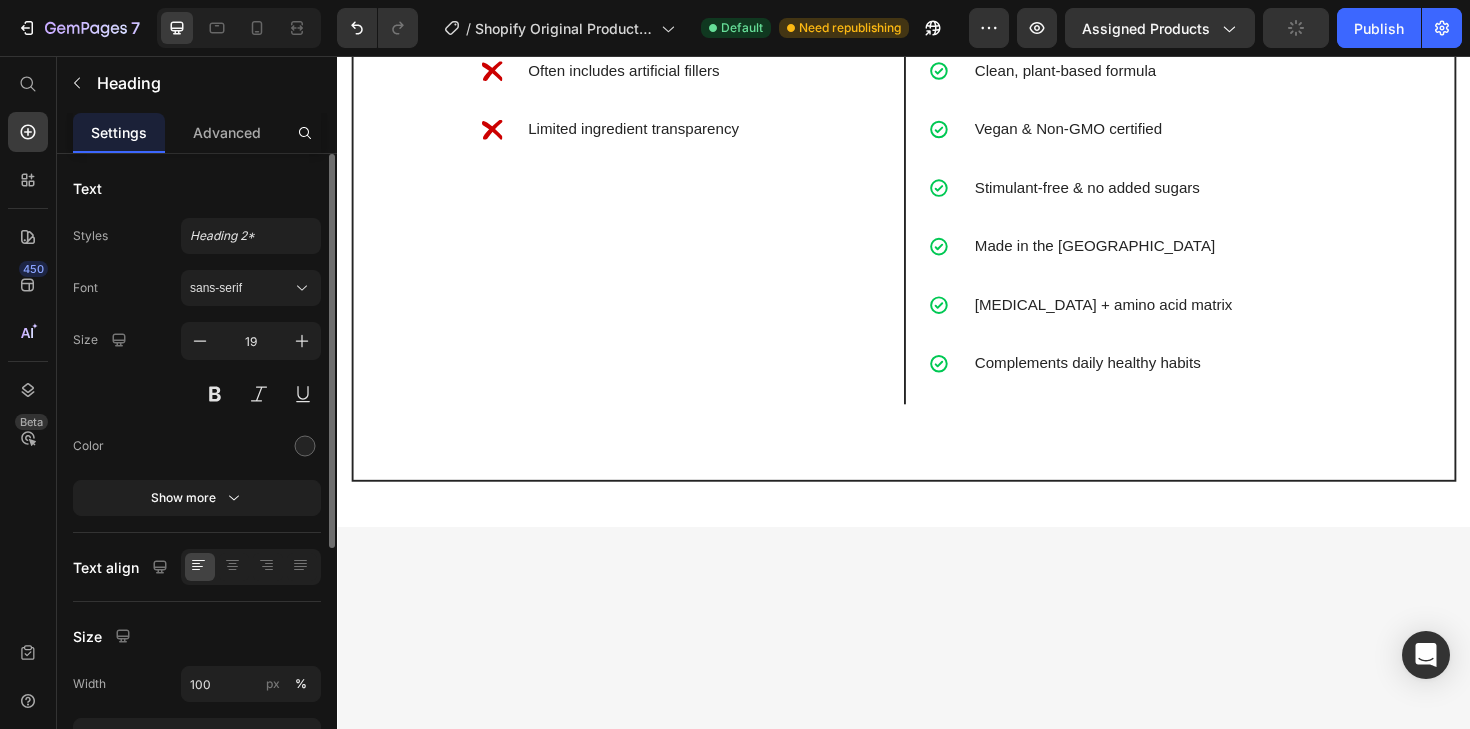click on "It tastes delicious and aids with  my sleep" at bounding box center (526, -597) 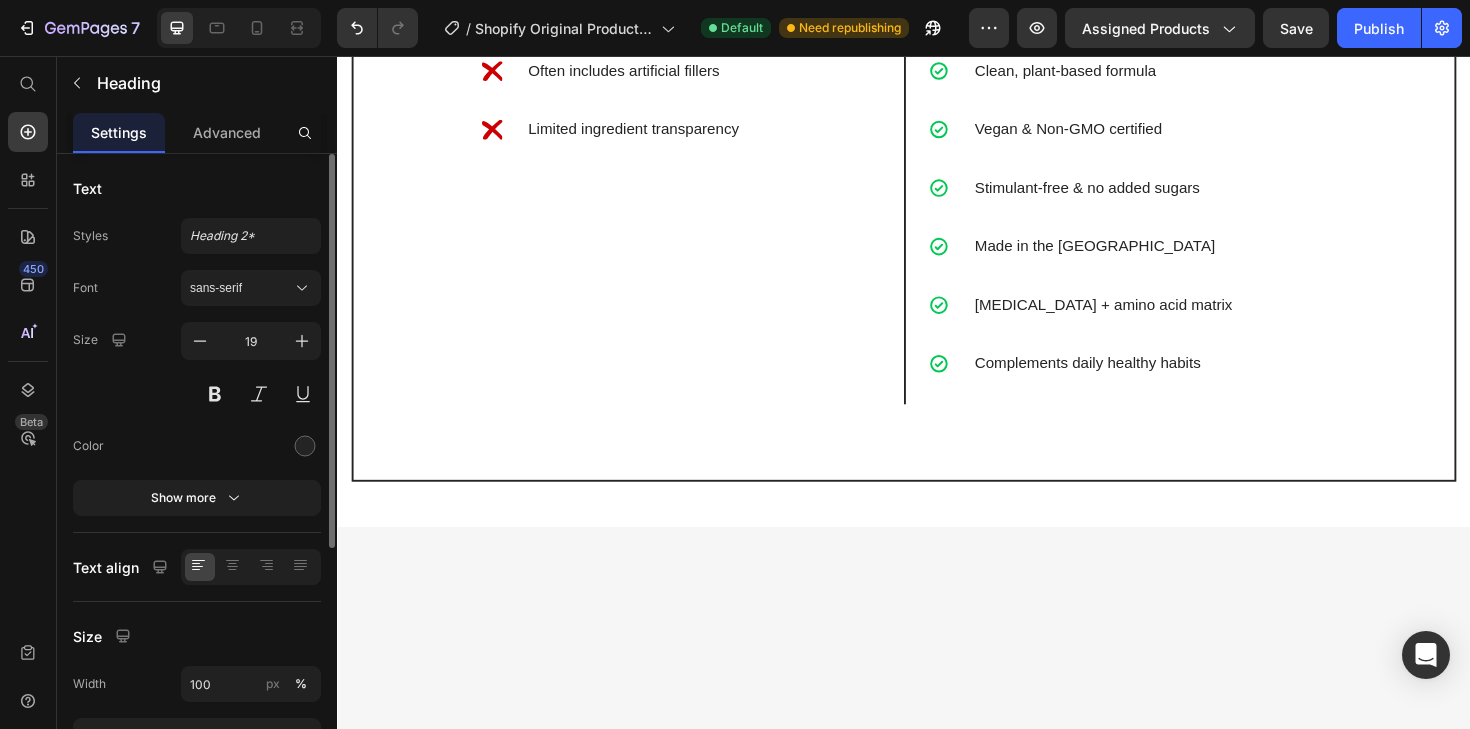 drag, startPoint x: 525, startPoint y: 228, endPoint x: 552, endPoint y: 253, distance: 36.796738 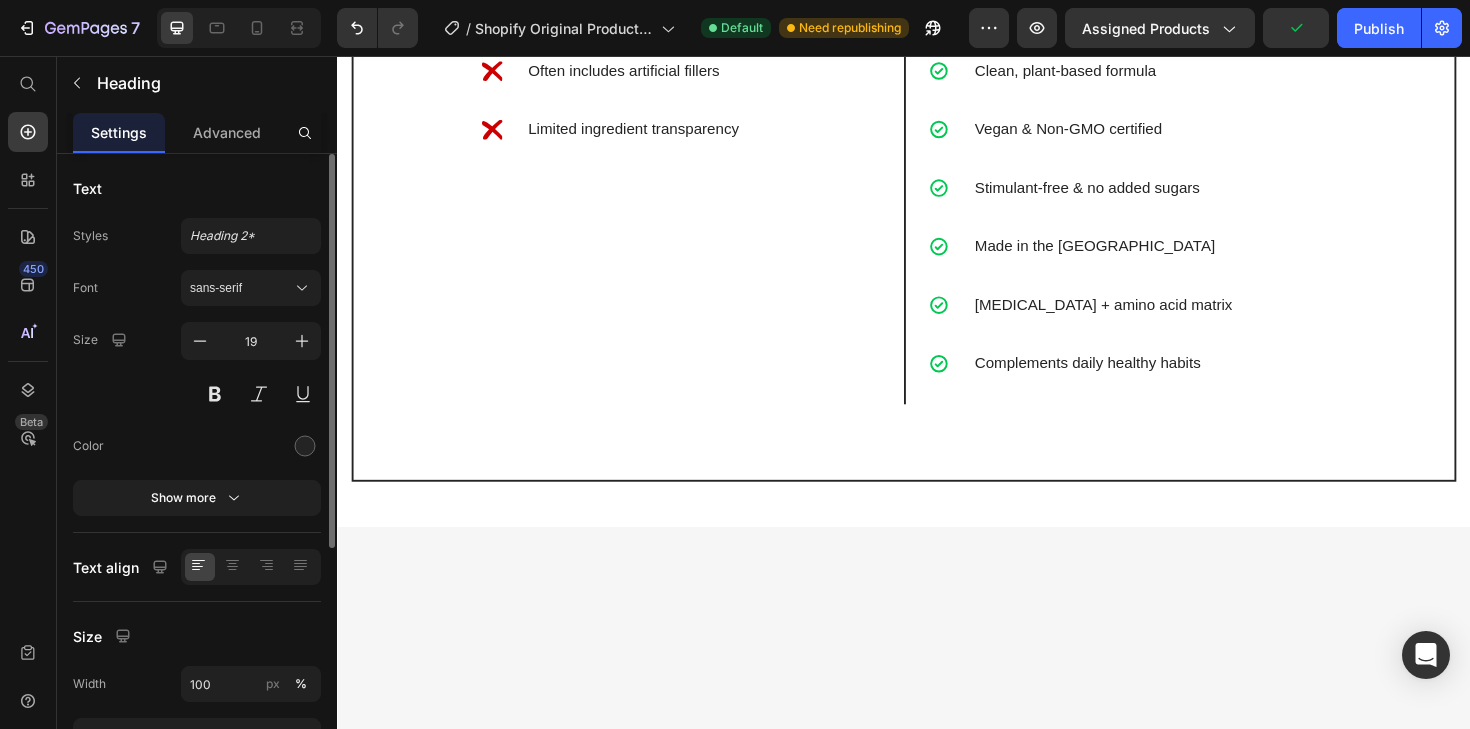 click on "Well rested and an awake feeling in the morning" at bounding box center (937, -597) 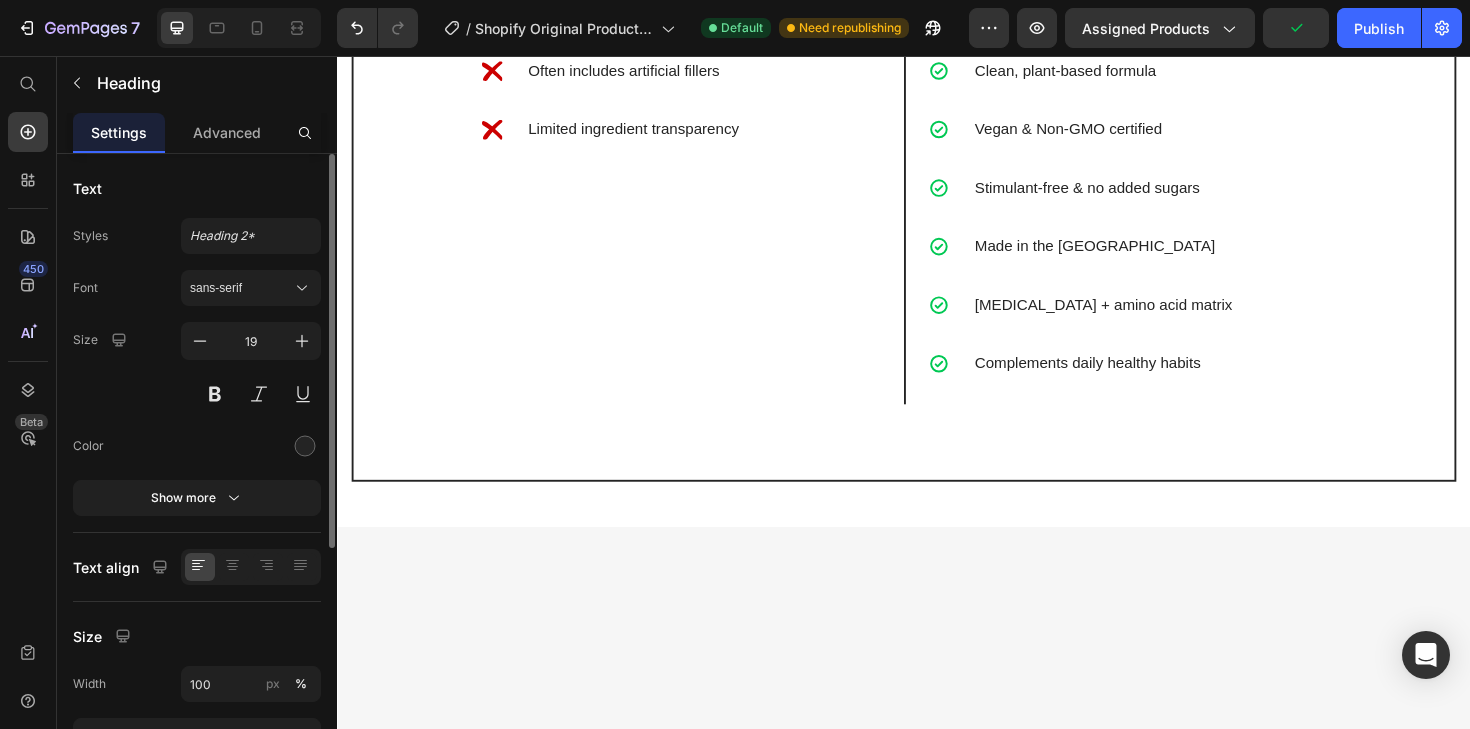 click on "Well rested and an awake feeling in the morning" at bounding box center (937, -597) 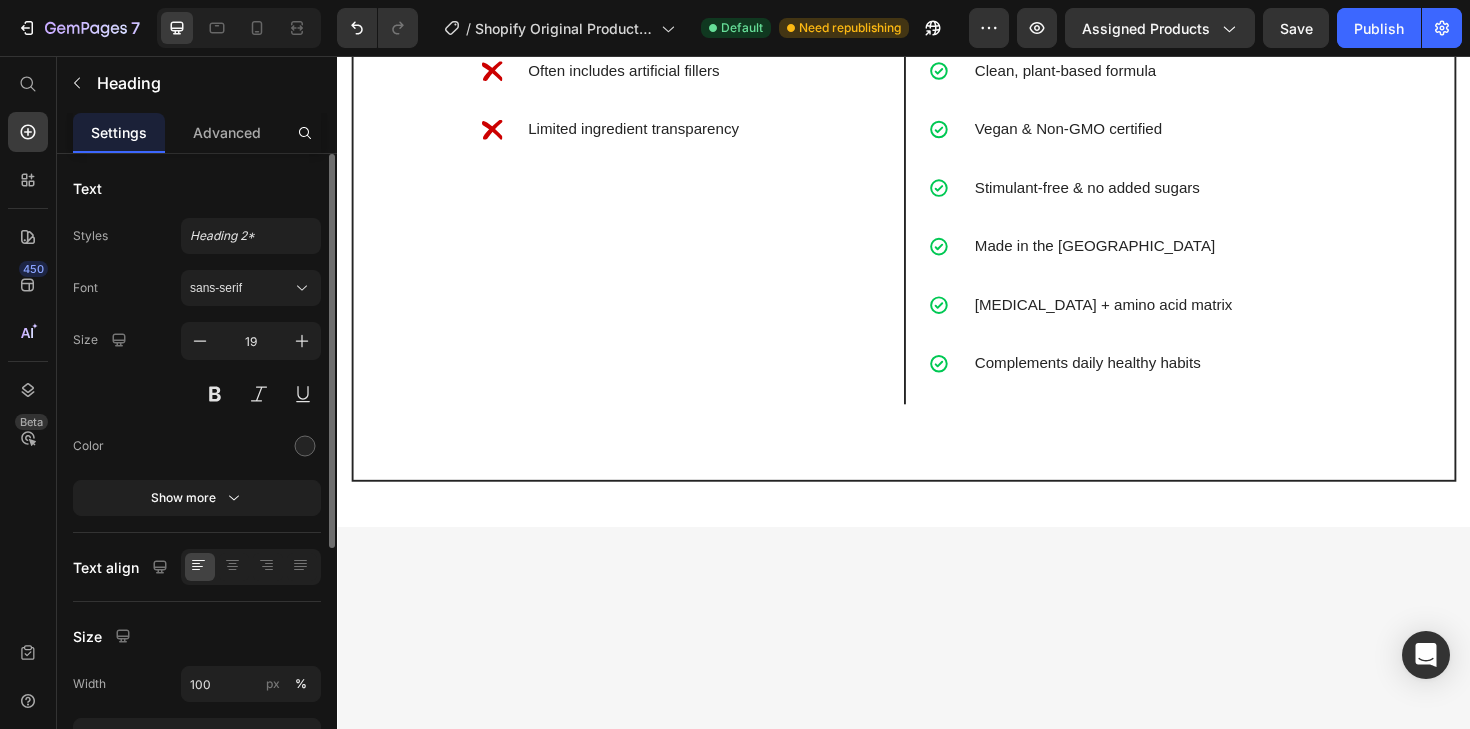 click on "Great product! It helps my dad wake up well-rested" at bounding box center (1347, -597) 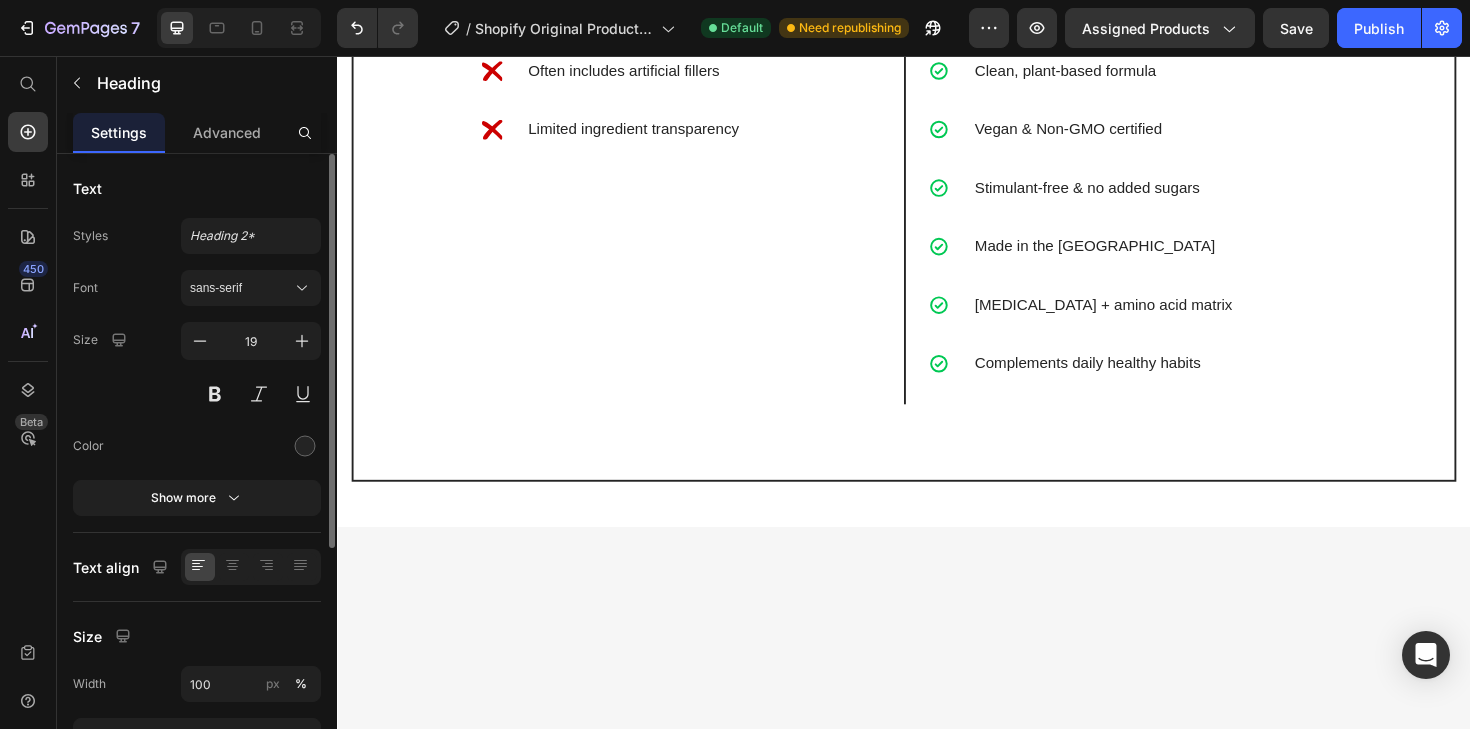 click on "Great product! It helps my dad wake up well-rested" at bounding box center (1347, -597) 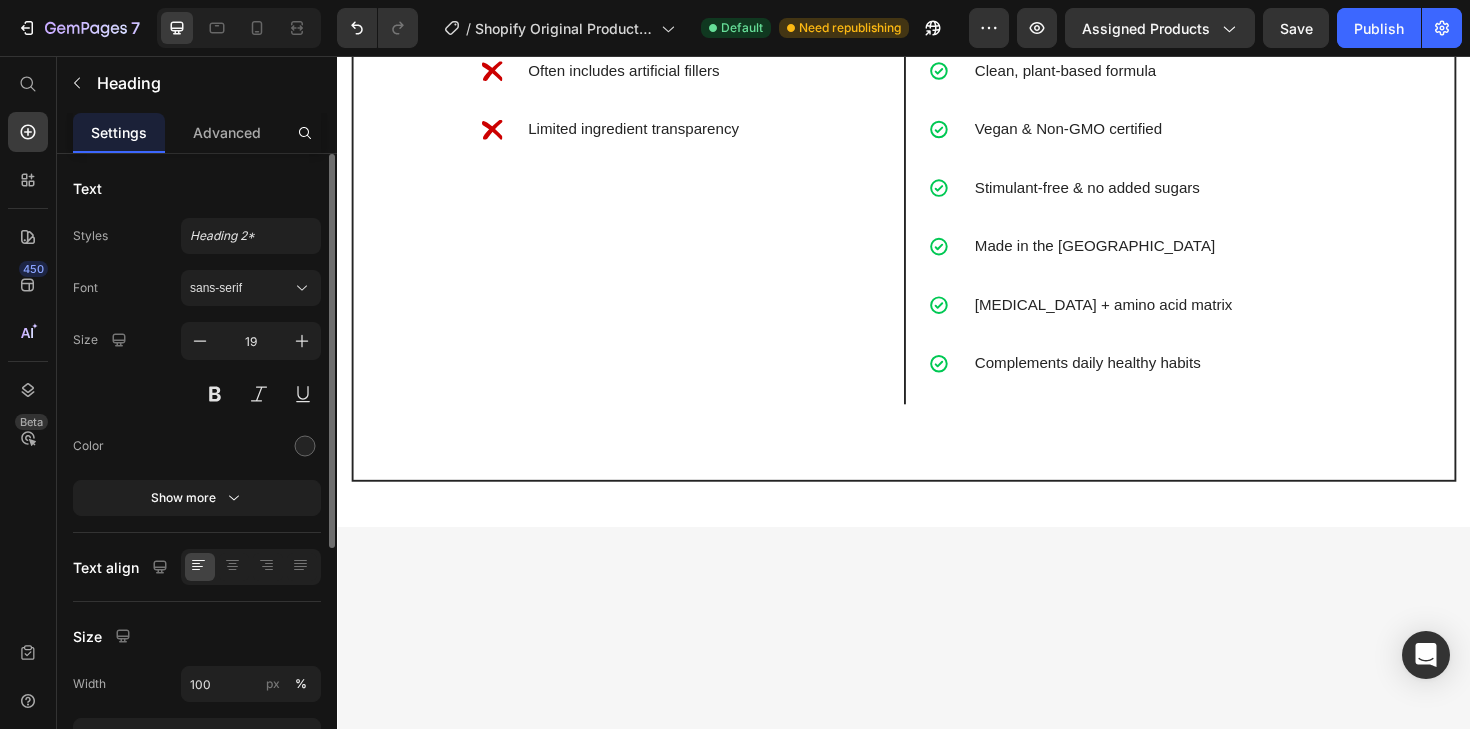 drag, startPoint x: 1310, startPoint y: 230, endPoint x: 1334, endPoint y: 252, distance: 32.55764 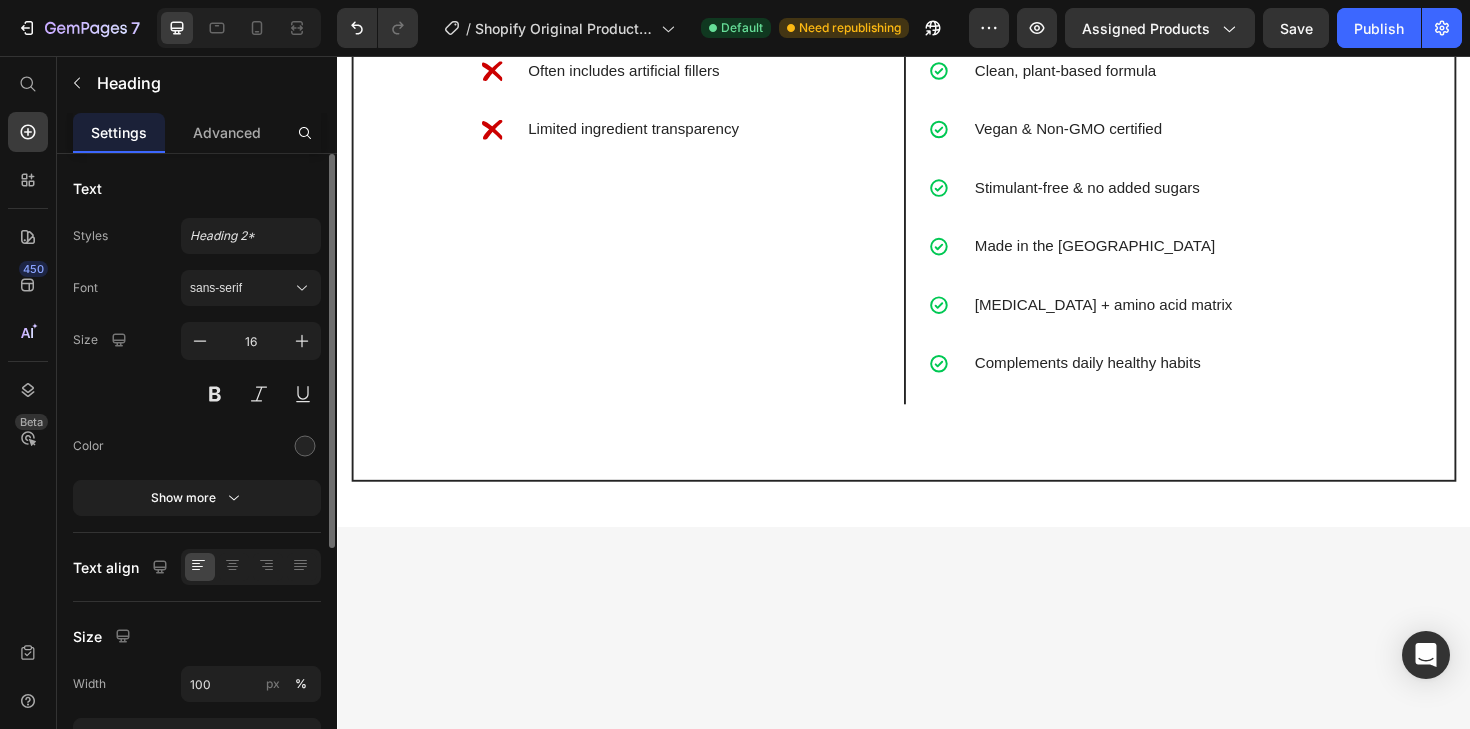 click on "[PERSON_NAME]" at bounding box center (1242, -359) 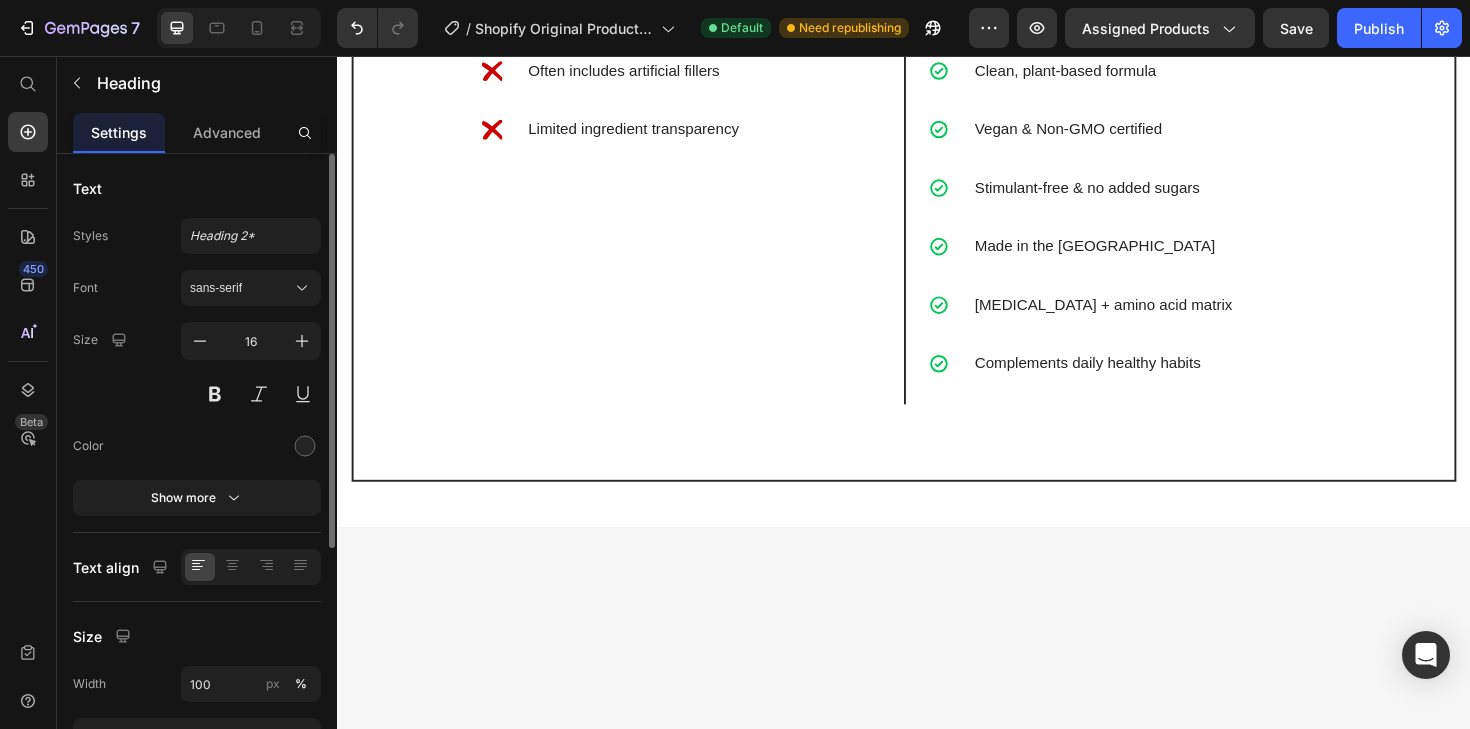 click on "[PERSON_NAME]" at bounding box center (937, -359) 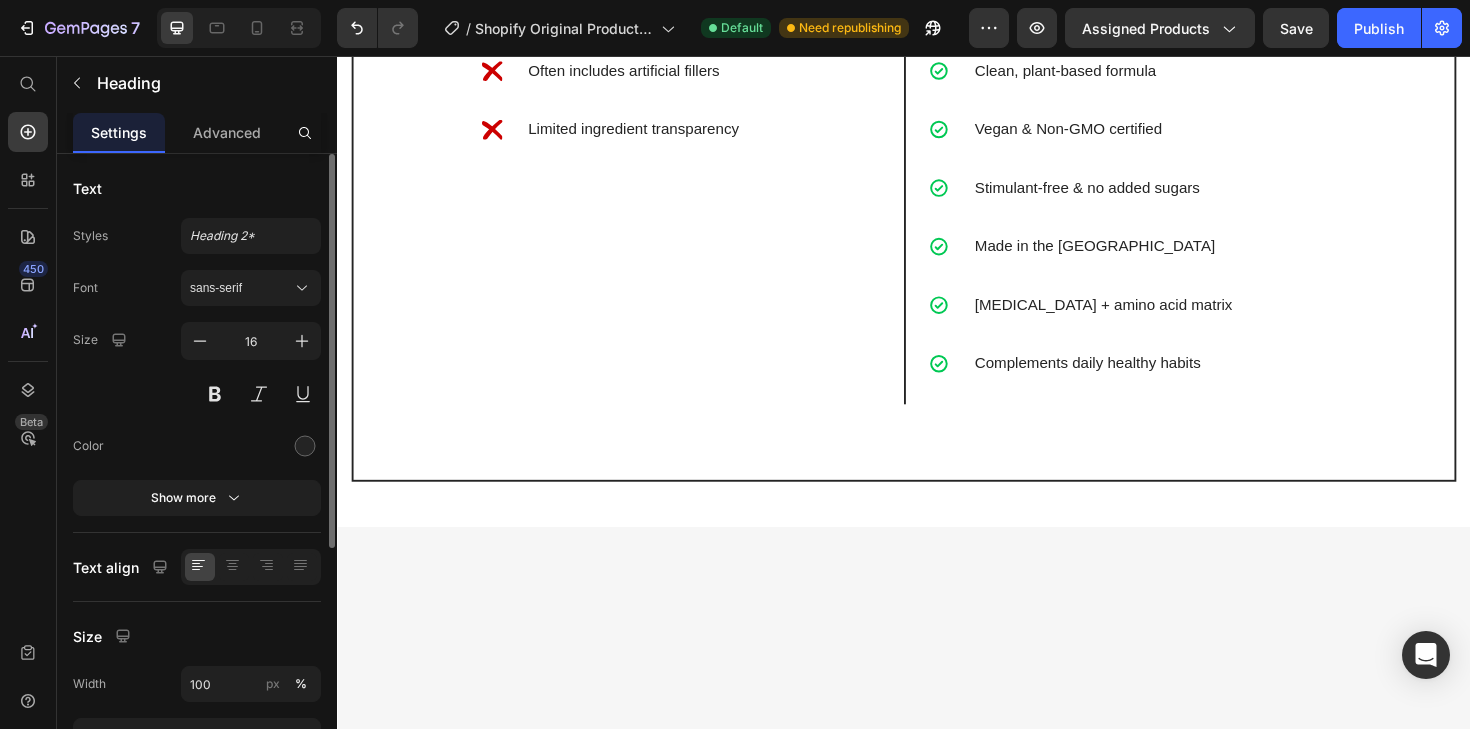 click on "[PERSON_NAME]" at bounding box center (937, -359) 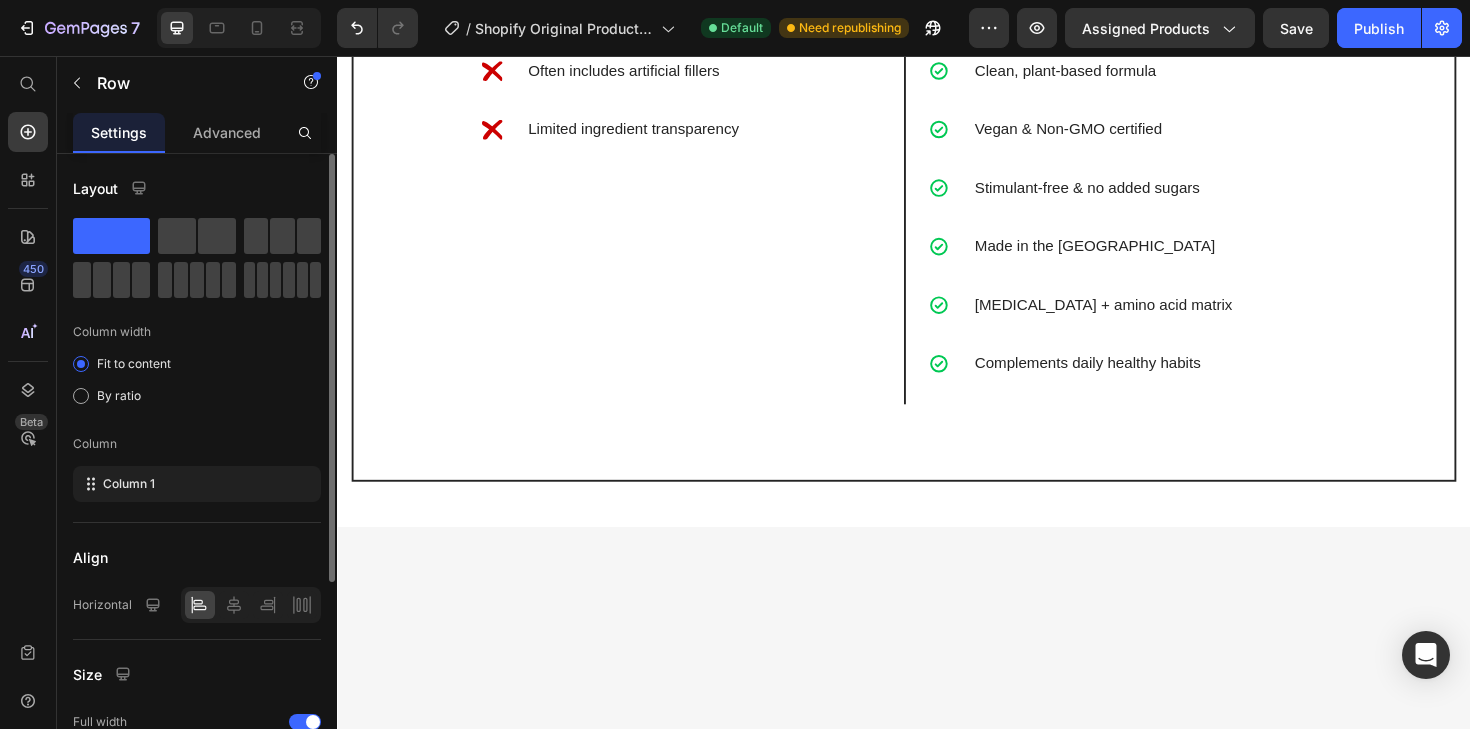 click on "[PERSON_NAME] Heading
Icon Verified Buyer Text block Icon List Row" at bounding box center [526, -315] 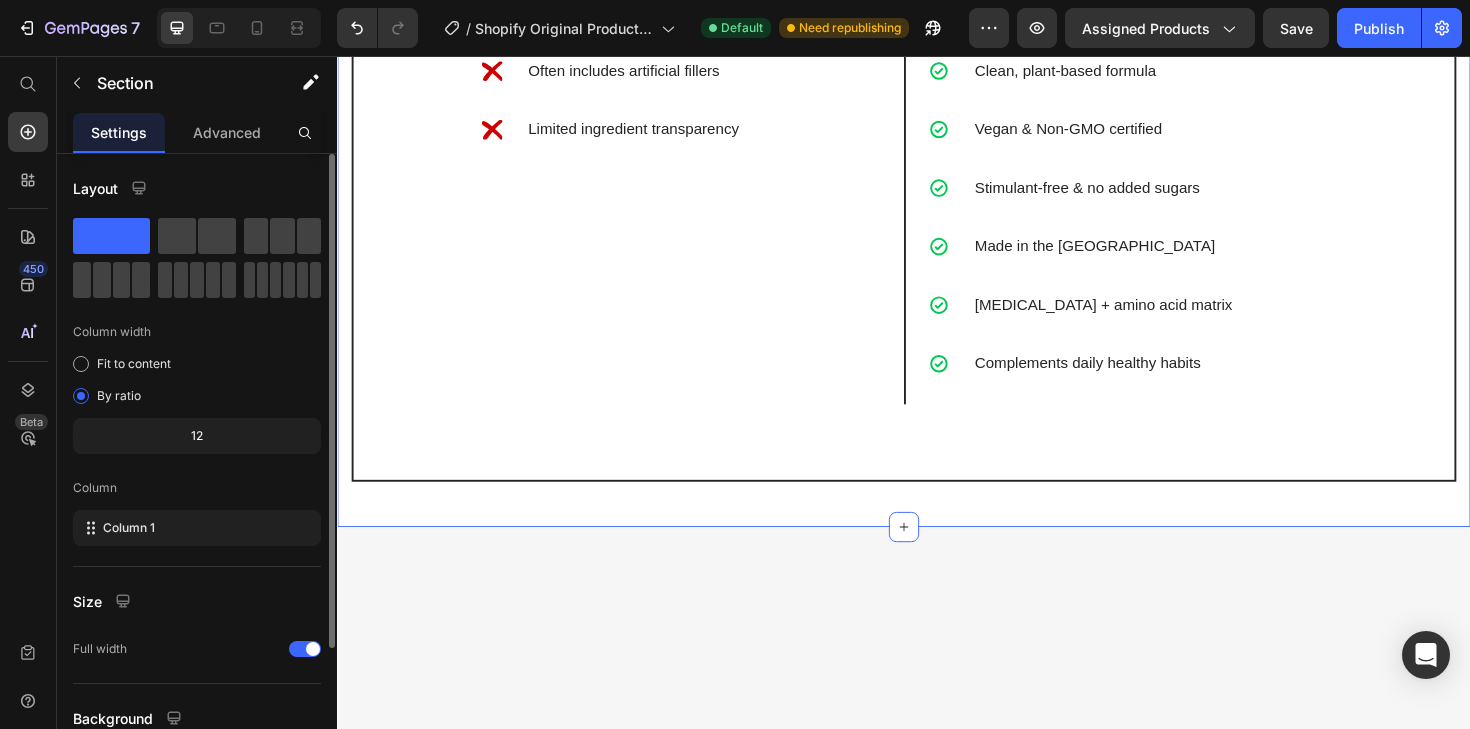 click on "Not All Supplements Are Created Equal Heading Metabolix™ Drops stand apart with clean, plant-based ingredients and a formula designed to support your lifestyle. Compare how we stack up against others. Text Block
Drop element here Row Image Row Others Text Block Metabolix™ Text Block Row
Has active ingredients
Hard-to-swallow capsules
Often includes artificial fillers
Limited ingredient transparency Item List
Features premium active botanicals
Fast-absorbing liquid drops
Clean, plant-based formula
Vegan & Non-GMO certified
Stimulant-free & no added sugars
Made in the [GEOGRAPHIC_DATA]
[MEDICAL_DATA] + amino acid matrix
Complements daily healthy habits Item List Row Row Section 8   You can create reusable sections Create Theme Section AI Content Write with GemAI What would you like to describe here? Tone and Voice Persuasive Product Show more" at bounding box center (937, 178) 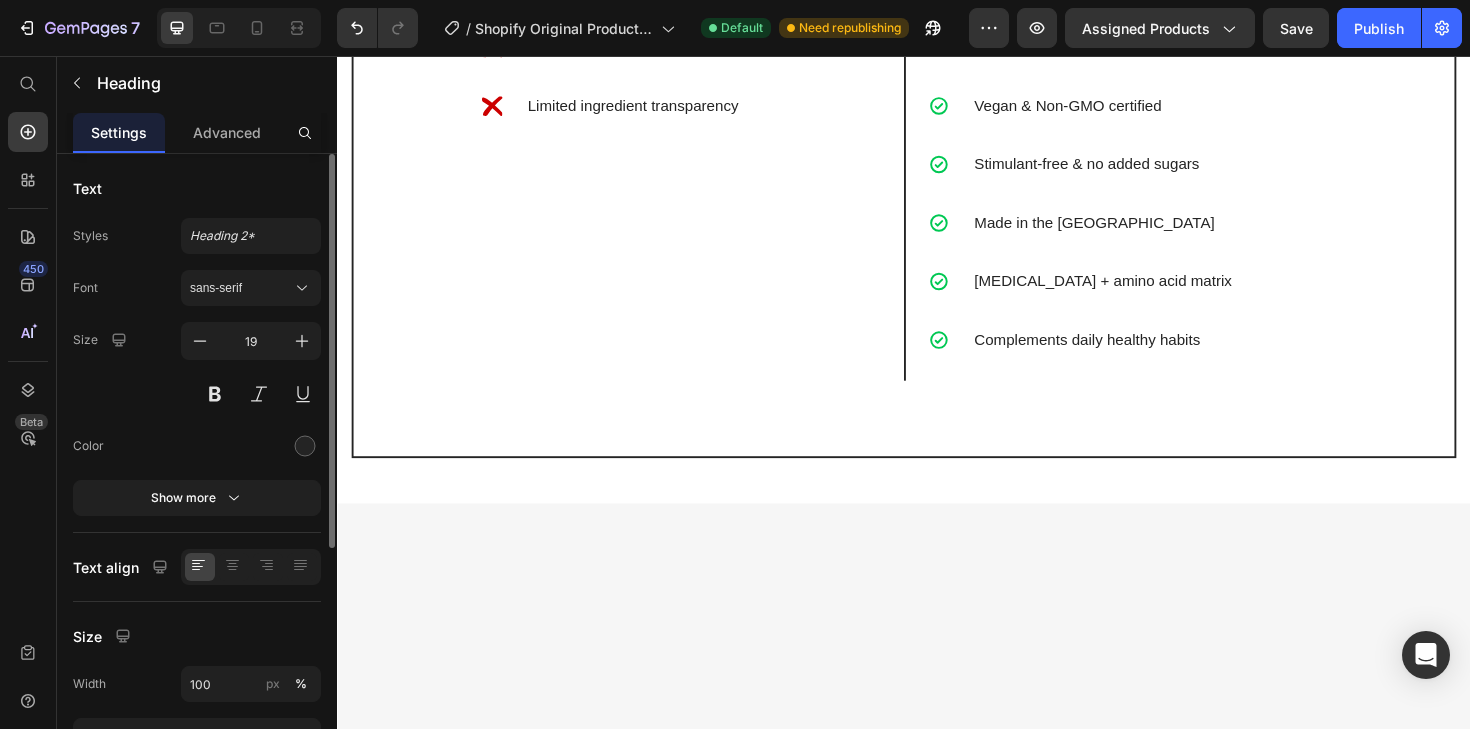 click on "But I must explain to you how all this mistaken idea of denouncing pleasure and praising pain was born and I will give you a complete account of the system, and expound the actual teachings of the great" at bounding box center (526, -512) 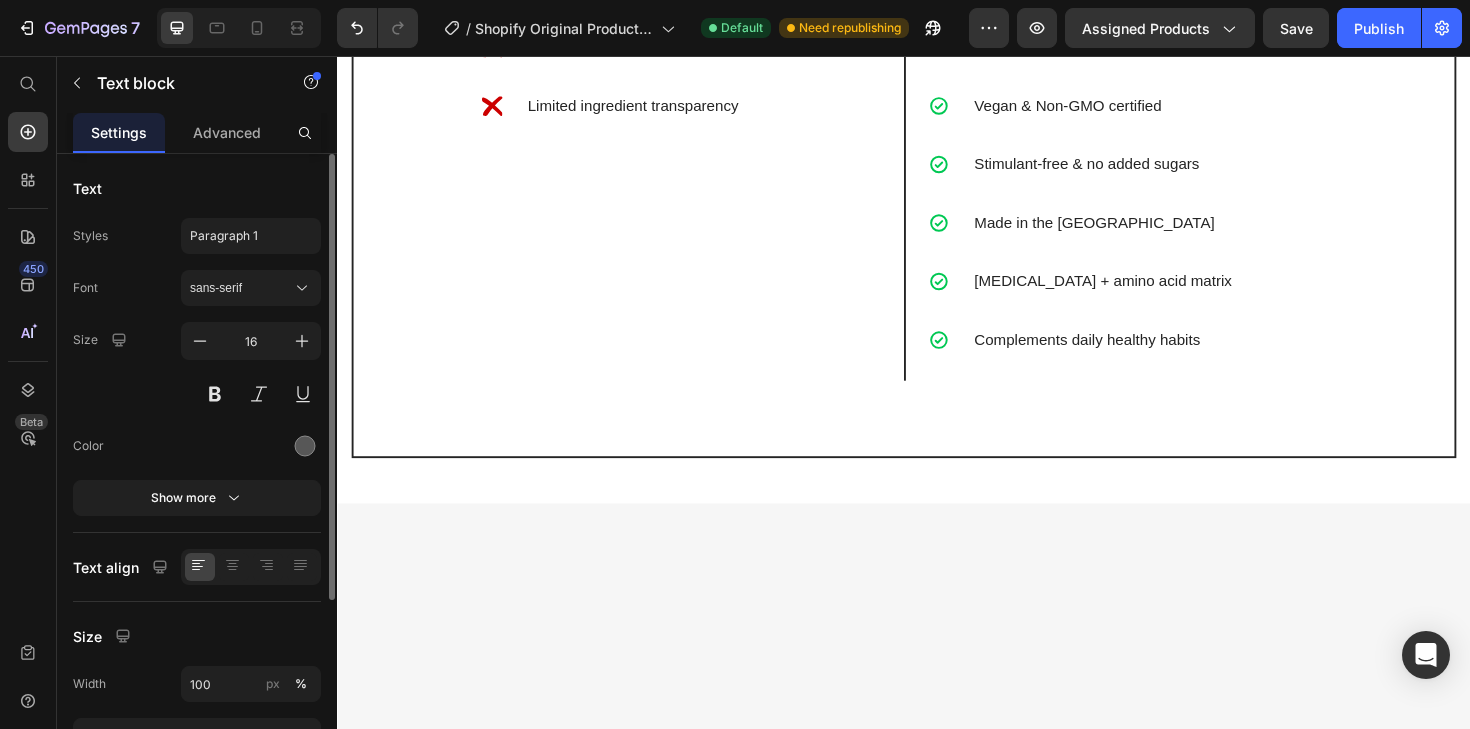 click on "But I must explain to you how all this mistaken idea of denouncing pleasure and praising pain was born and I will give you a complete account of the system, and expound the actual teachings of the great" at bounding box center (937, -512) 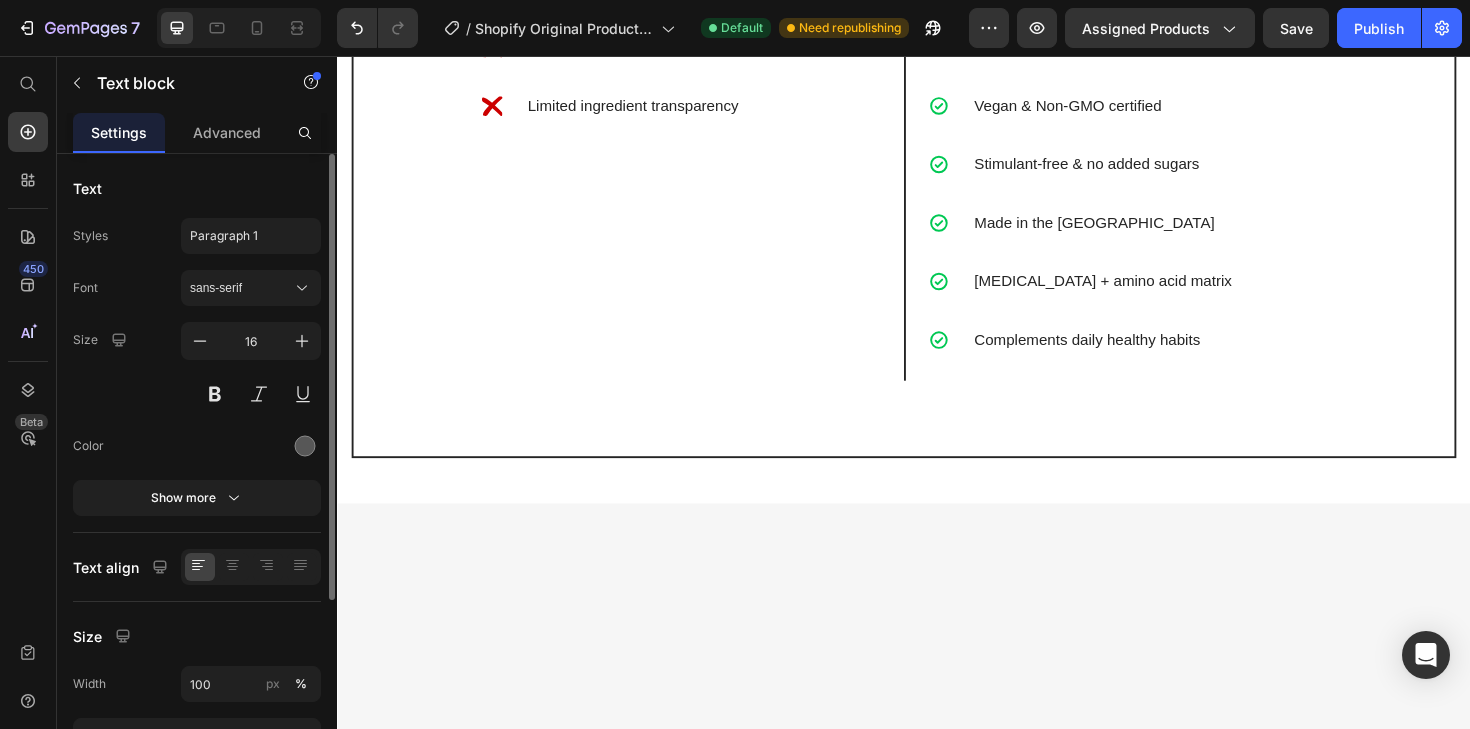 click on "But I must explain to you how all this mistaken idea of denouncing pleasure and praising pain was born and I will give you a complete account of the system, and expound the actual teachings of the great" at bounding box center [937, -512] 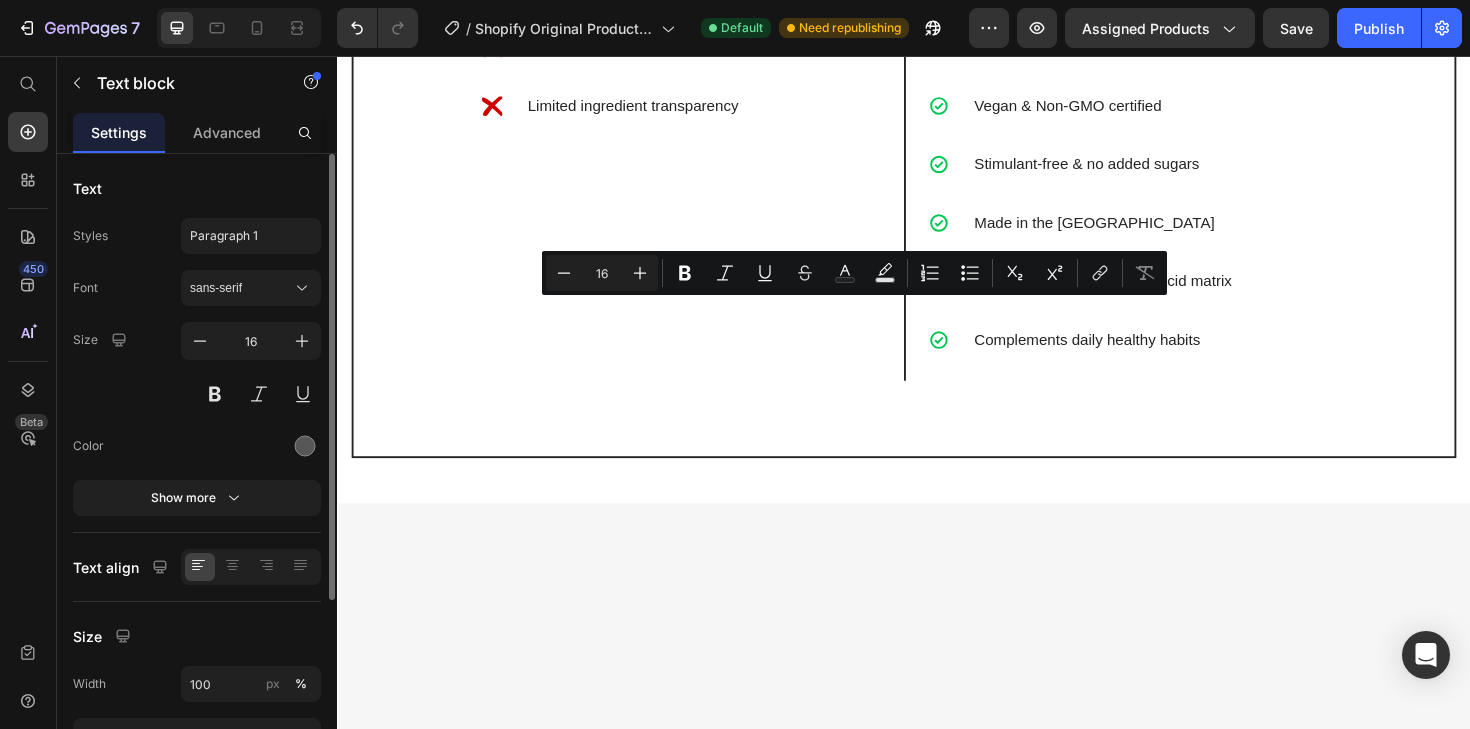 click on "But I must explain to you how all this mistaken idea of denouncing pleasure and praising pain was born and I will give you a complete account of the system, and expound the actual teachings of the great" at bounding box center [937, -512] 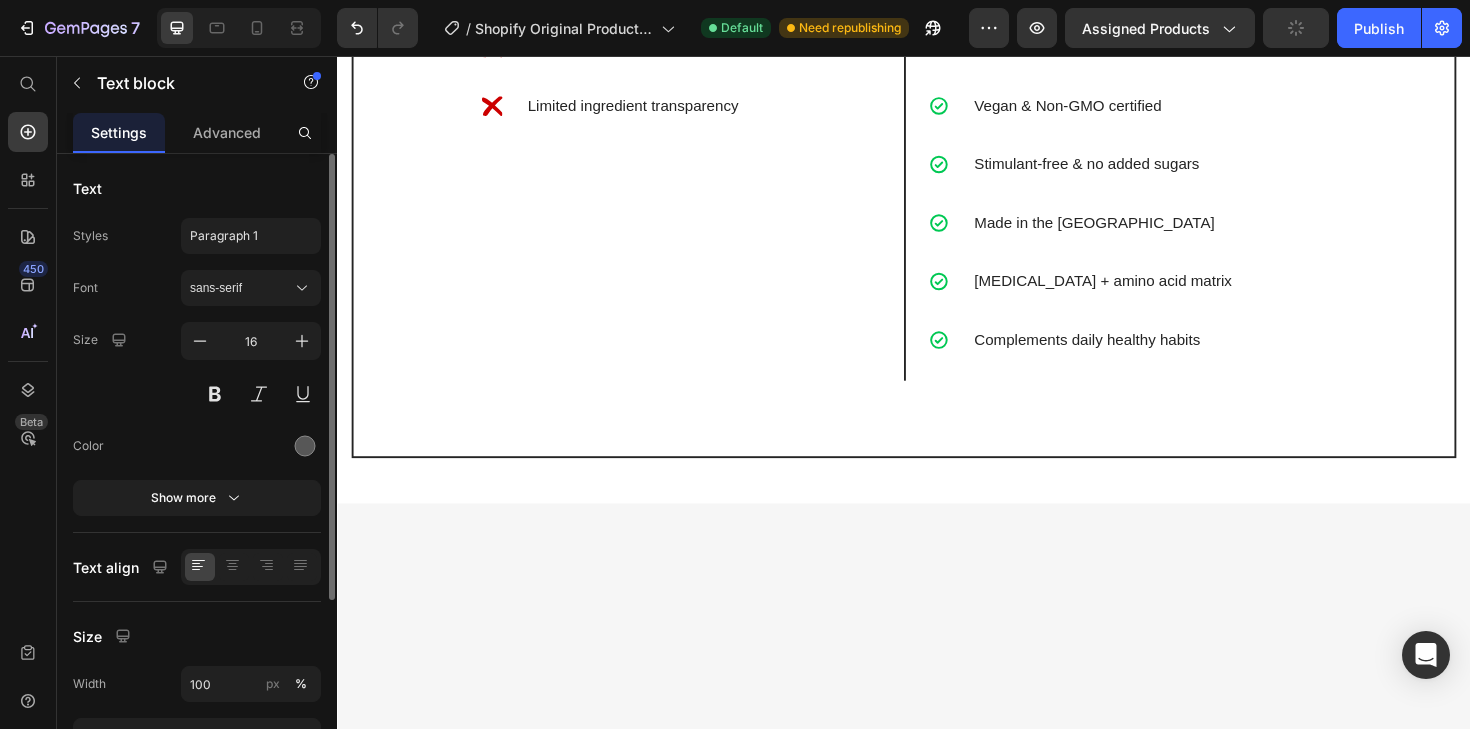 click on "Easy to consume and" at bounding box center [937, -570] 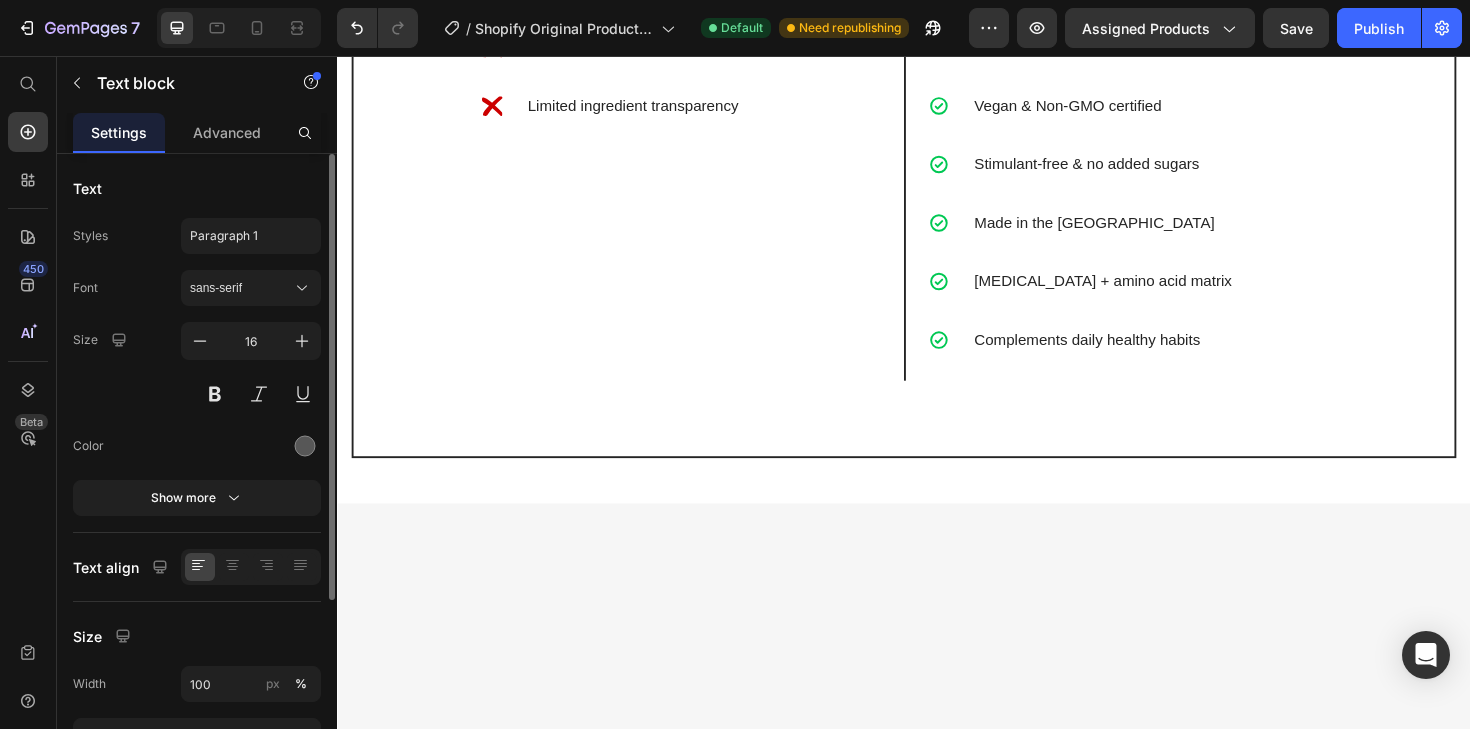 click on "Love the liquid drops and they help with my appetite" at bounding box center [937, -555] 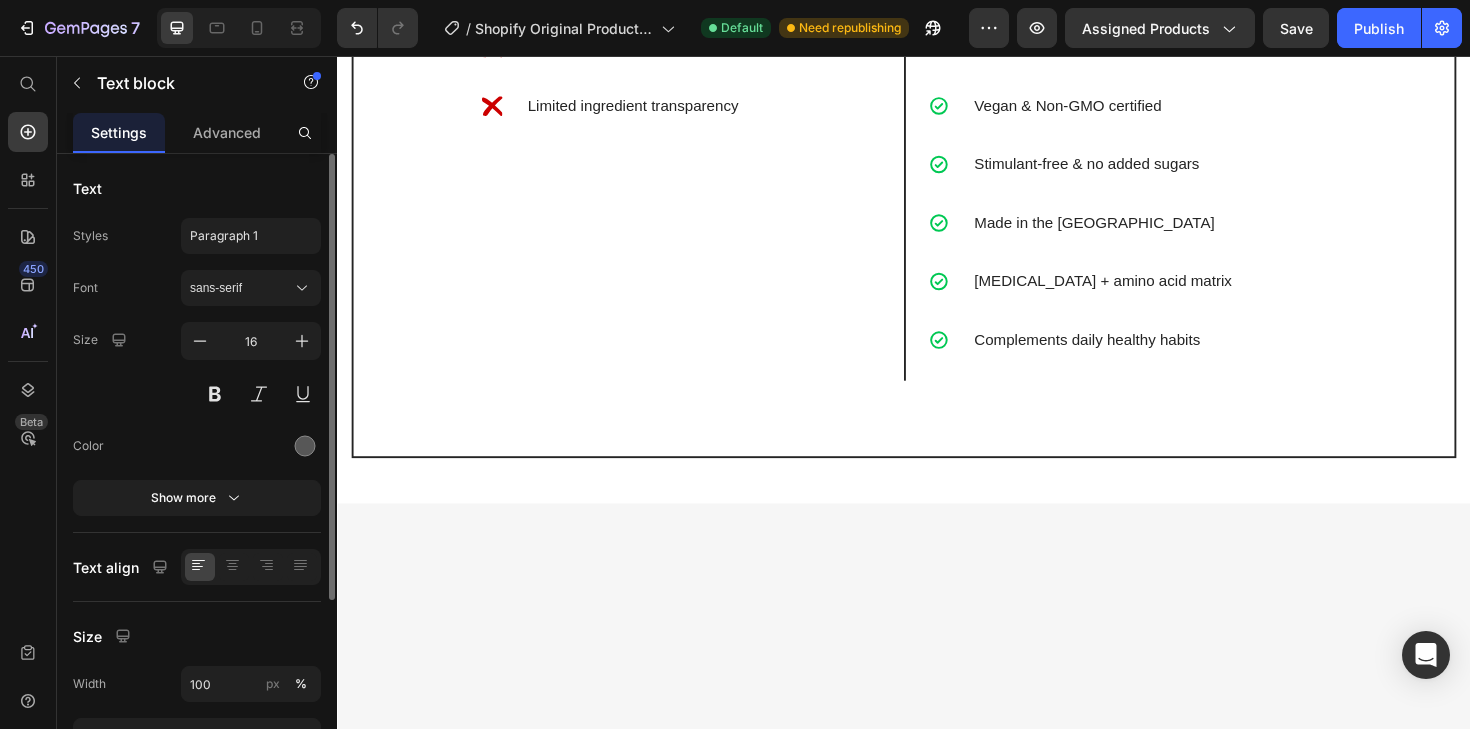 click on "But I must explain to you how all this mistaken idea of denouncing pleasure and praising pain was born and I will give you a complete account of the system, and expound the actual teachings of the great" at bounding box center (1347, -512) 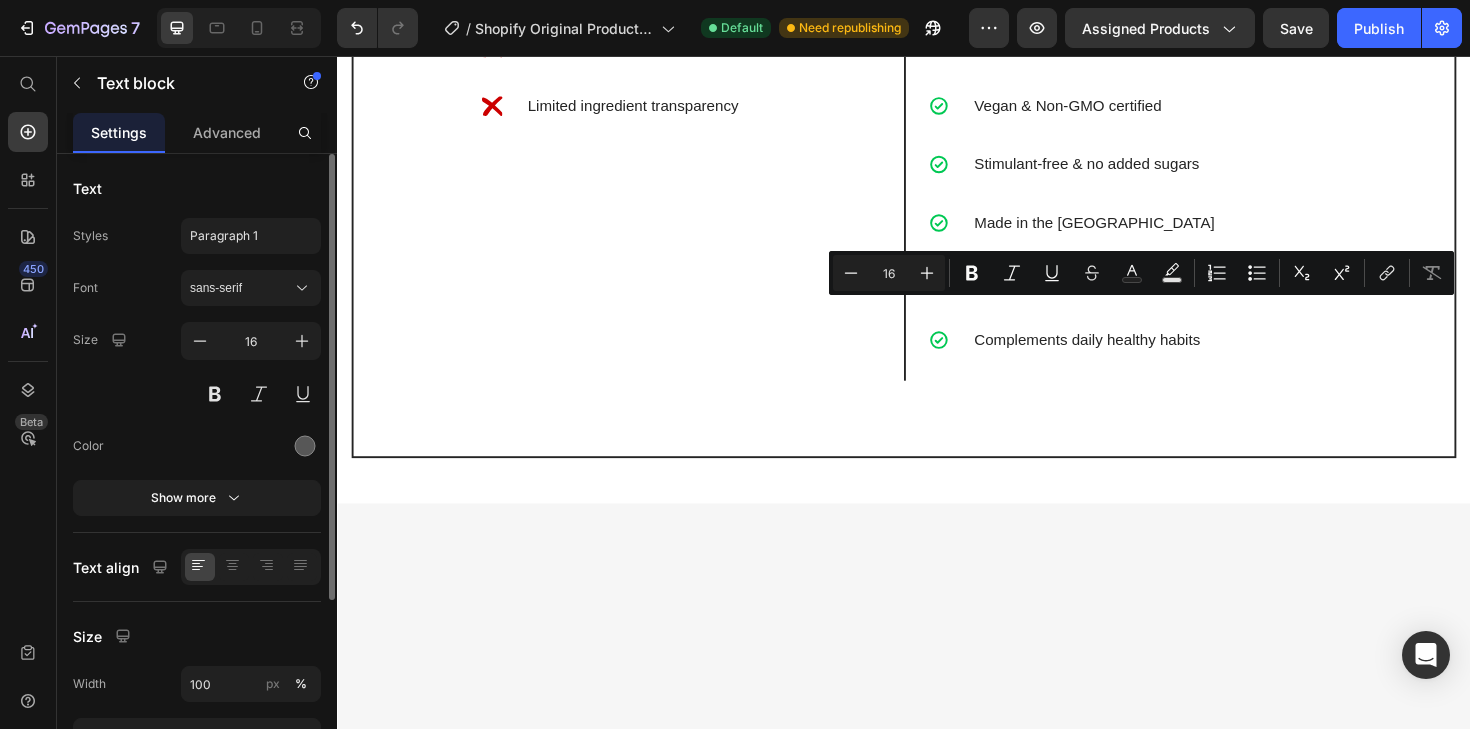 click on "But I must explain to you how all this mistaken idea of denouncing pleasure and praising pain was born and I will give you a complete account of the system, and expound the actual teachings of the great" at bounding box center (1347, -512) 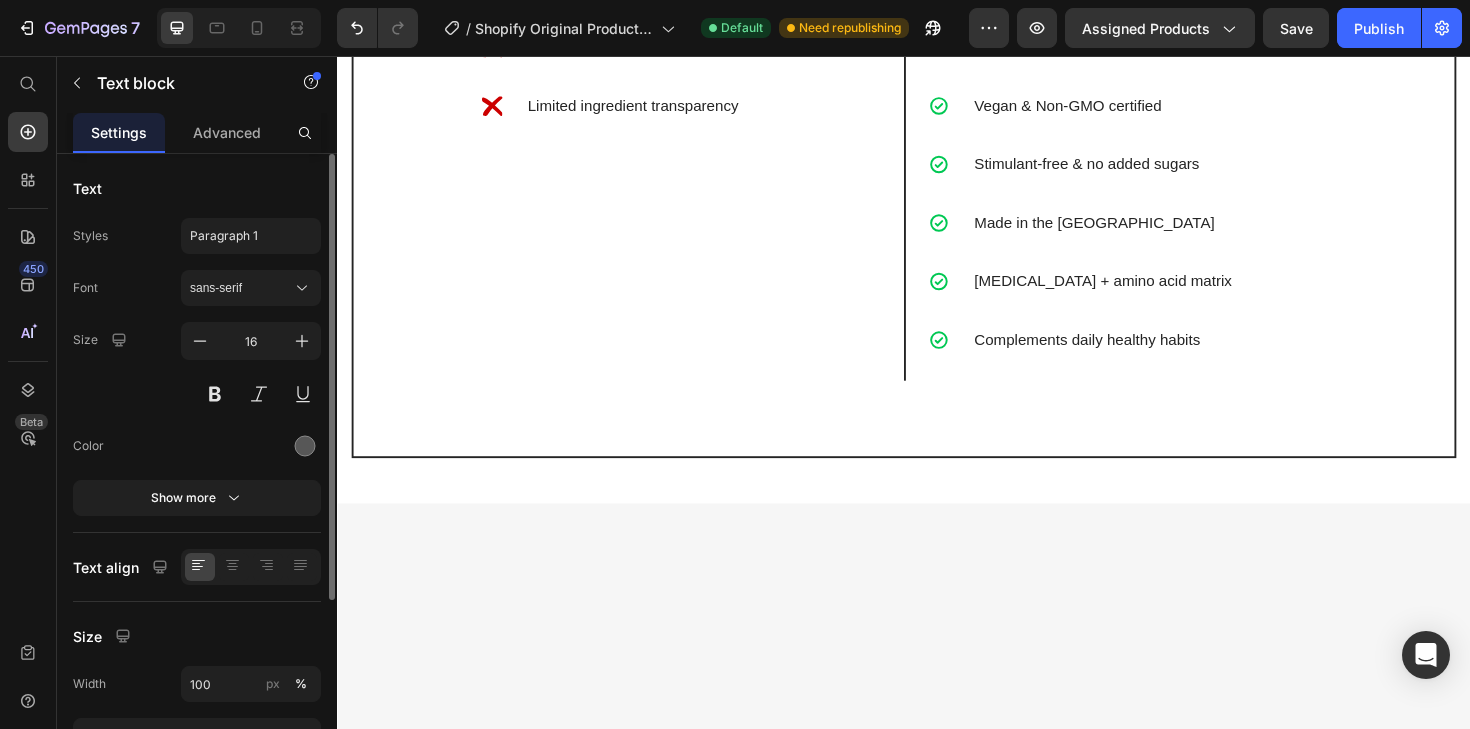 click on "Love the liquid drops and they help with my crazy appetite" at bounding box center (937, -555) 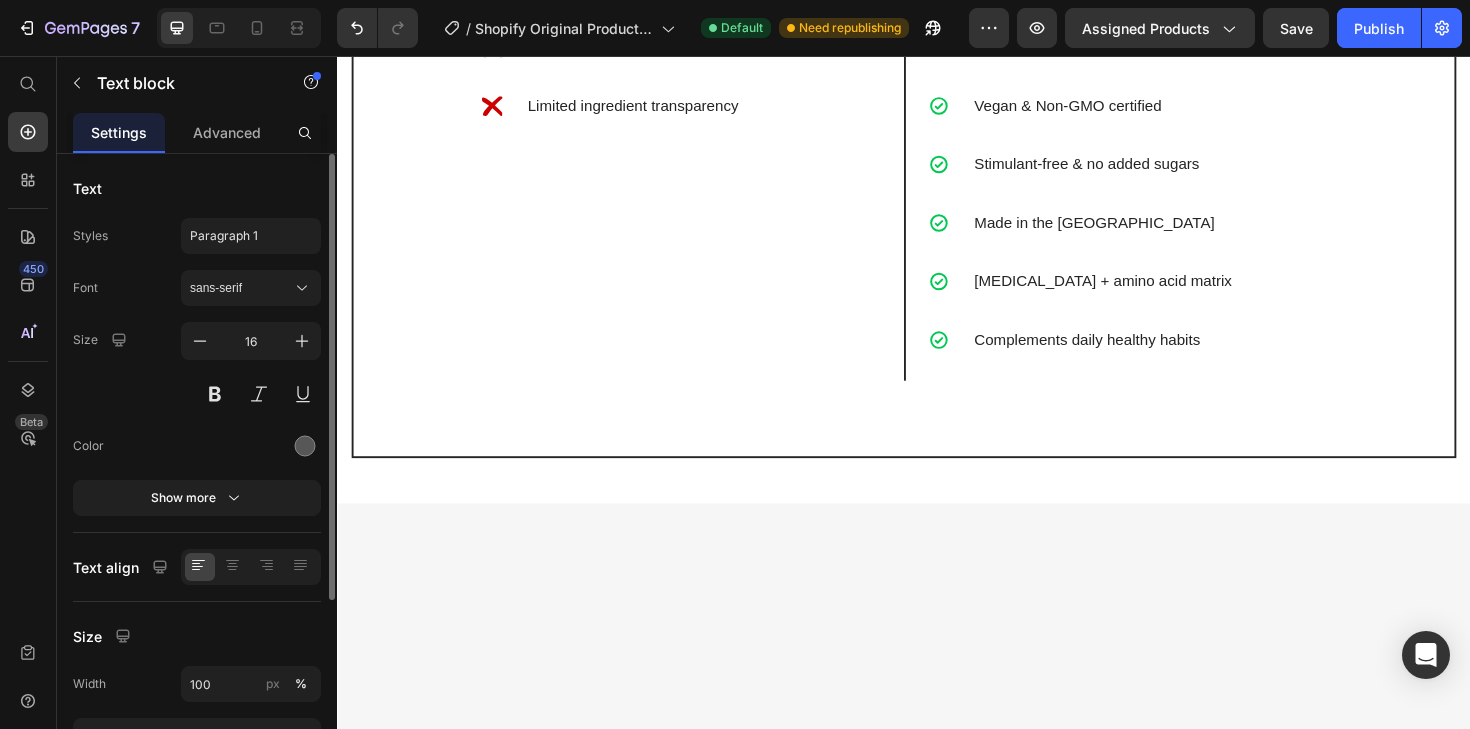 click on "This feels like the missing piece in my healthy lifestyle." at bounding box center [937, -555] 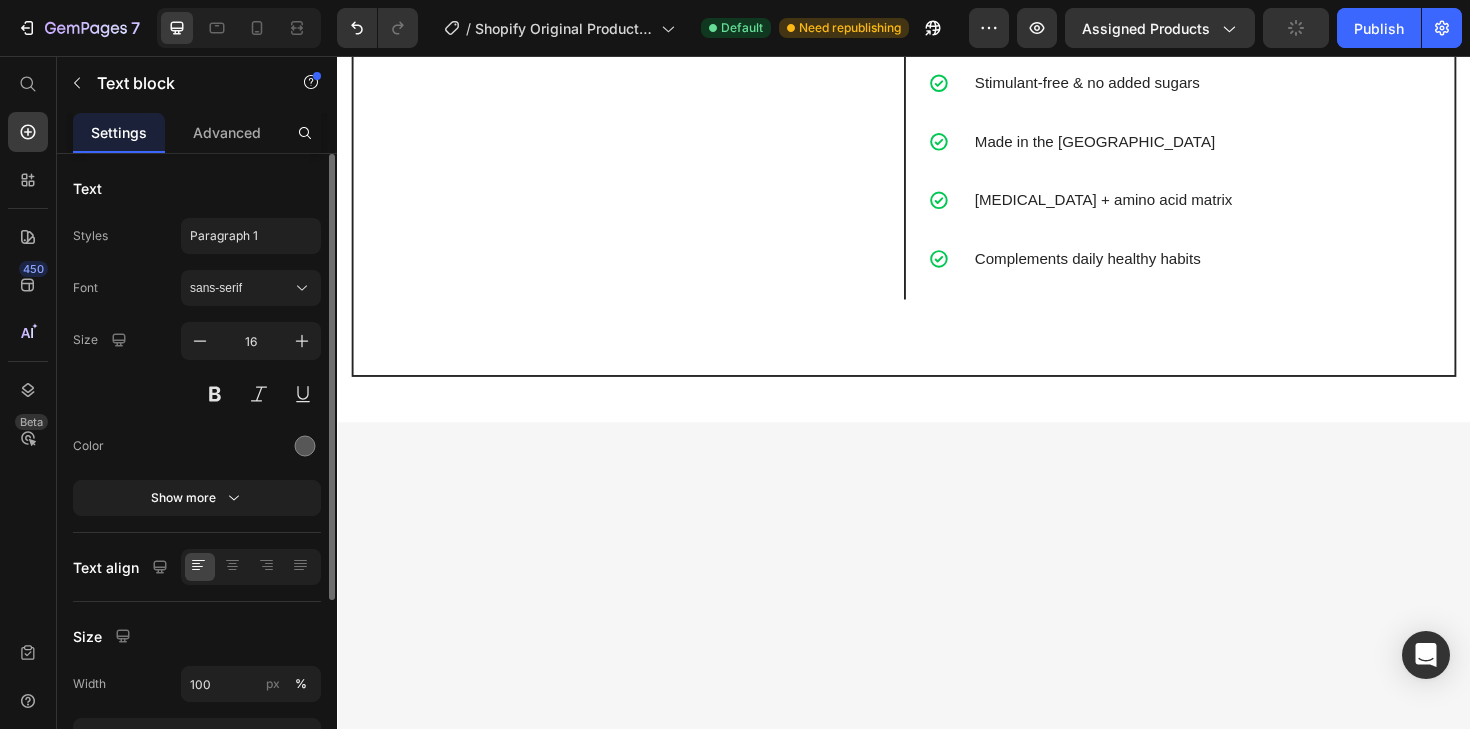 click on "Finally, a product that fits my routine—and it’s actually working." at bounding box center [526, -555] 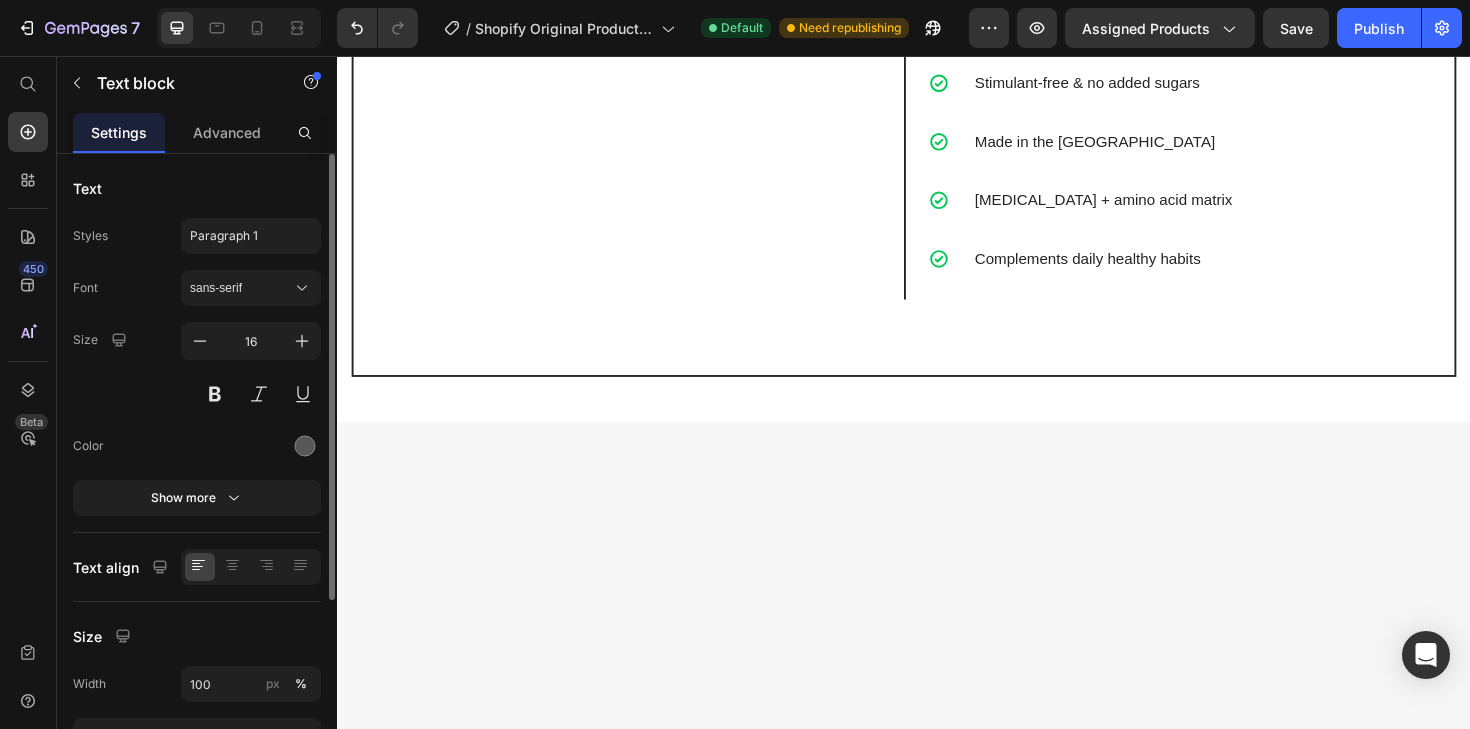 click on "Finally, a product that fits my routine and it’s actually working." at bounding box center (526, -555) 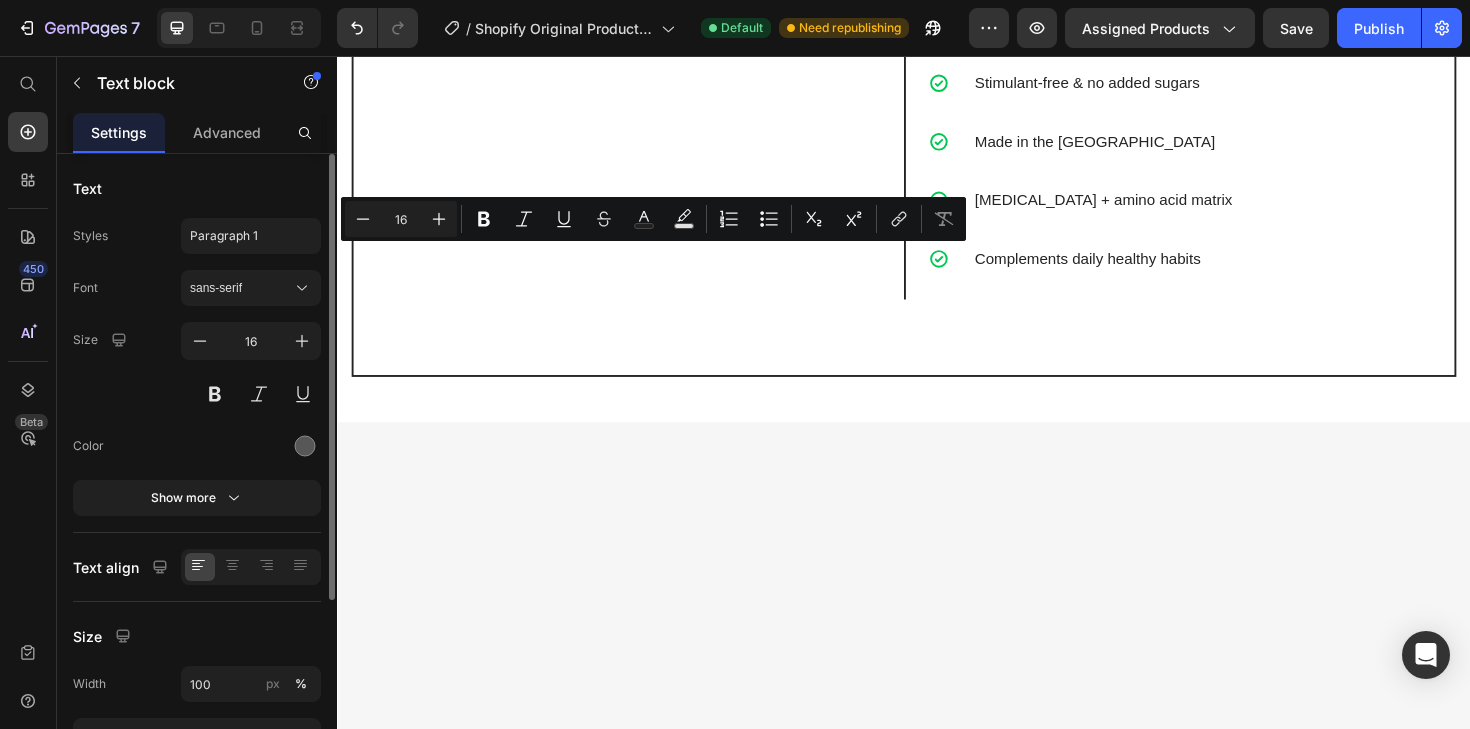 drag, startPoint x: 423, startPoint y: 268, endPoint x: 350, endPoint y: 268, distance: 73 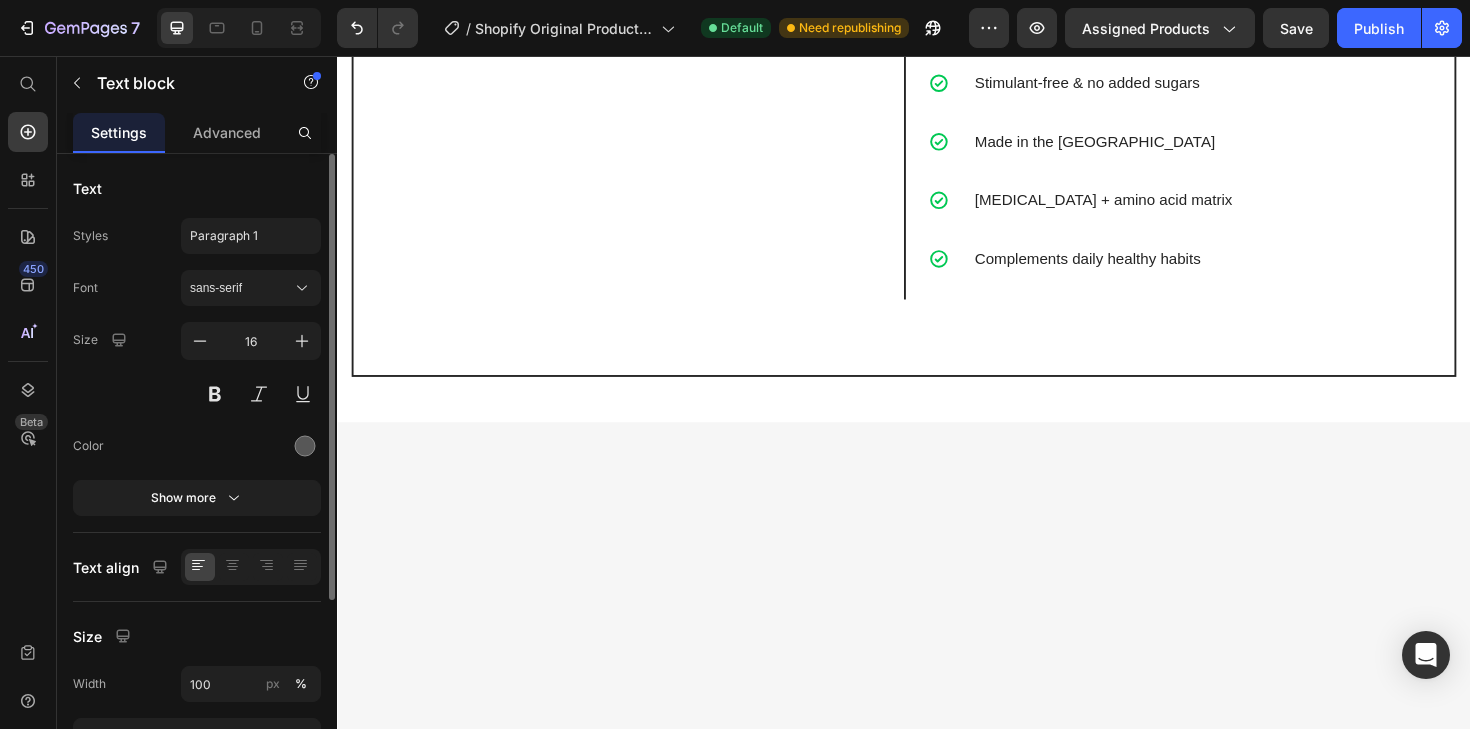 click on "It tastes great and helps with cravings product that fits my routine and it’s actually working." at bounding box center (526, -555) 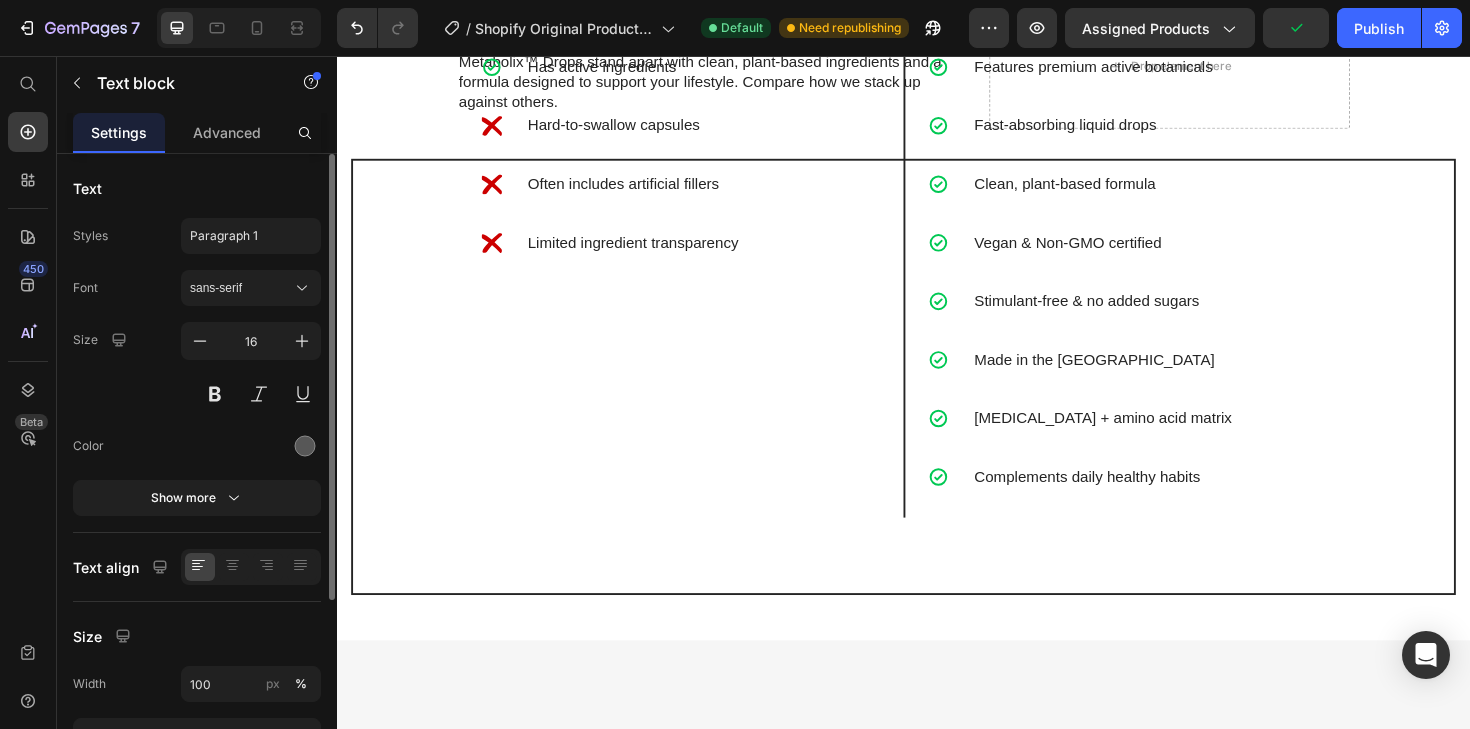 scroll, scrollTop: 4386, scrollLeft: 0, axis: vertical 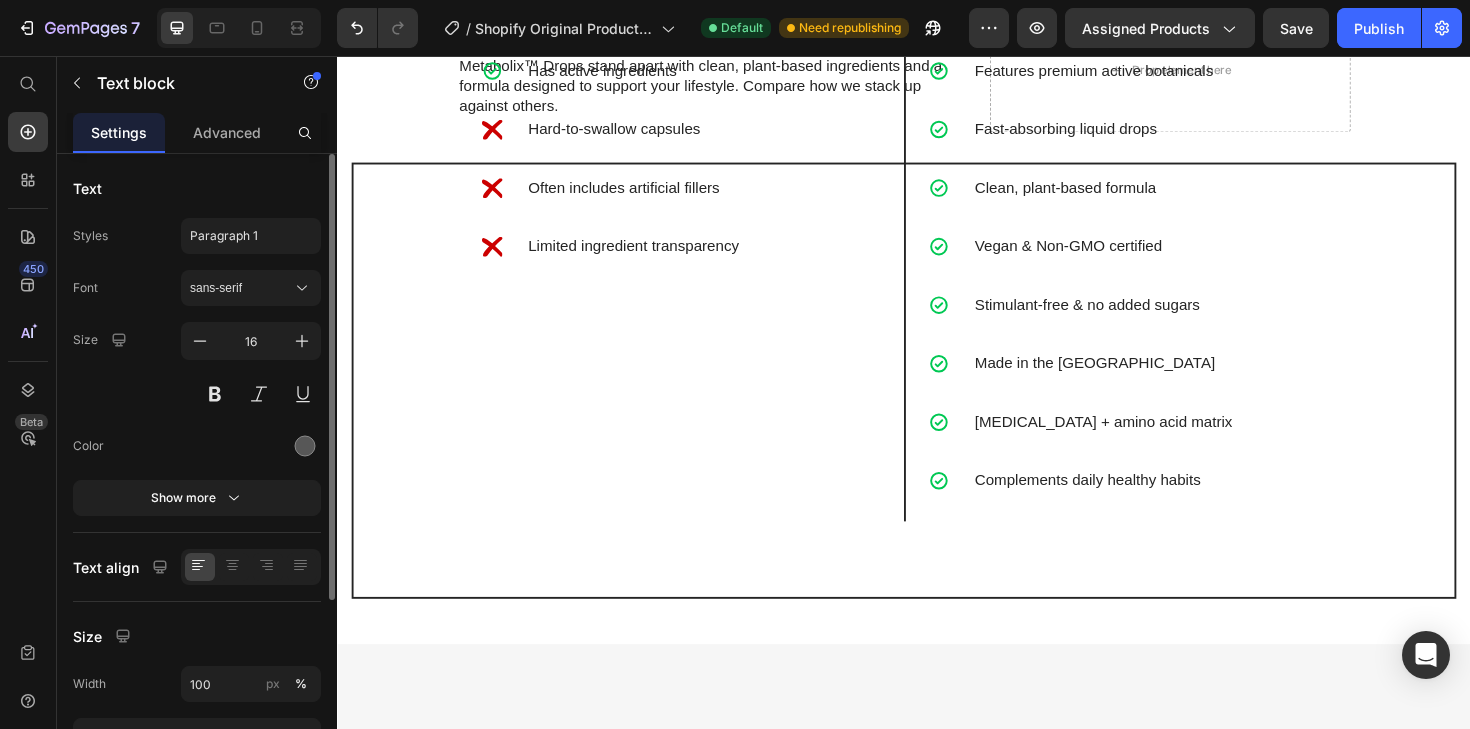 click on "98% Customers Are Satisfied" at bounding box center (937, -589) 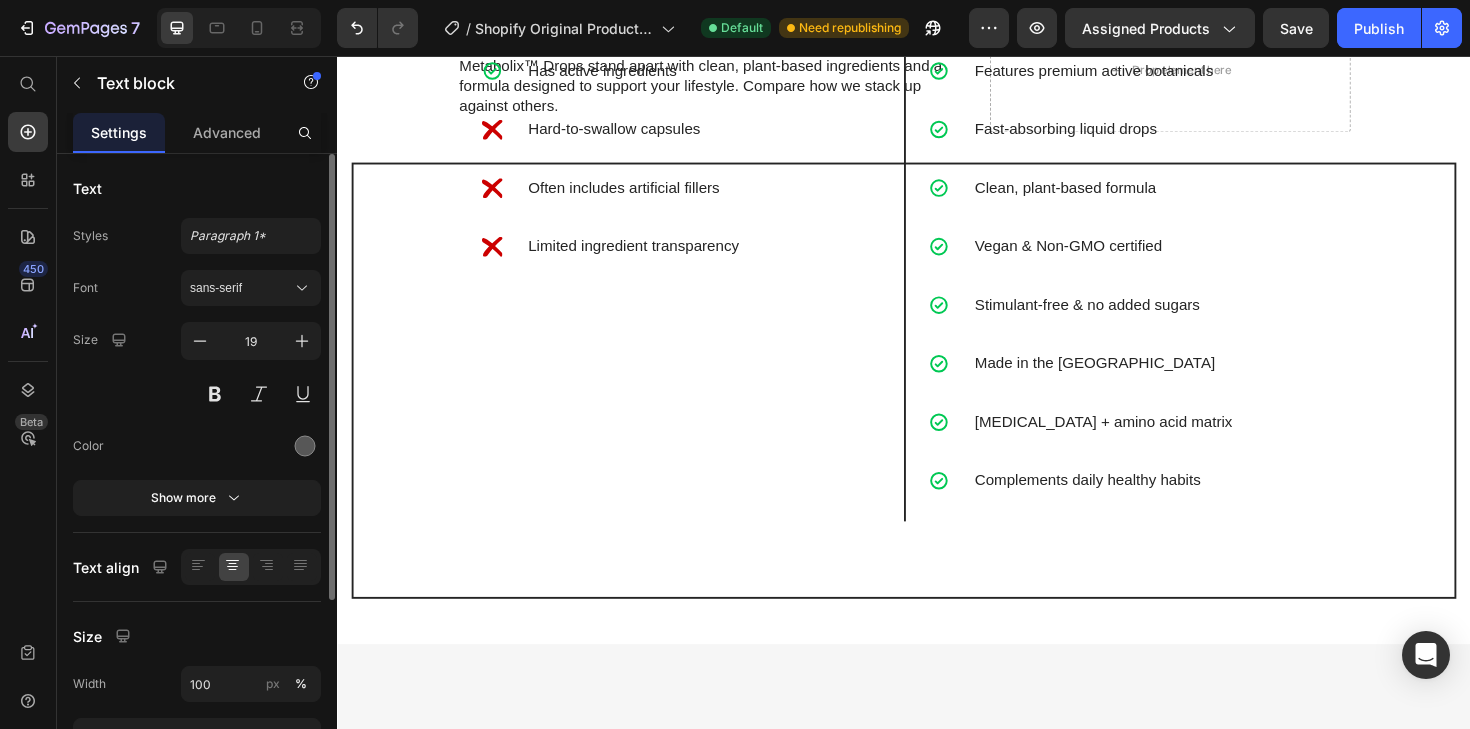 click on "98% Customers Are Satisfied" at bounding box center [937, -589] 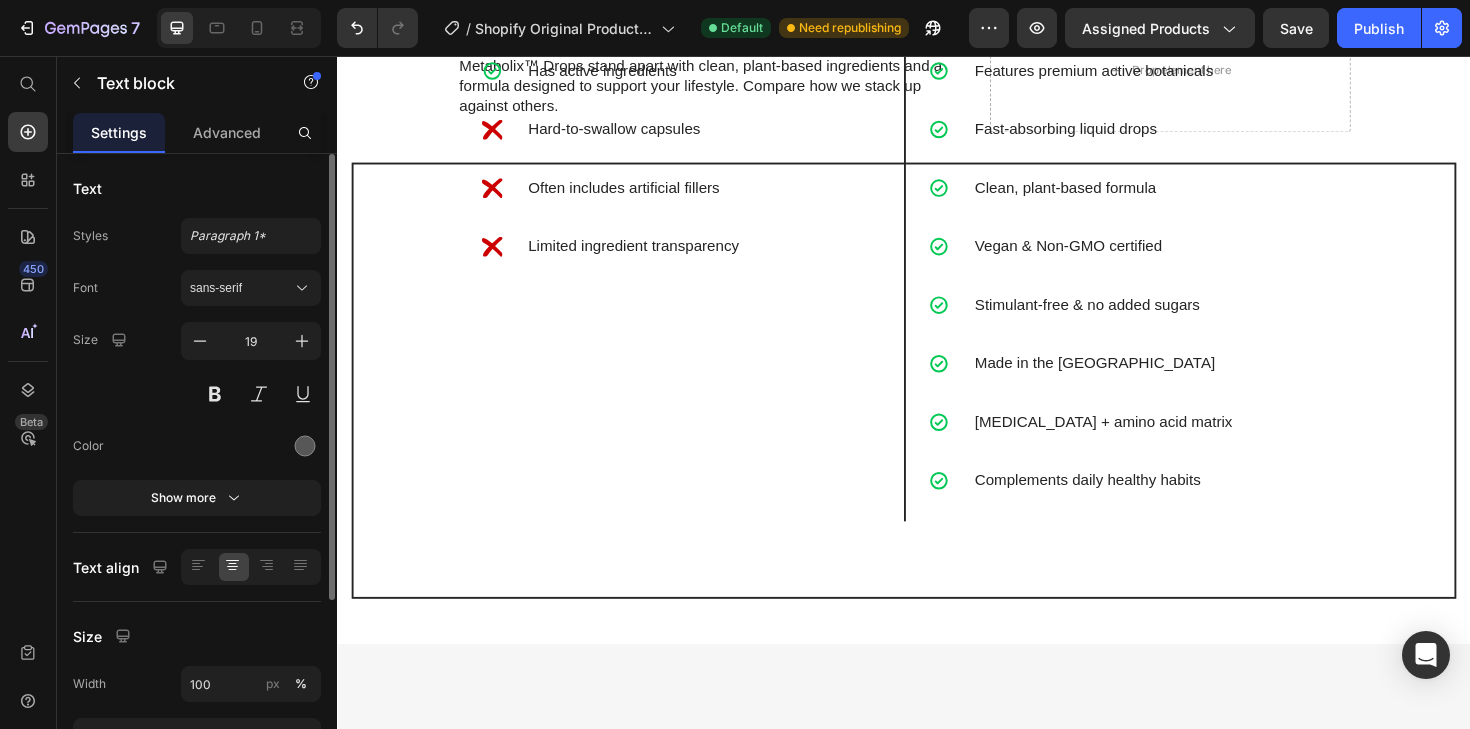 click on "98% Customers Are Satisfied" at bounding box center [937, -589] 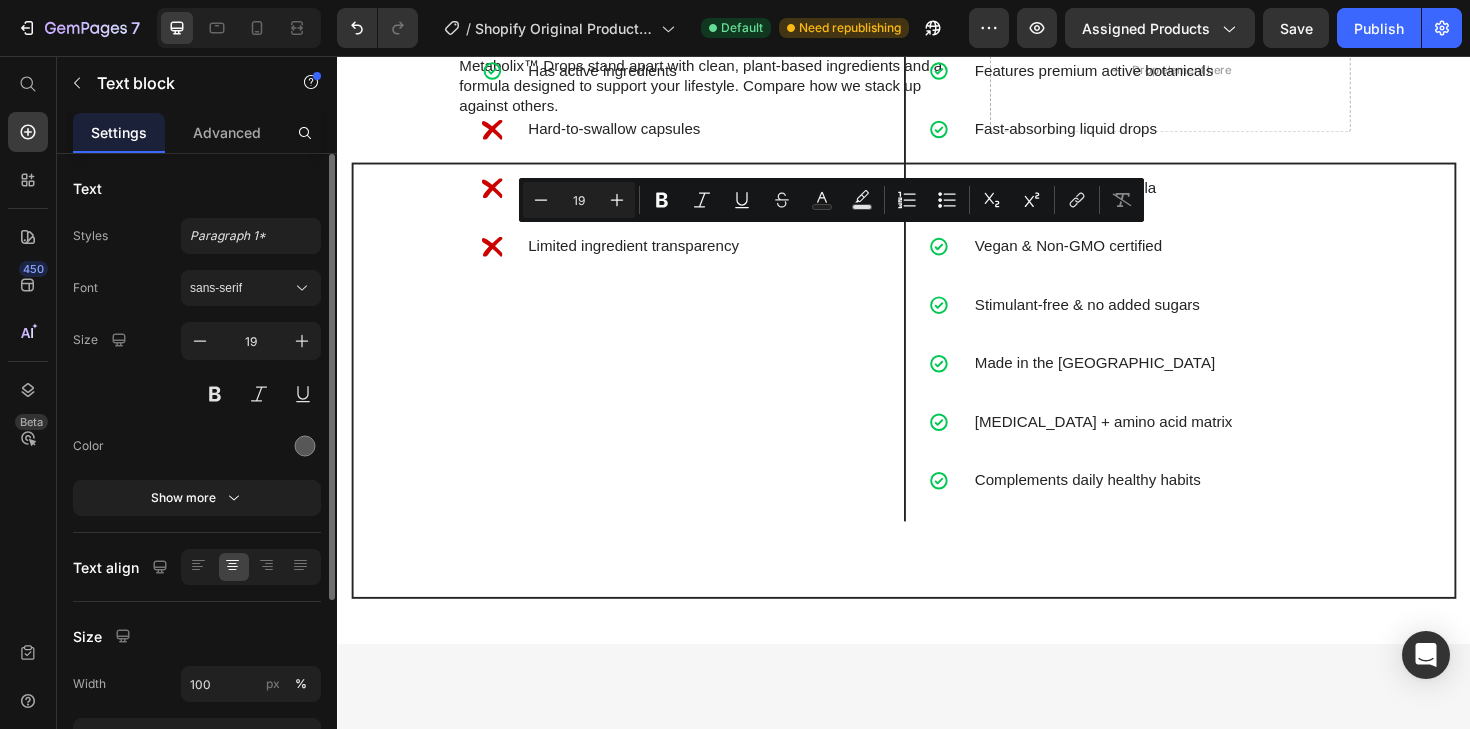 click on "98% Customers Are Satisfied" at bounding box center [937, -589] 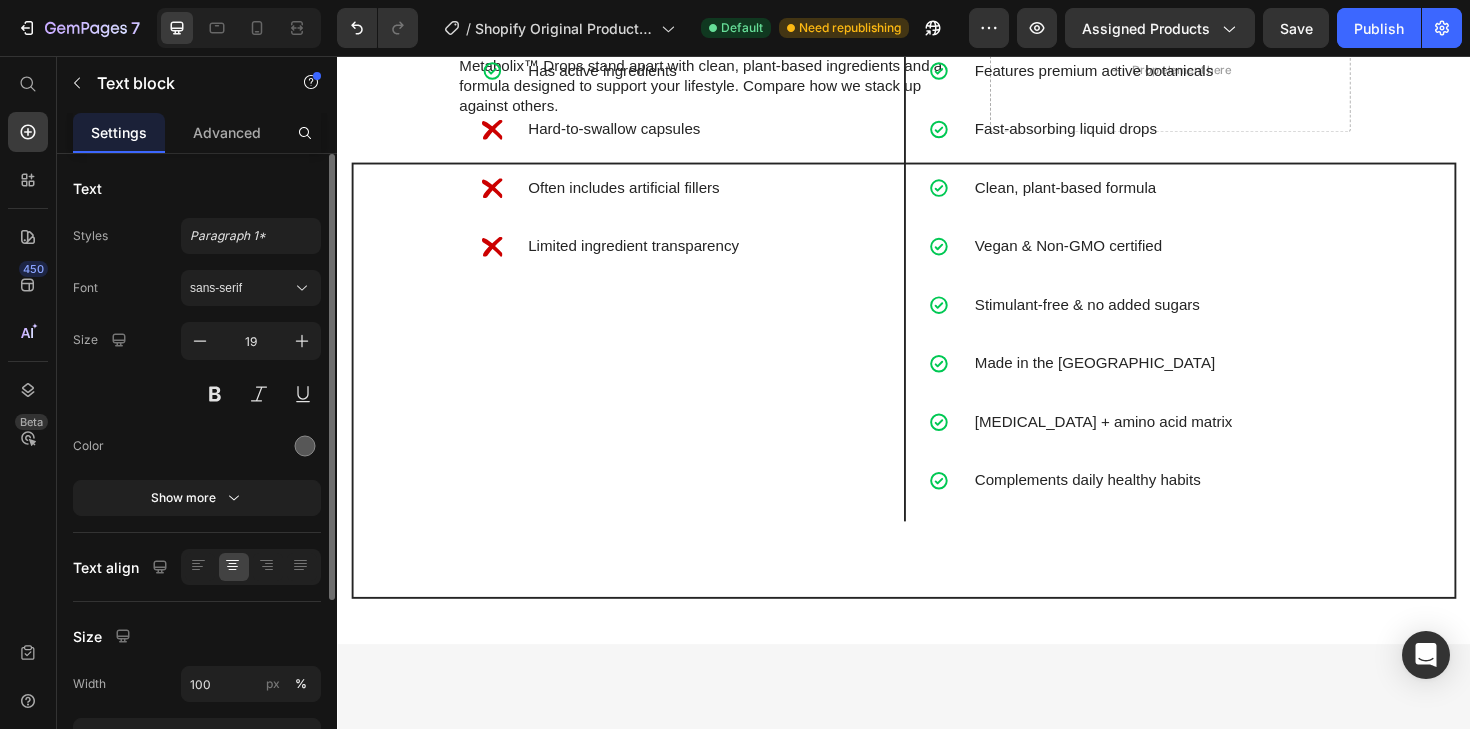 click on "Trusted By More Than  500,000 Customers Globally" at bounding box center (937, -513) 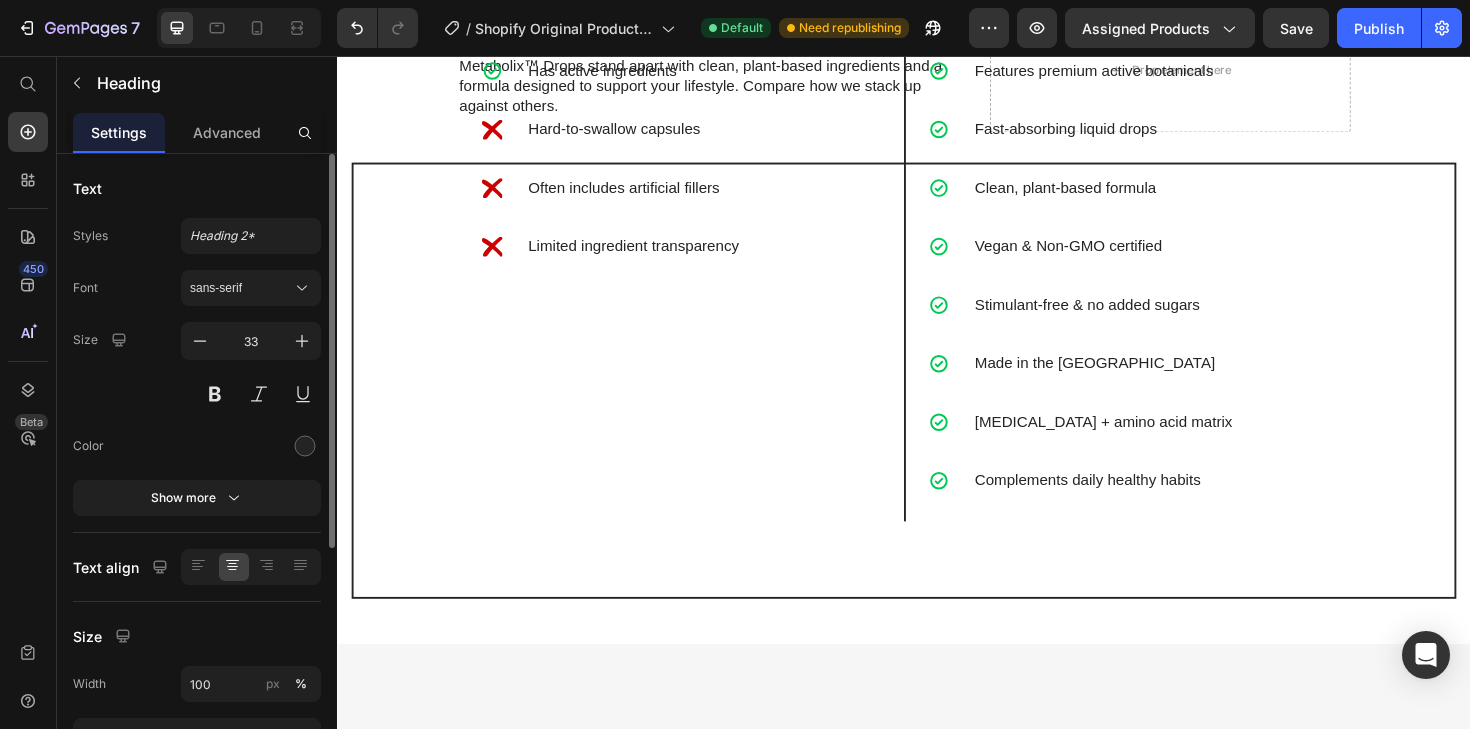 click on "Trusted By More Than  500,000 Customers Globally" at bounding box center [937, -513] 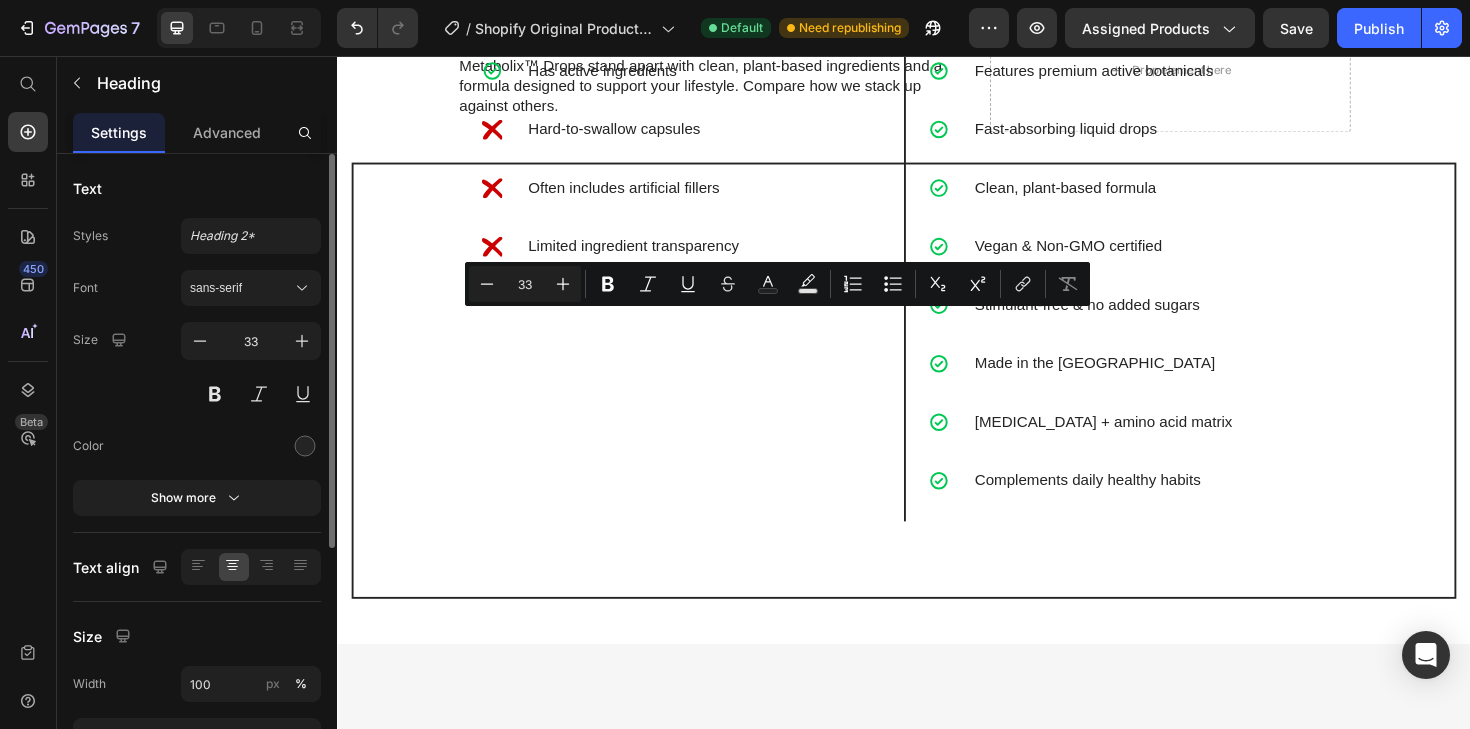 drag, startPoint x: 840, startPoint y: 347, endPoint x: 725, endPoint y: 343, distance: 115.06954 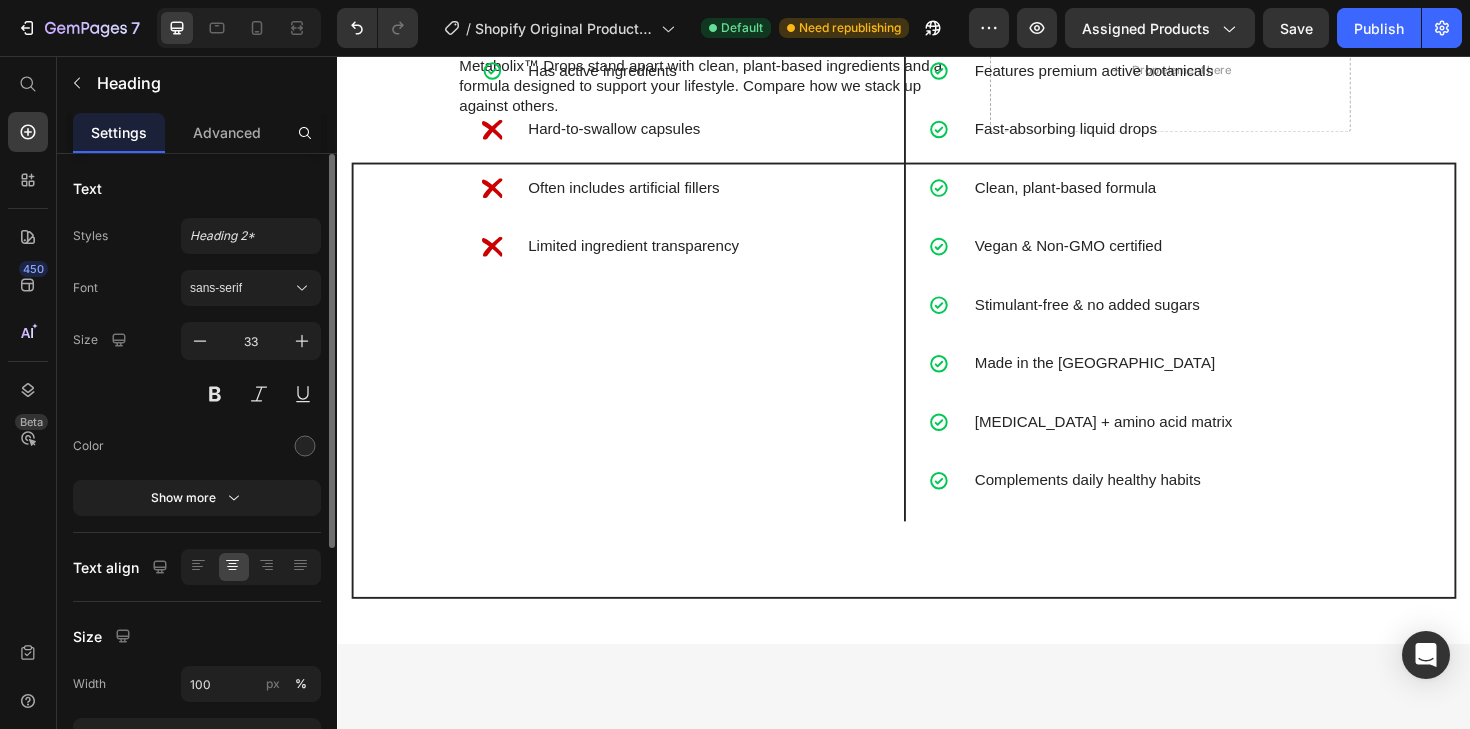 click on "Icon                Icon                Icon                Icon                Icon Icon List Hoz It tastes great and helps with cravings Heading It tastes great and helps with cravings. It also fits my routine is actually working.  Text block                Title Line [PERSON_NAME] Heading
Icon Verified Buyer Text block Icon List Row                Icon                Icon                Icon                Icon                Icon Icon List Hoz Love the liquid drops Heading I love the liquid drops. This feels like the missing piece in trying to get to a healthy lifestyle Text block                Title Line [PERSON_NAME] - 41 Heading
Icon Verified Buyer Text block Row Icon List Row                Icon                Icon                Icon                Icon                Icon Icon List Hoz Great product!  Heading So easy to use, and I’m already noticing a difference. Great product! Text block                Title Line [PERSON_NAME] - 35 Heading Icon Row" at bounding box center [937, -304] 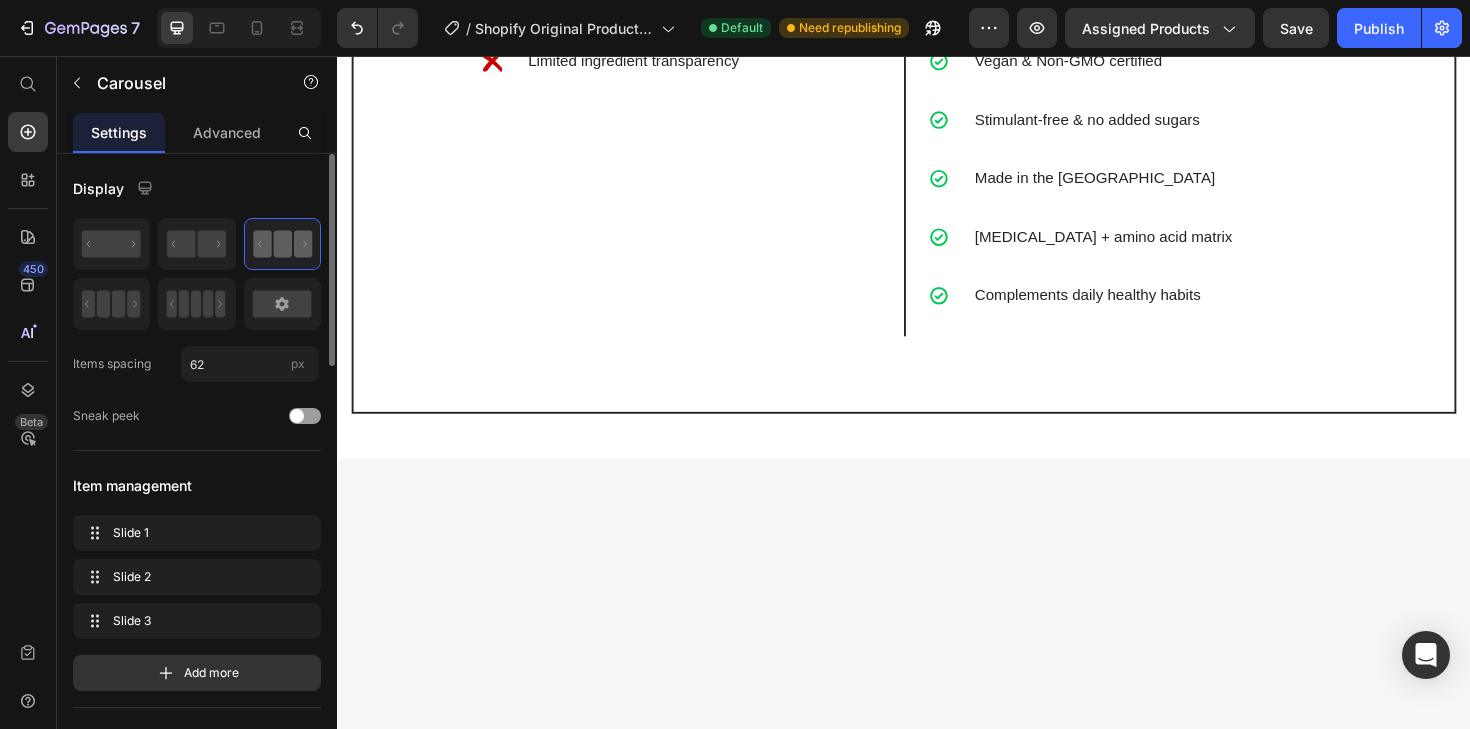 scroll, scrollTop: 4423, scrollLeft: 0, axis: vertical 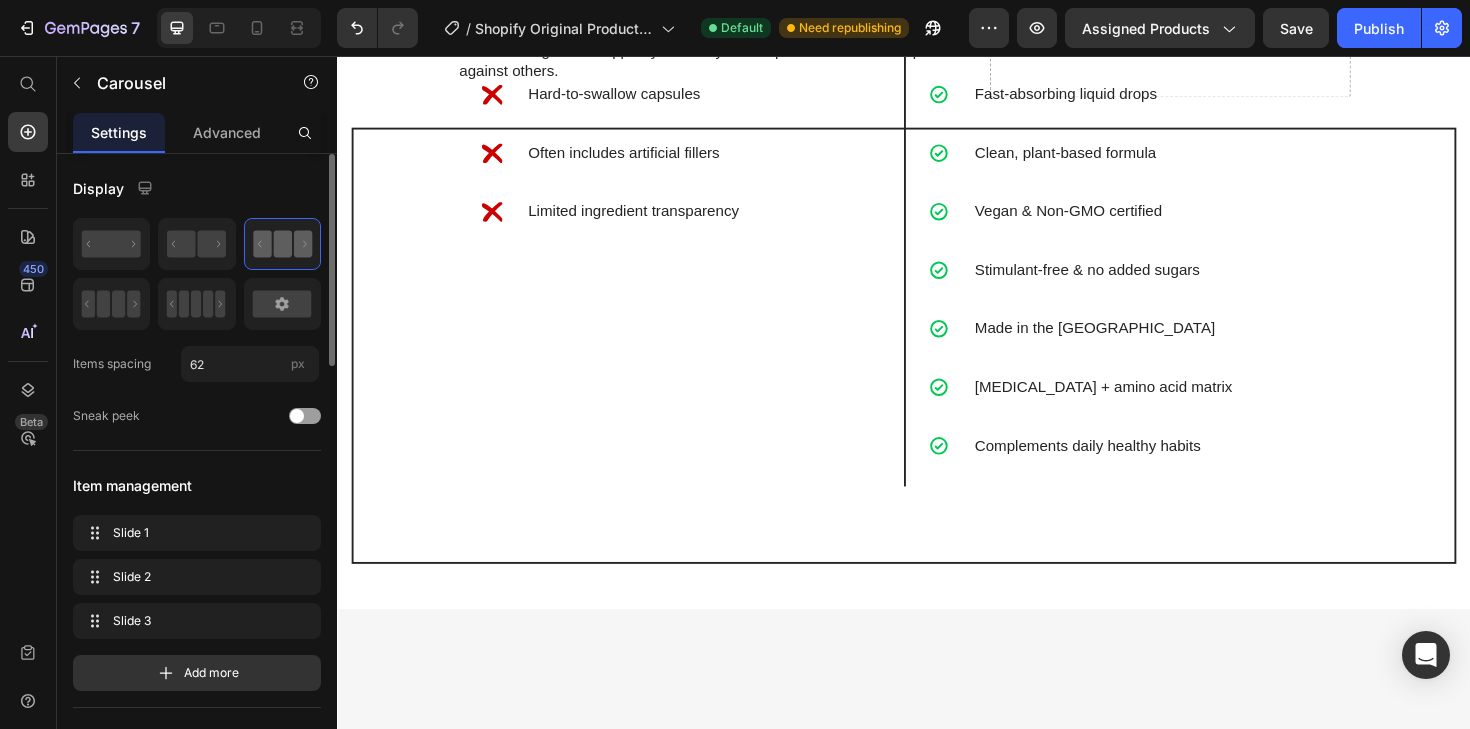 click on "92% Customers Are Satisfied" at bounding box center (937, -626) 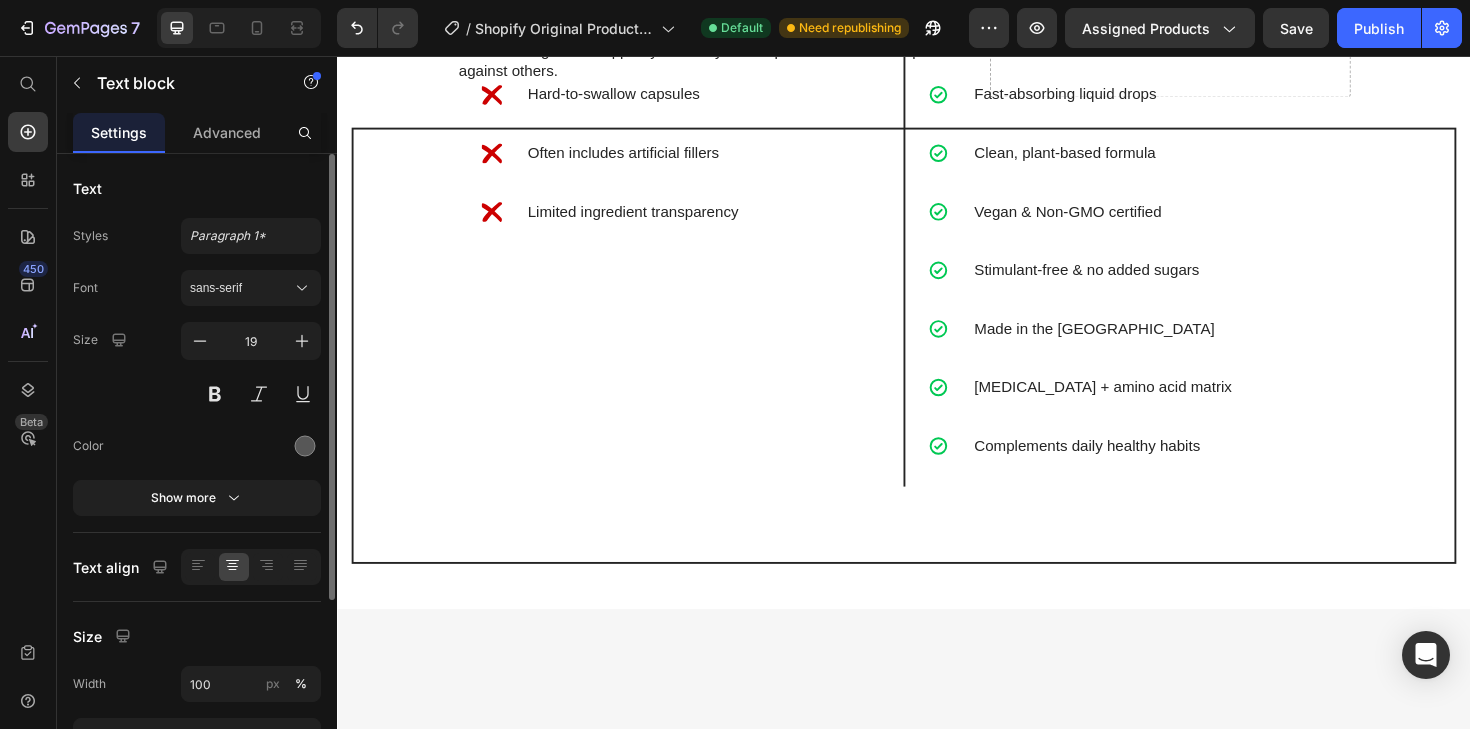 click 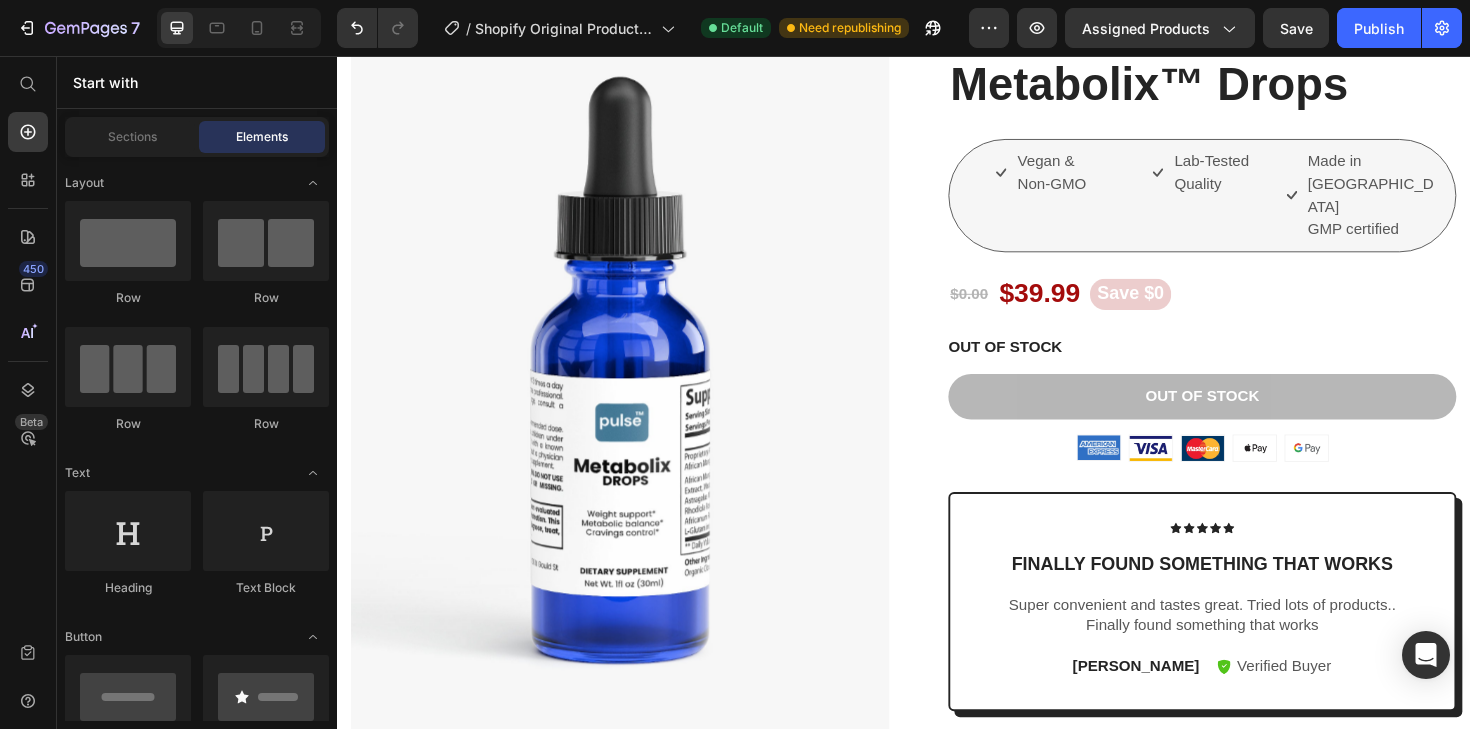 scroll, scrollTop: 0, scrollLeft: 0, axis: both 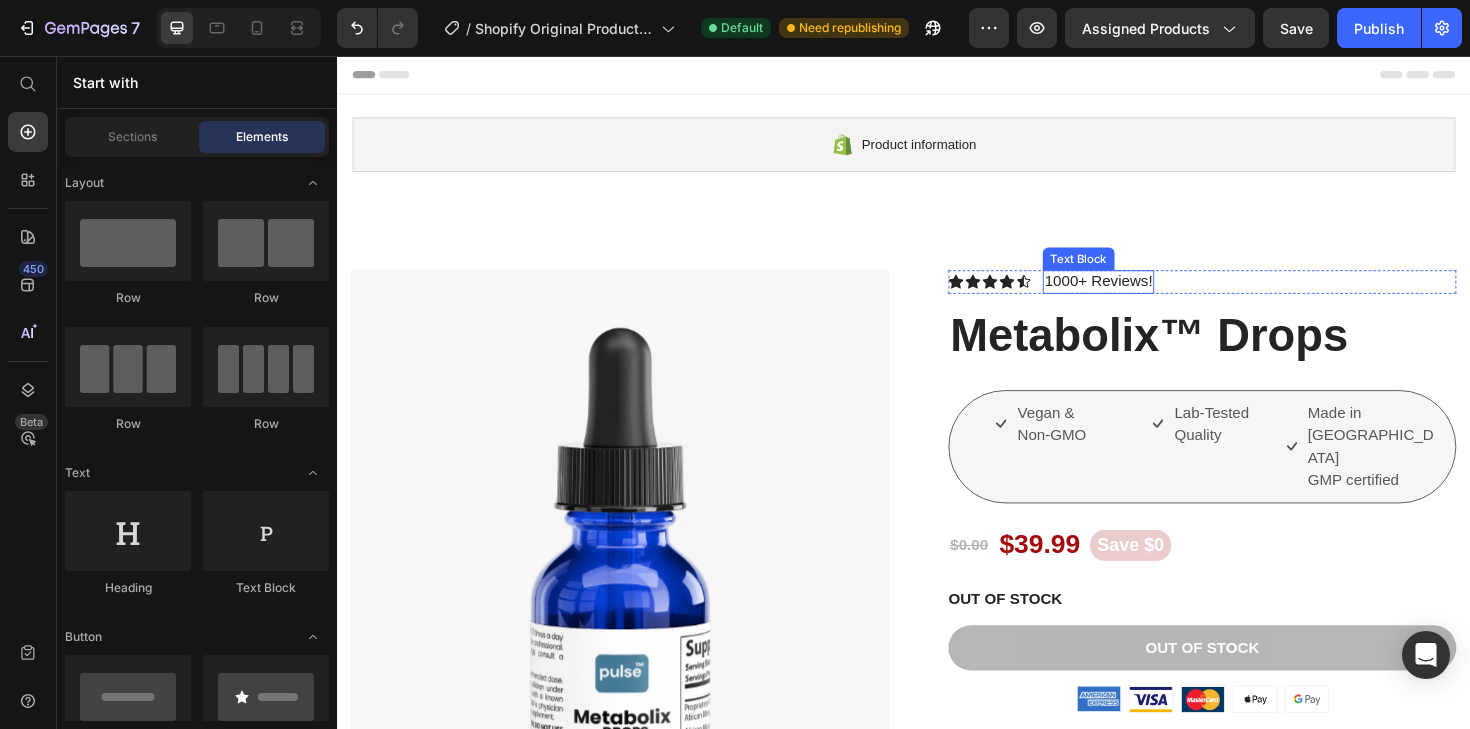 click on "1000+ Reviews!" at bounding box center (1143, 295) 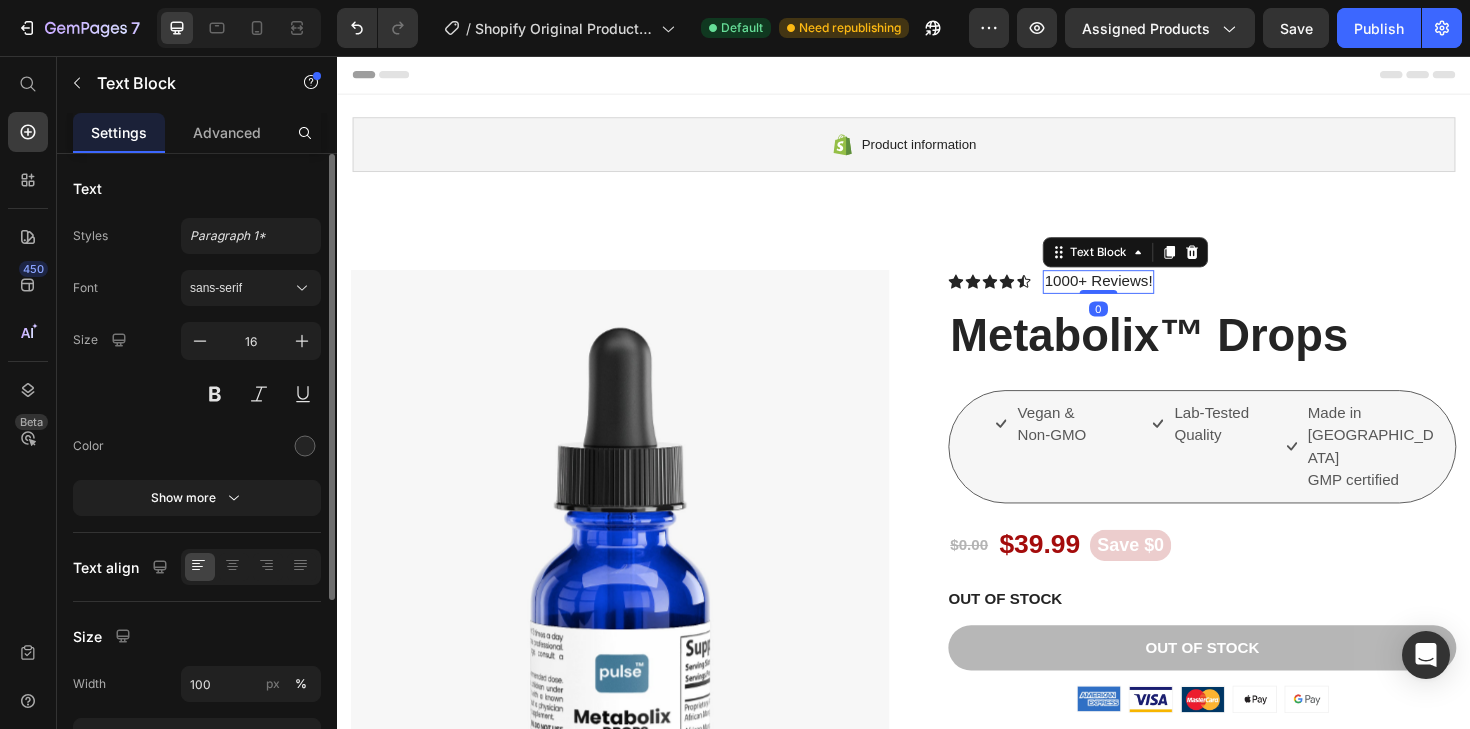 click on "1000+ Reviews!" at bounding box center (1143, 295) 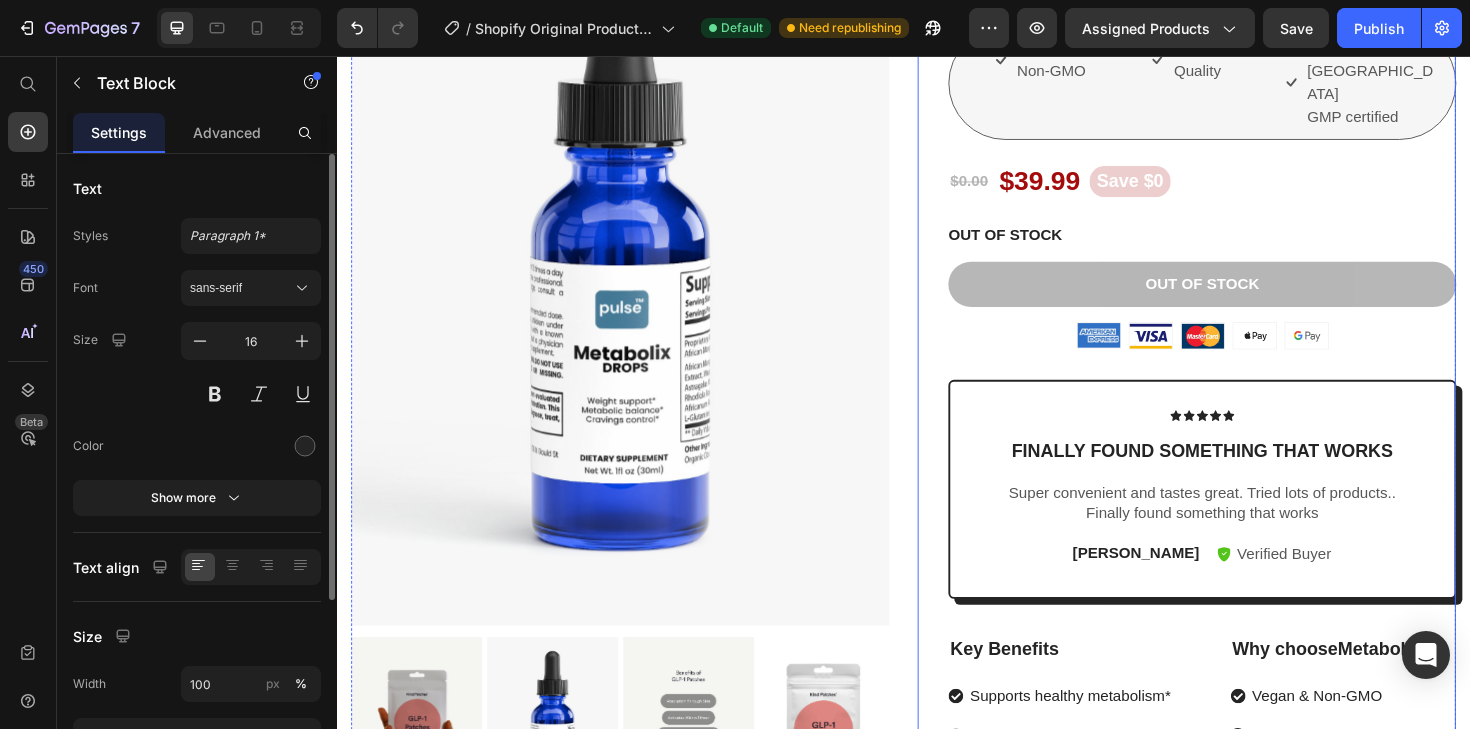 scroll, scrollTop: 303, scrollLeft: 0, axis: vertical 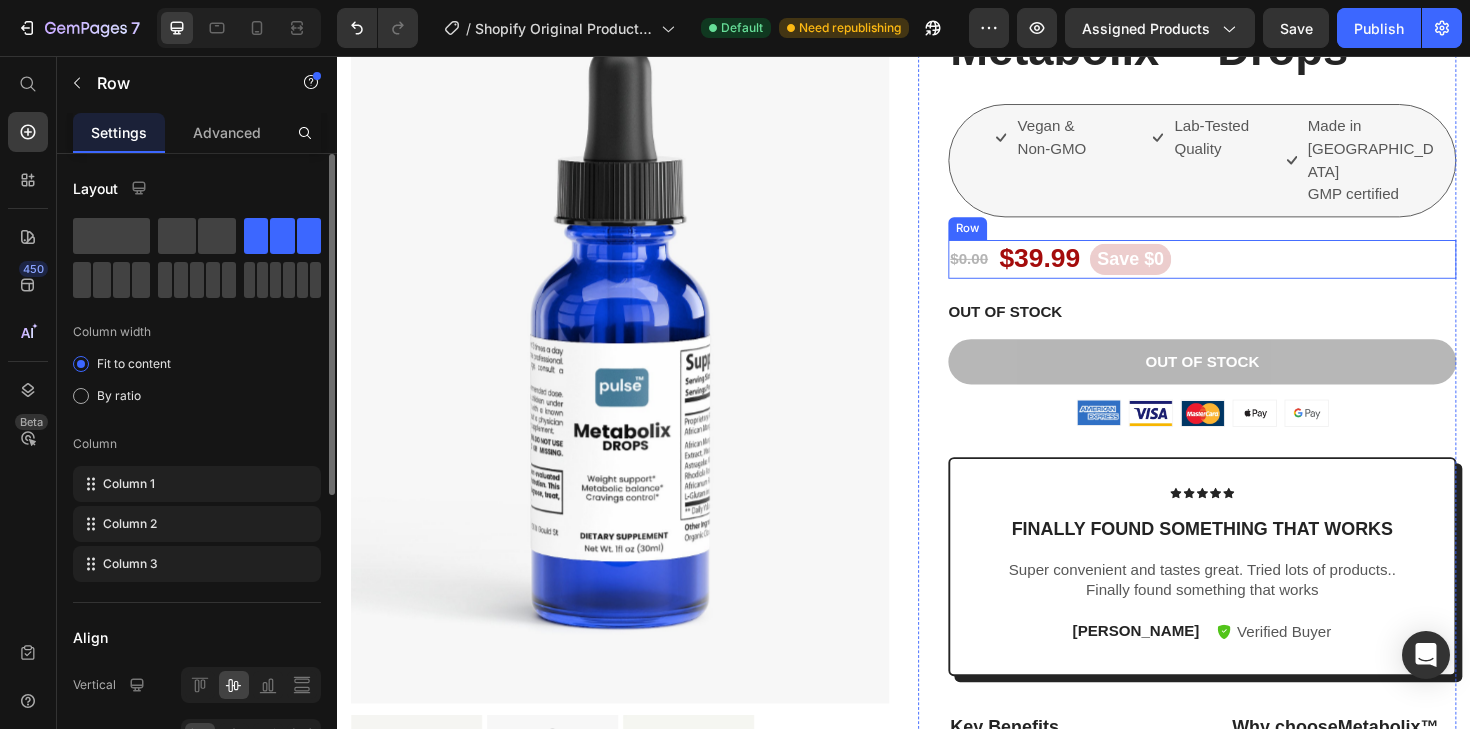 click on "$0.00 Product Price $39.99 Product Price Save $0 Product Badge Row" at bounding box center (1253, 271) 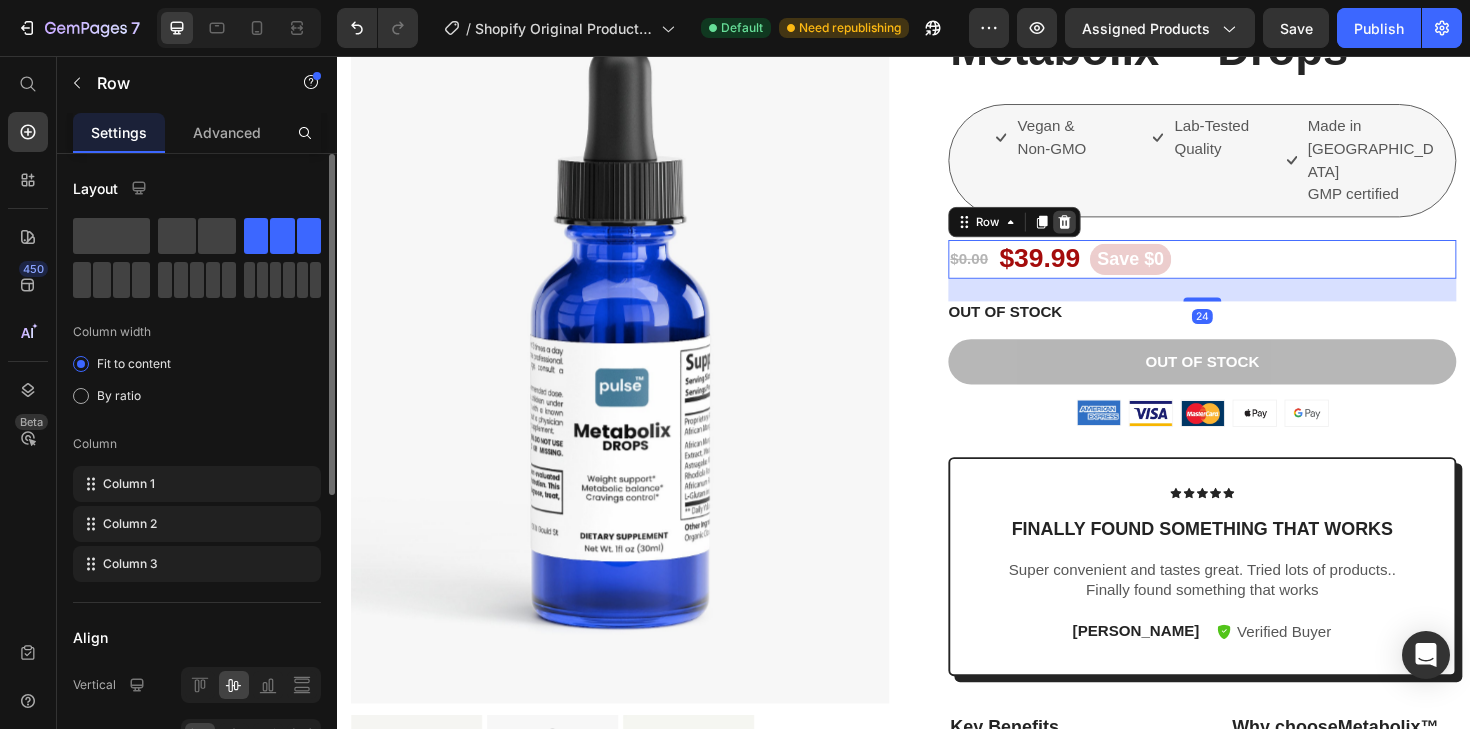 click 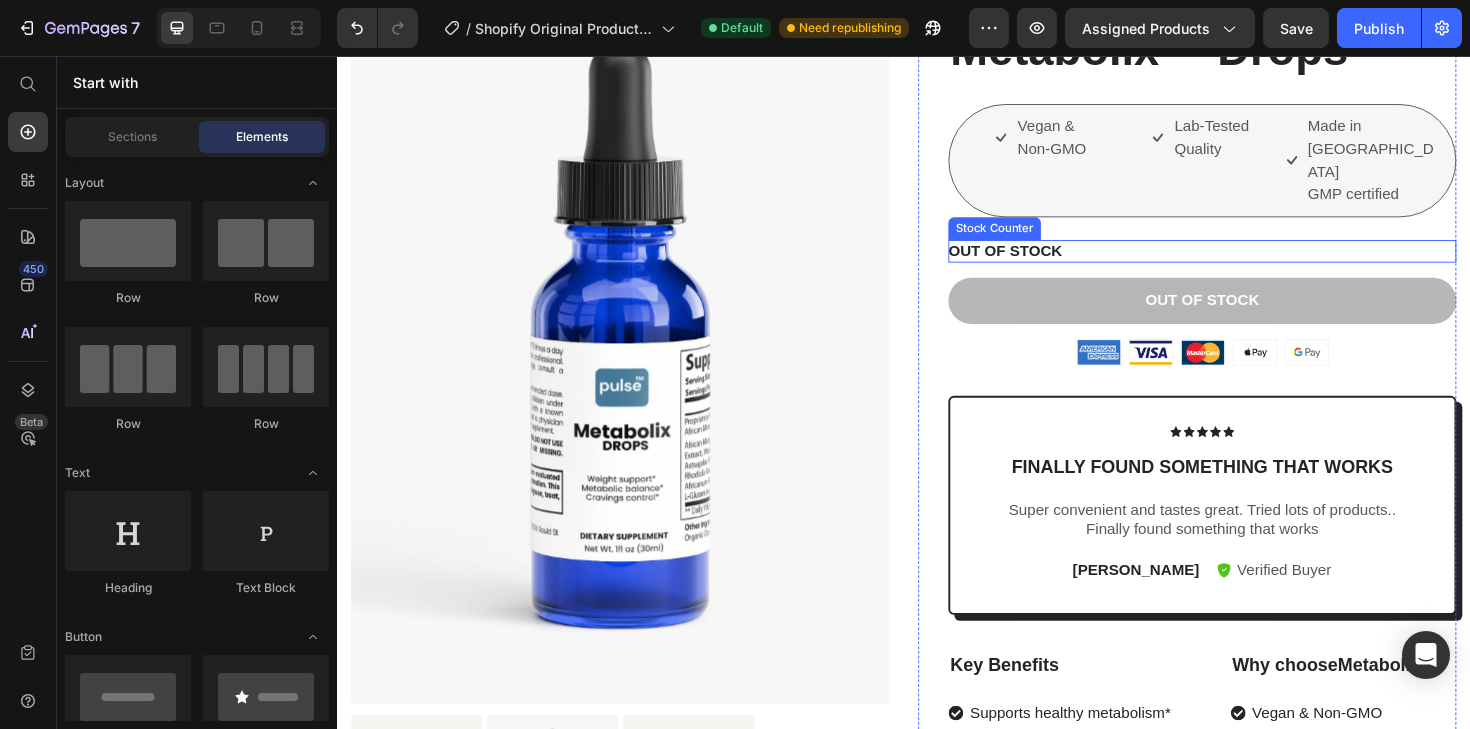 click on "OUT OF STOCK" at bounding box center [1253, 263] 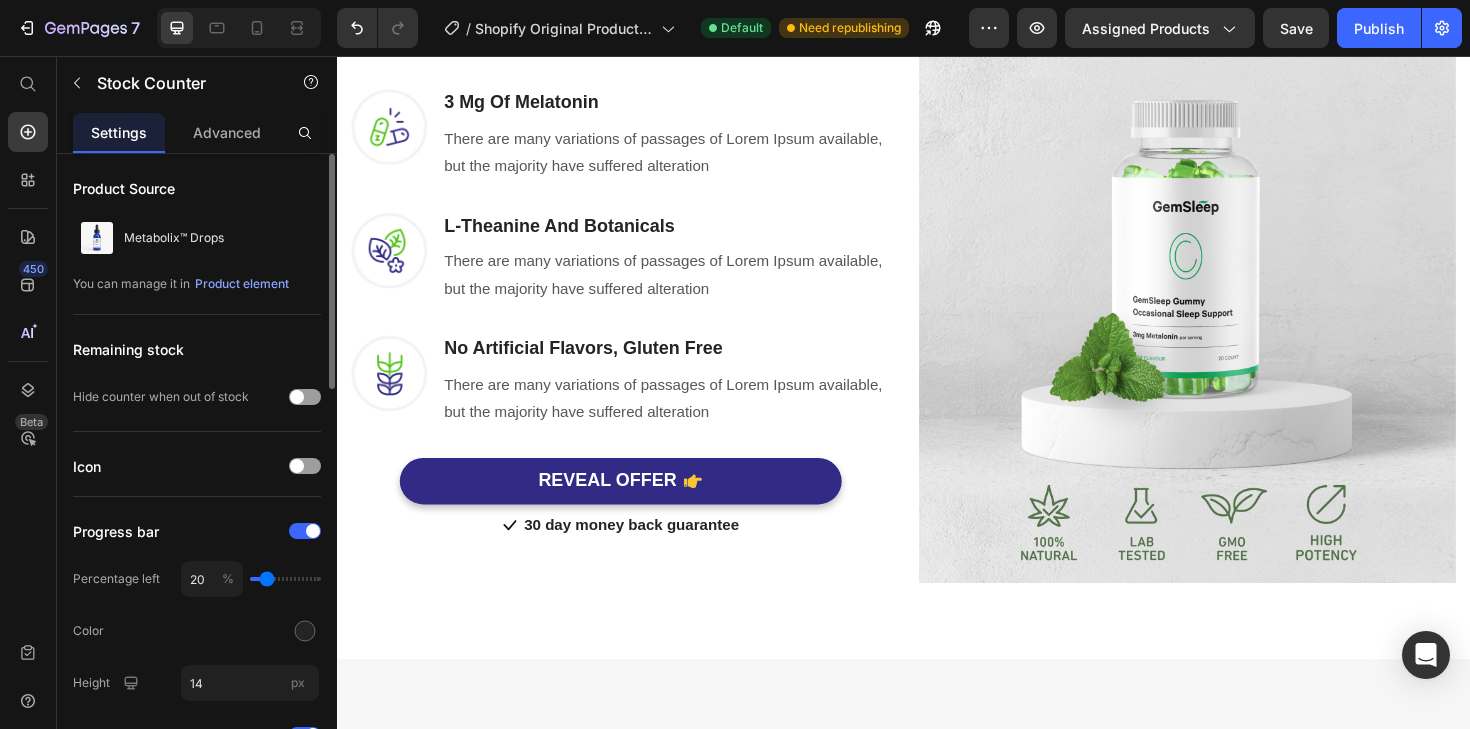 scroll, scrollTop: 2238, scrollLeft: 0, axis: vertical 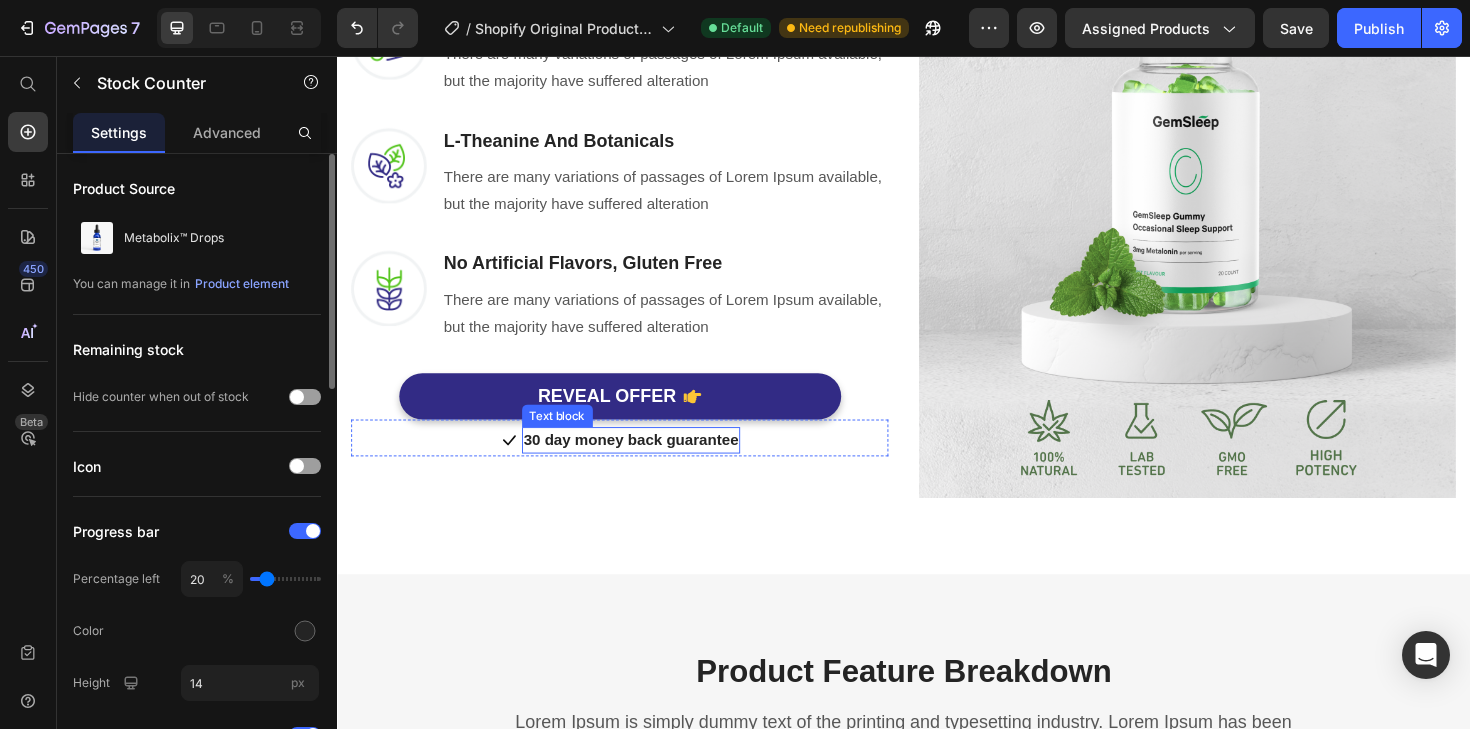 click on "30 day money back guarantee" at bounding box center [649, 463] 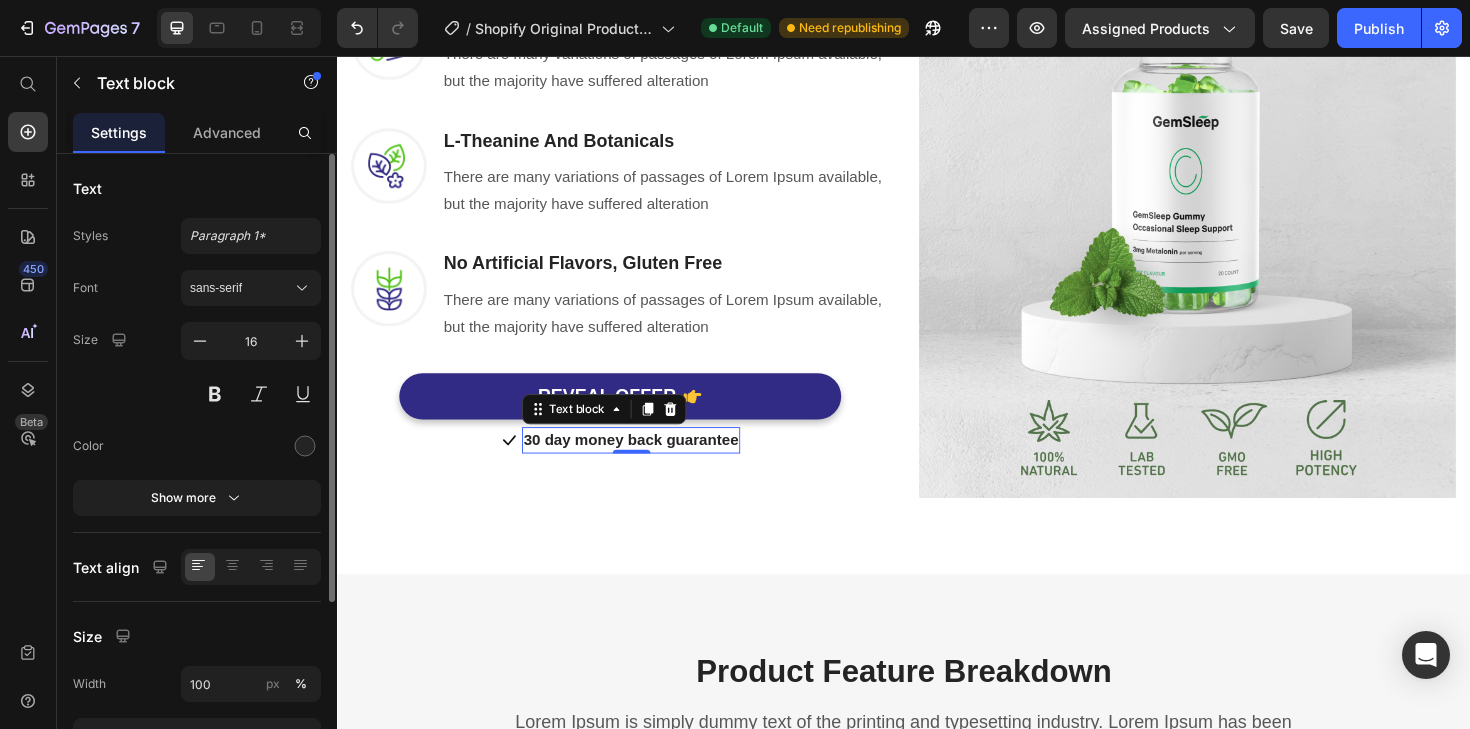 click on "30 day money back guarantee" at bounding box center (649, 463) 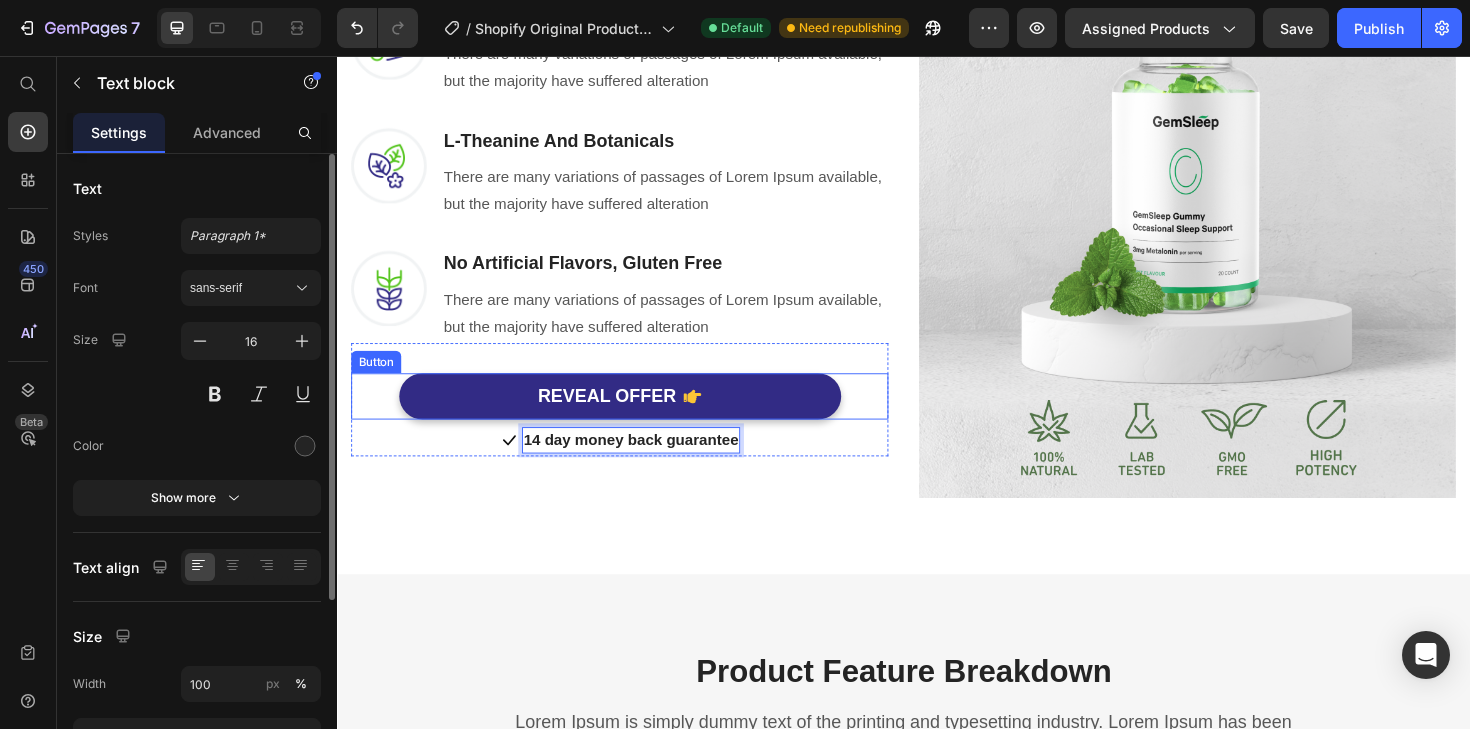 click on "REVEAL OFFER Button" at bounding box center [636, 416] 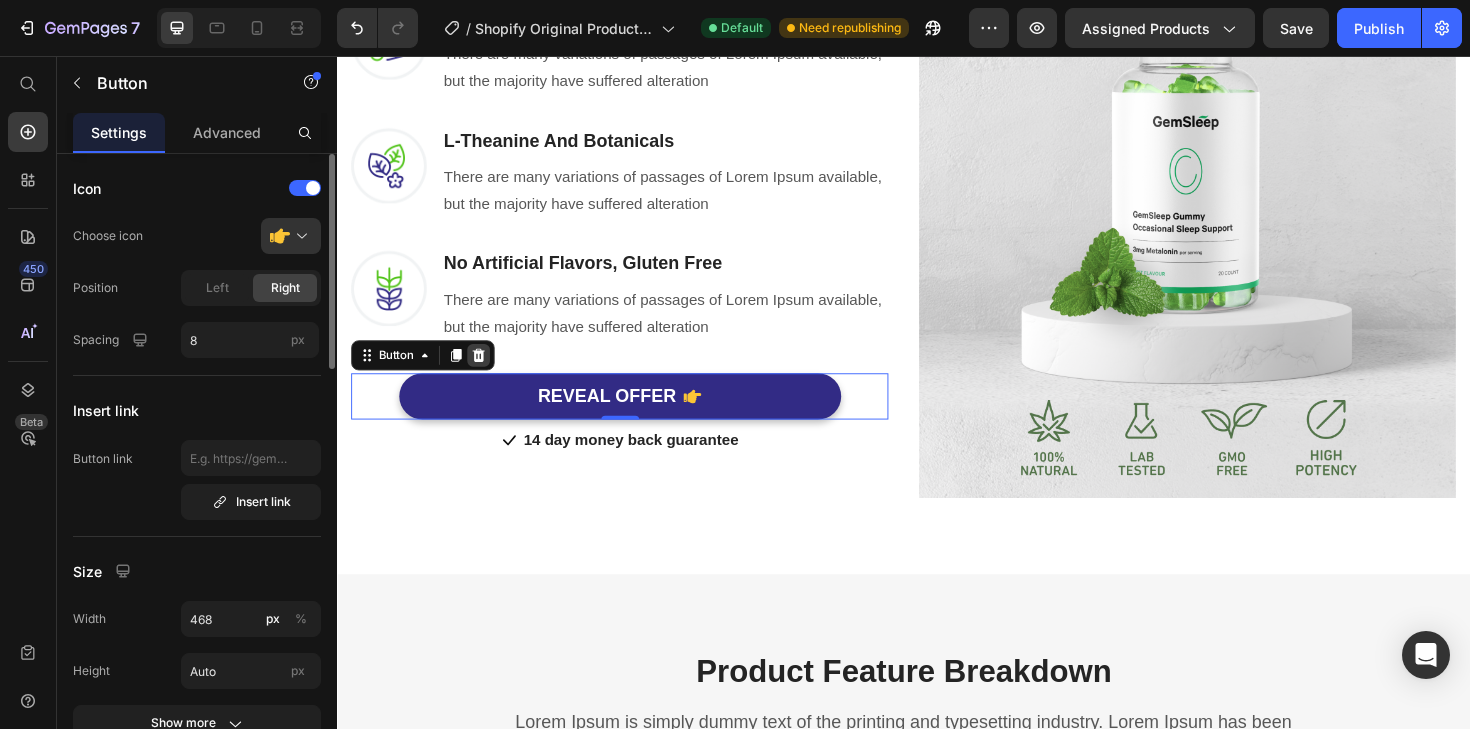 click 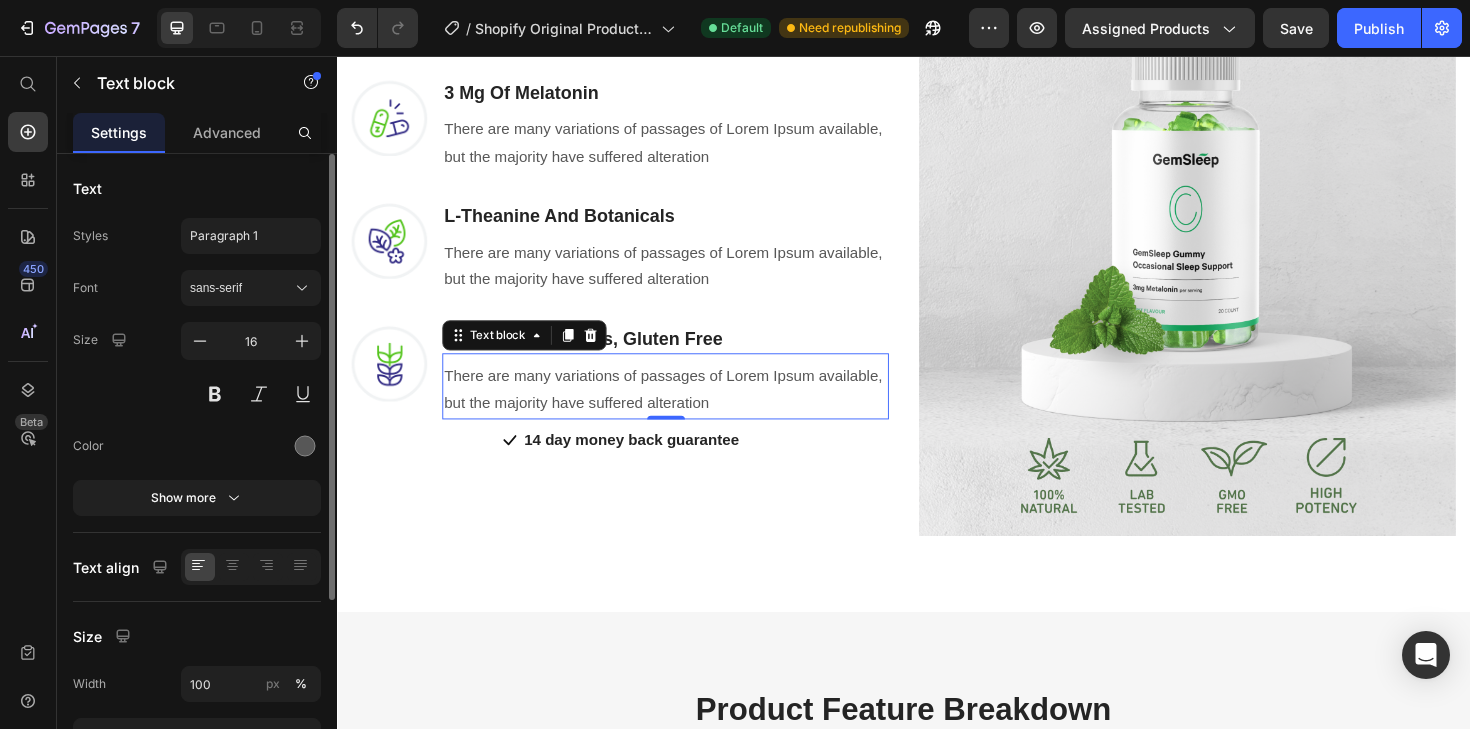 click on "There are many variations of passages of Lorem Ipsum available, but the majority have suffered alteration" at bounding box center (684, 410) 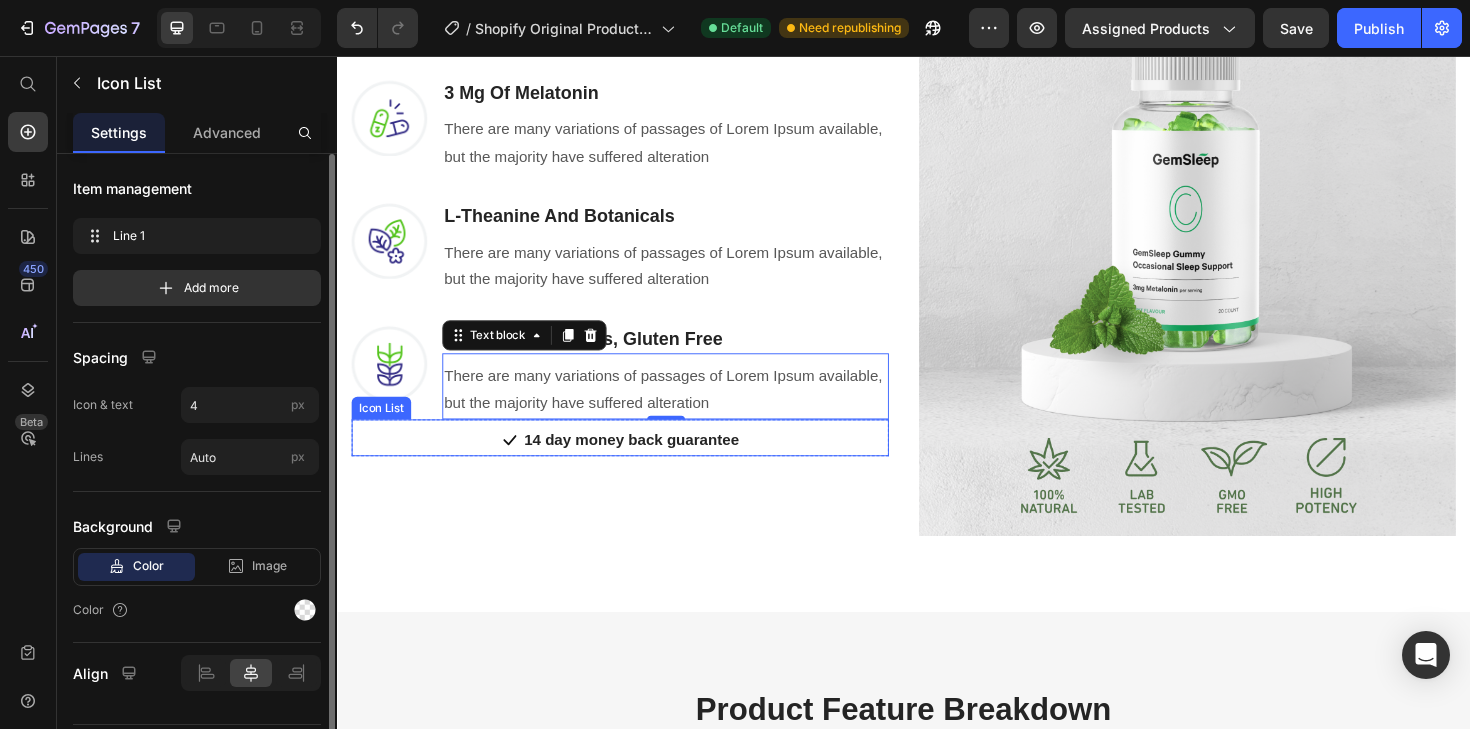 click on "Icon 14 day money back guarantee Text block" at bounding box center [636, 464] 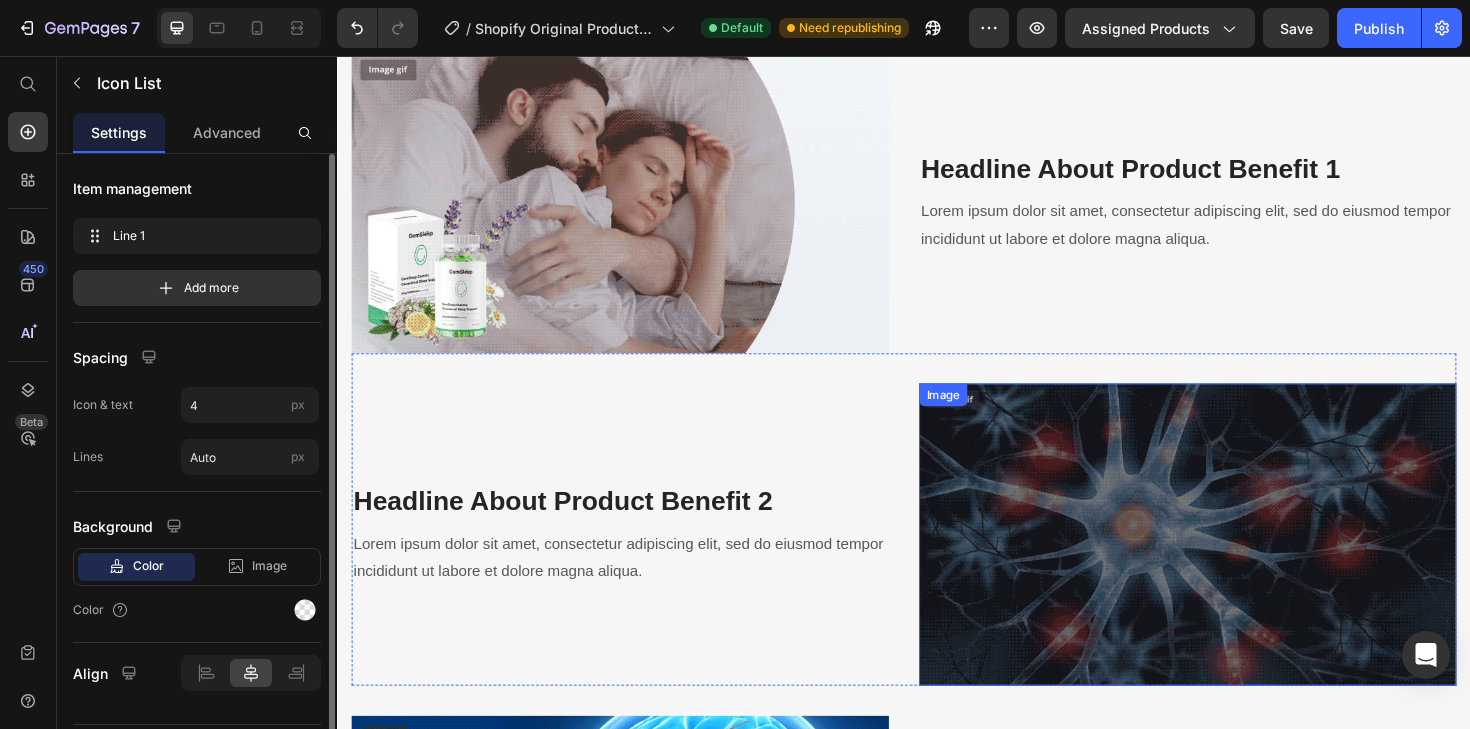 scroll, scrollTop: 3033, scrollLeft: 0, axis: vertical 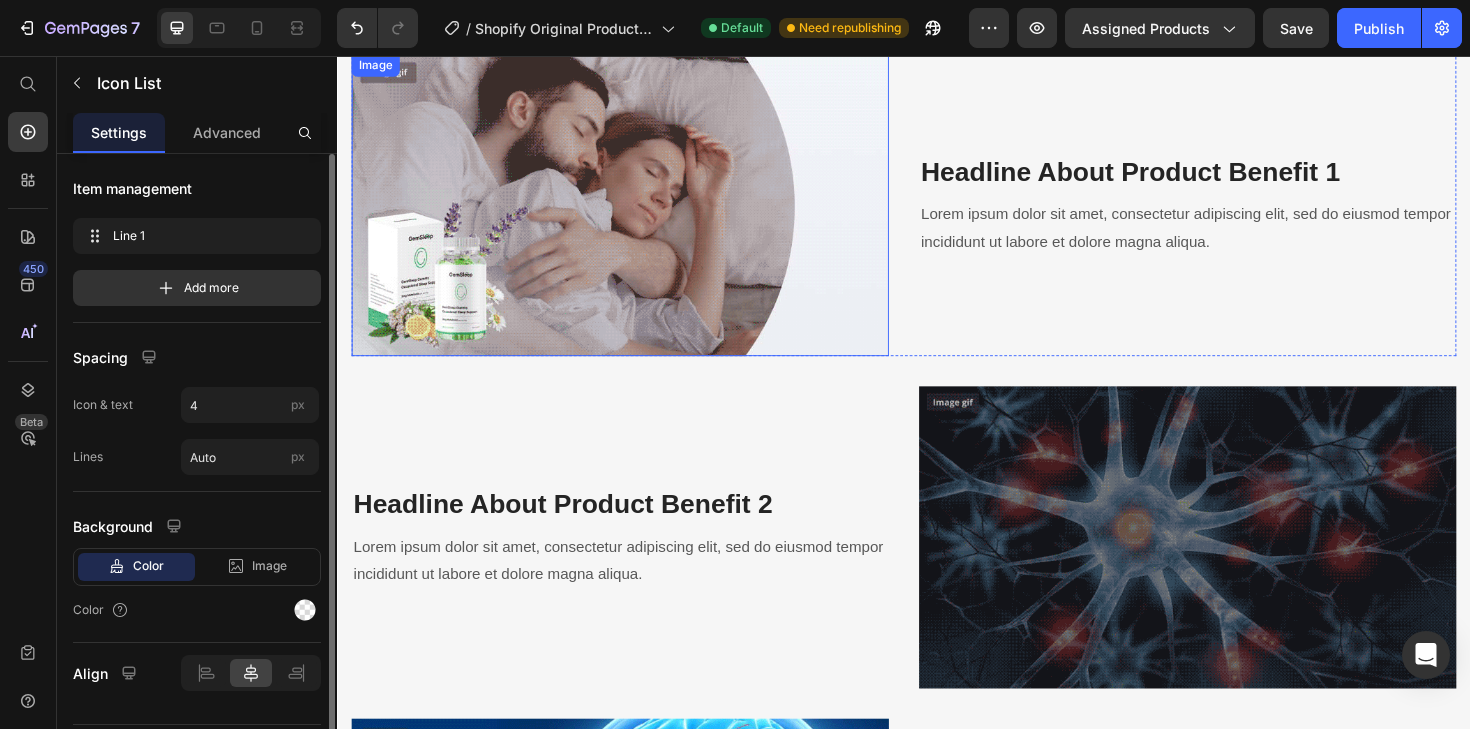 click at bounding box center [636, 214] 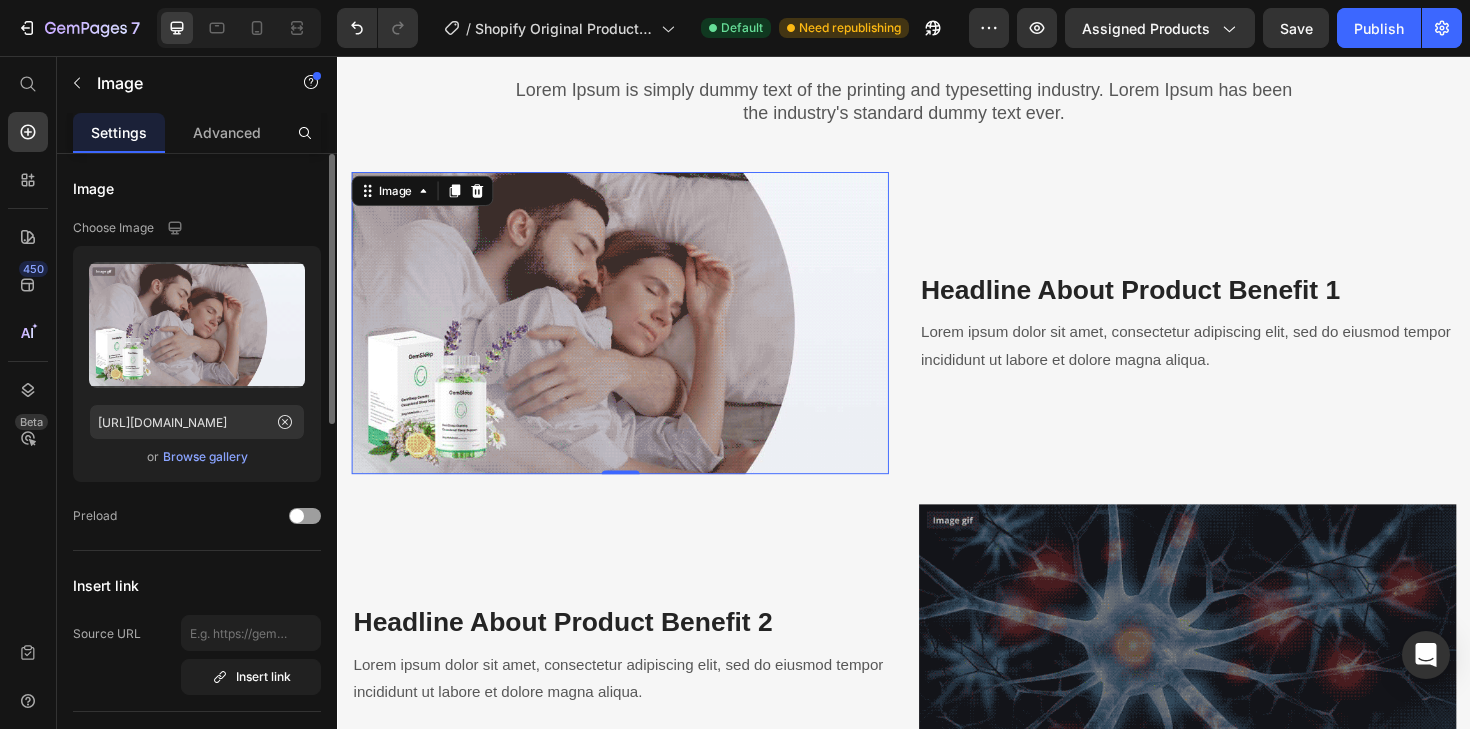 scroll, scrollTop: 2887, scrollLeft: 0, axis: vertical 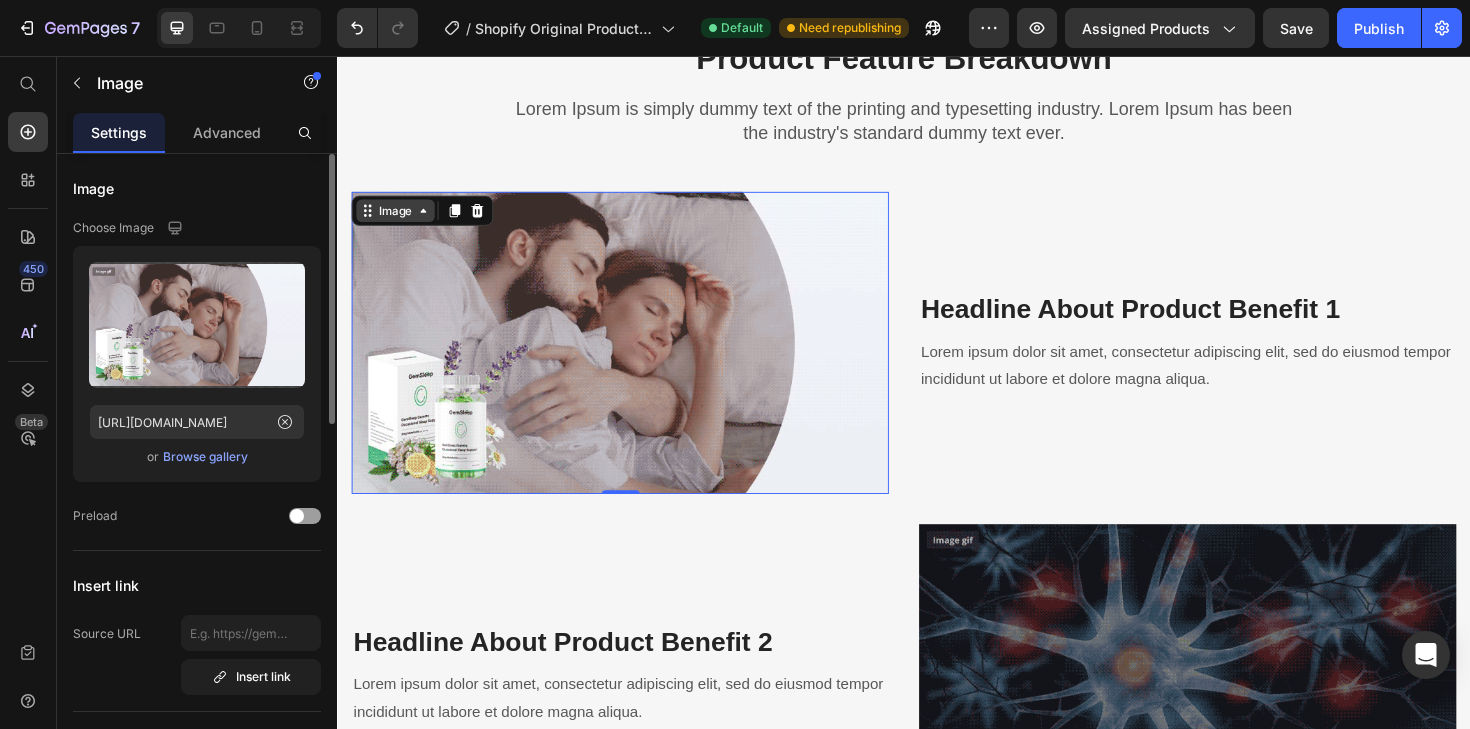 click 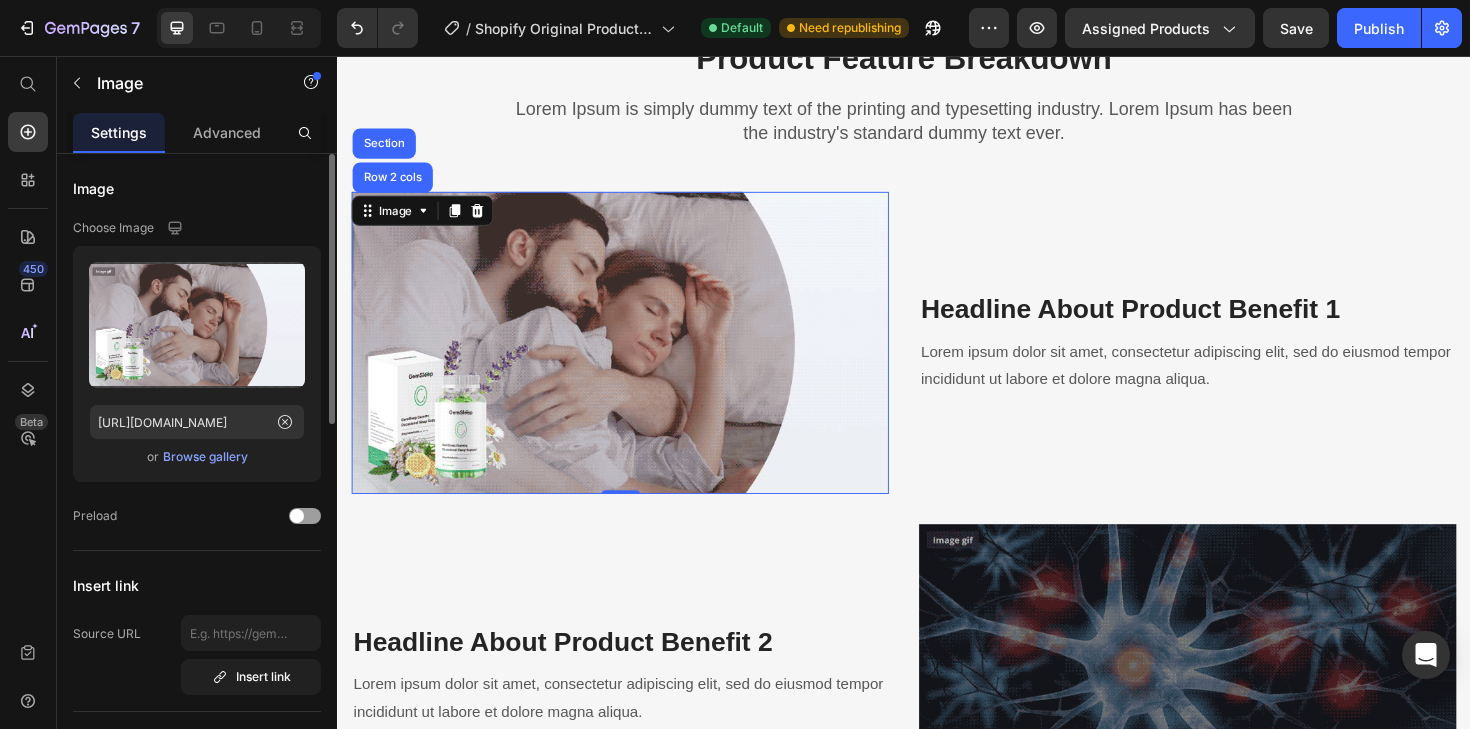 click at bounding box center [636, 360] 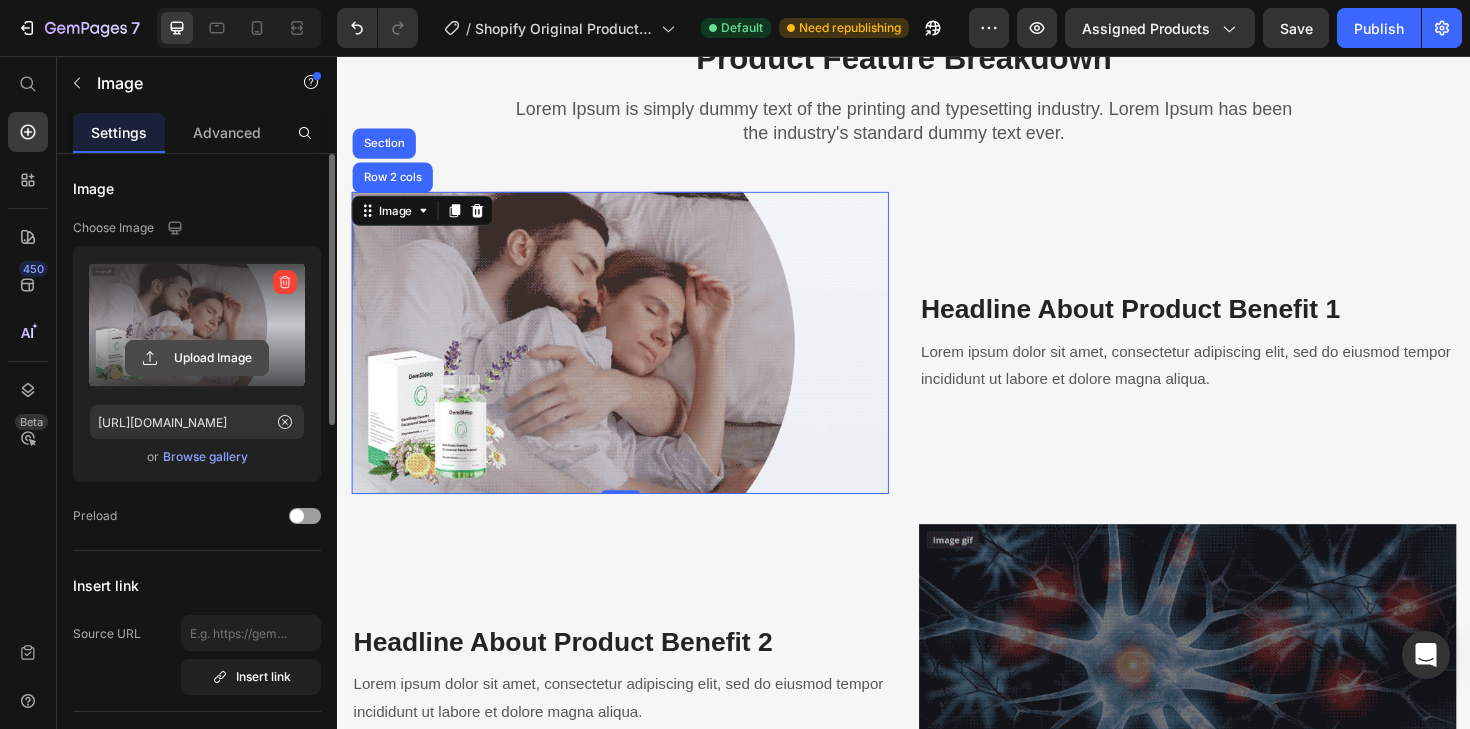 click 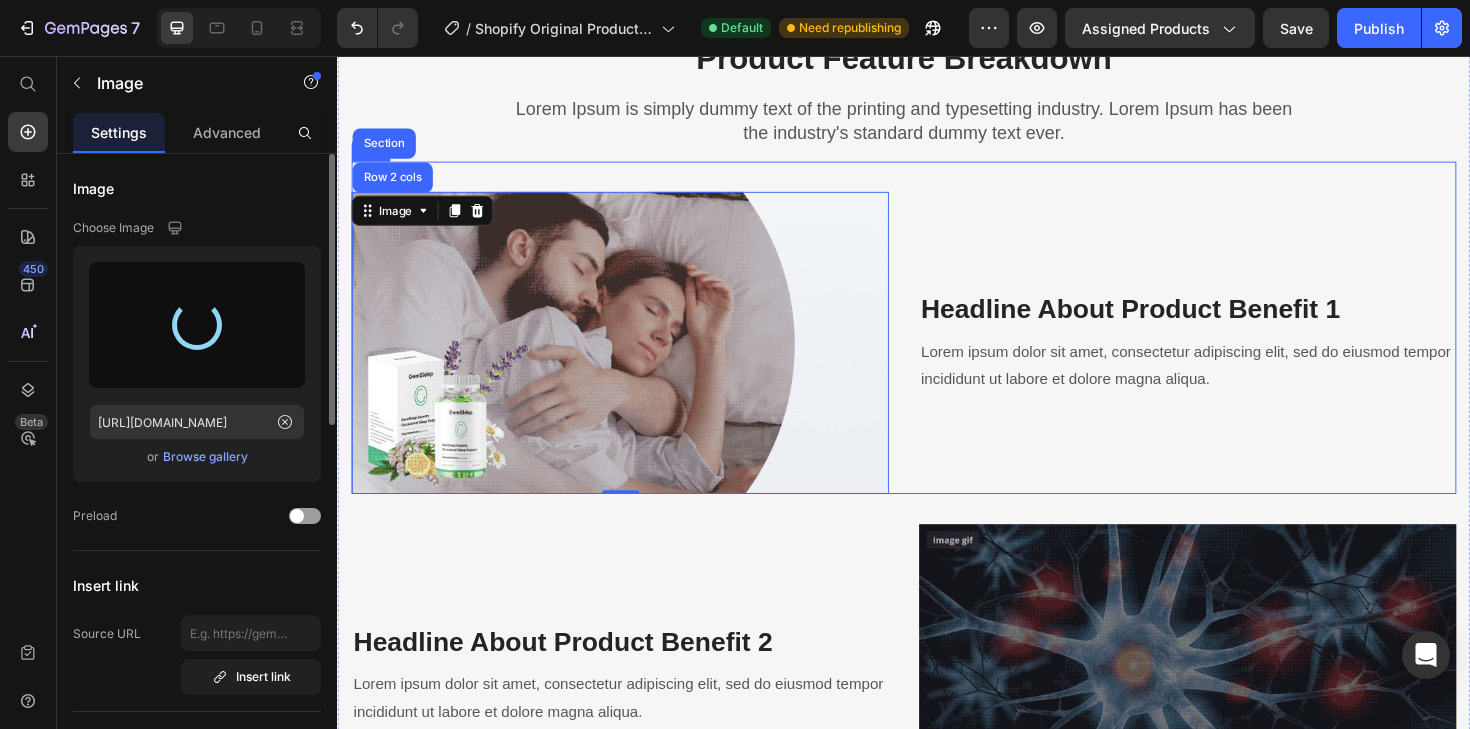 type on "[URL][DOMAIN_NAME]" 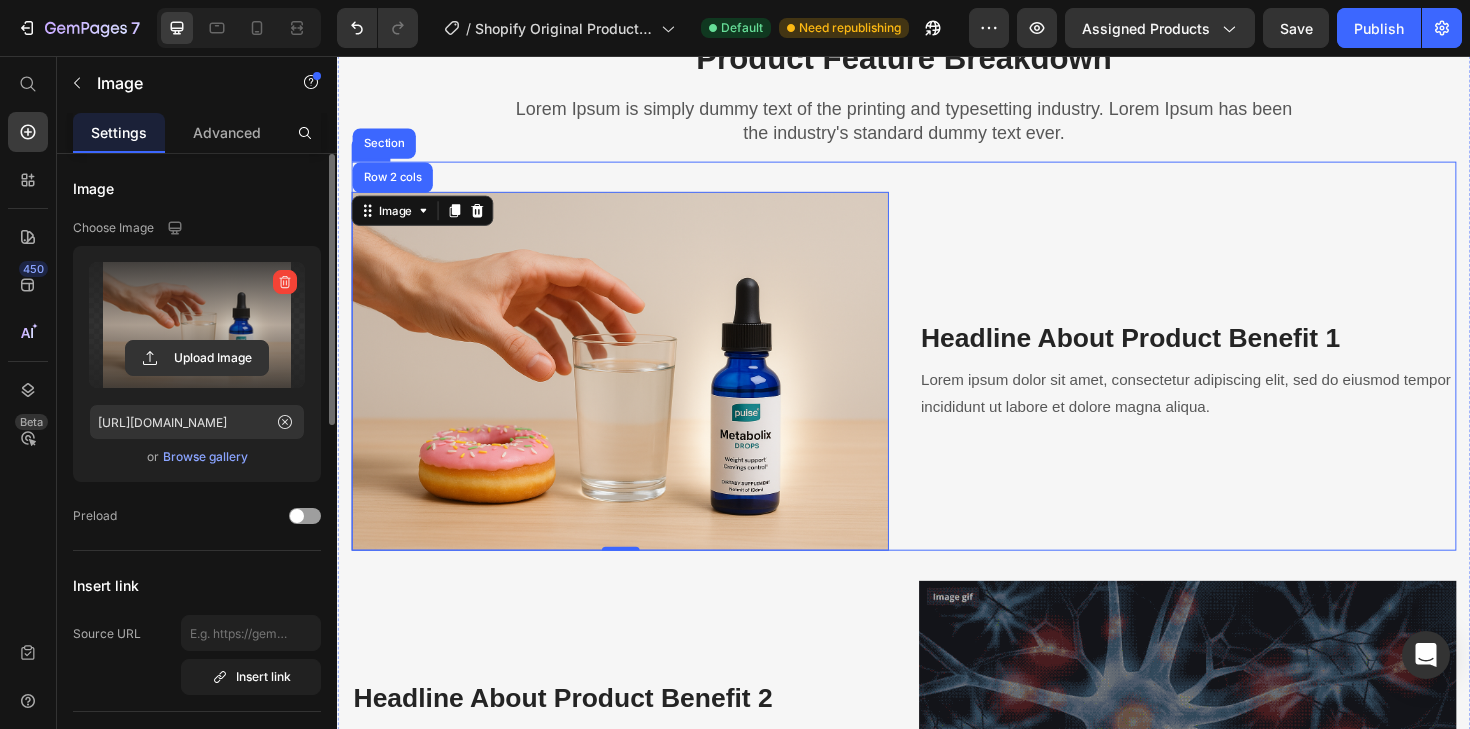 click on "Headline About Product Benefit 1 Heading Lorem ipsum dolor sit amet, consectetur adipiscing elit, sed do eiusmod tempor incididunt ut labore et dolore magna aliqua.  Text block" at bounding box center [1237, 389] 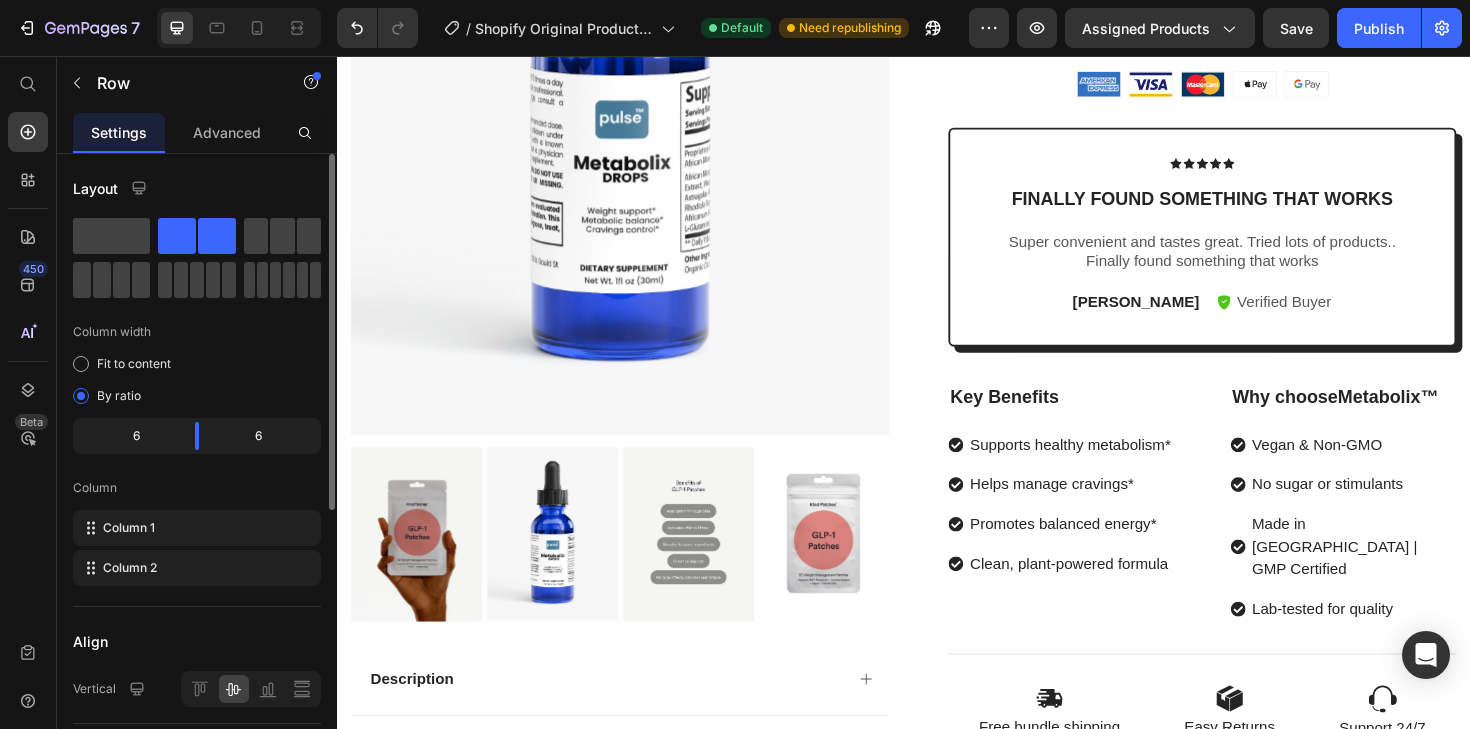 scroll, scrollTop: 630, scrollLeft: 0, axis: vertical 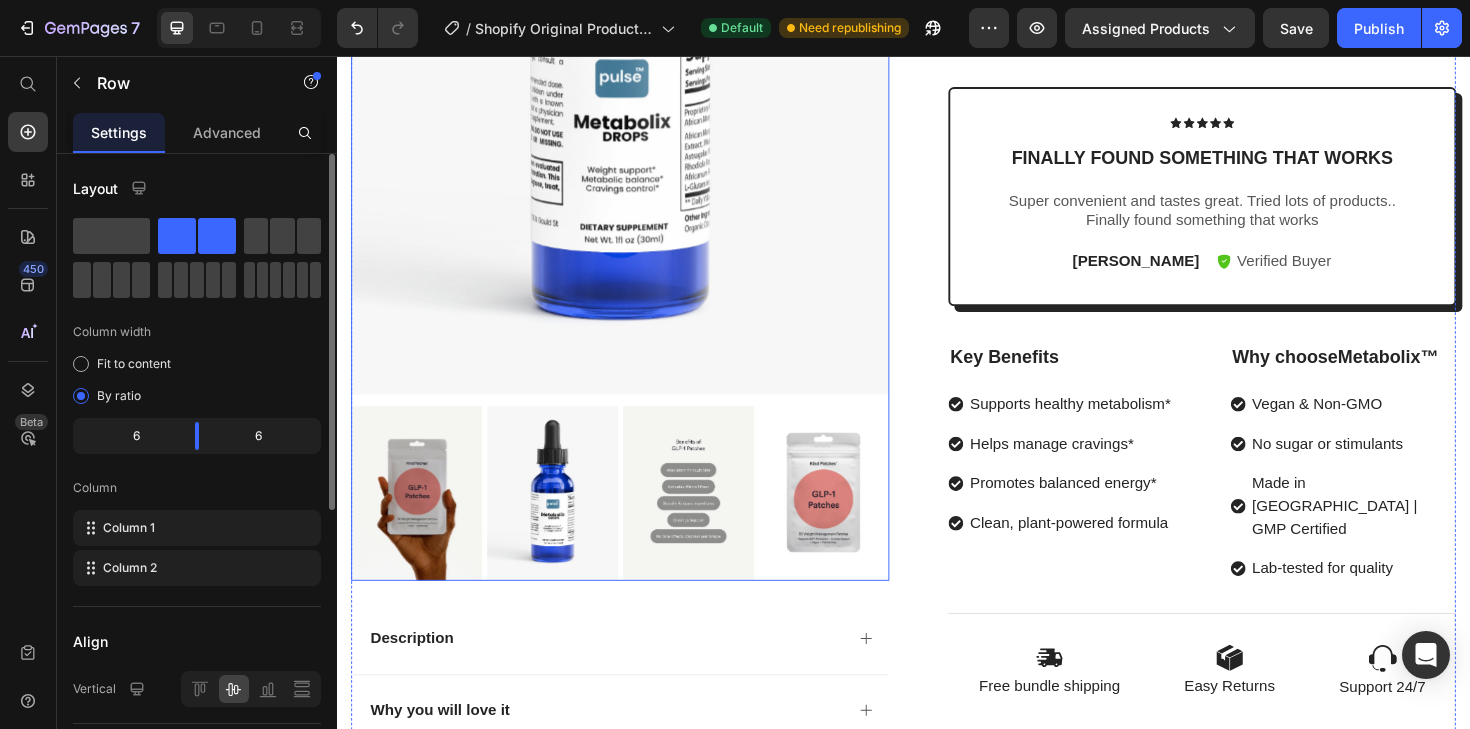 click at bounding box center (565, 519) 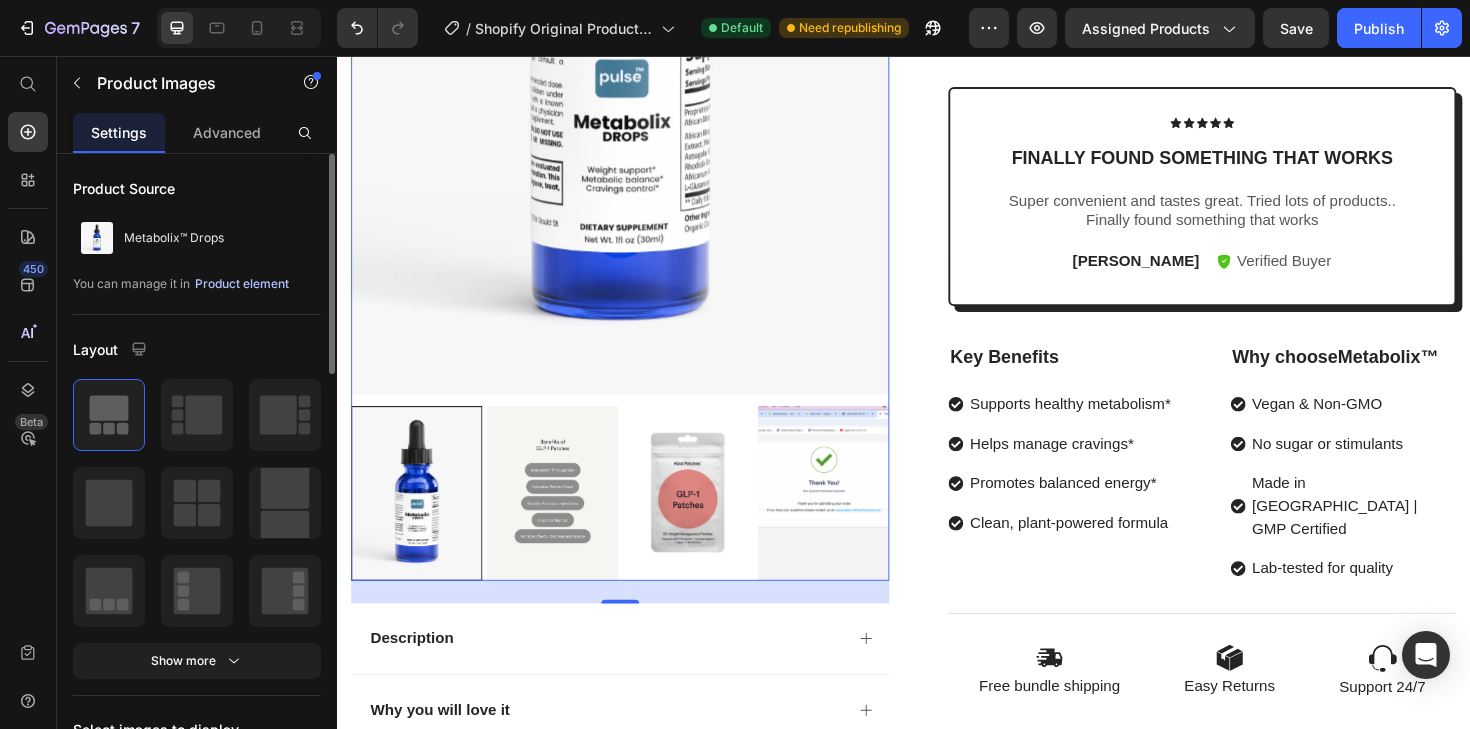 click on "Product element" at bounding box center [242, 284] 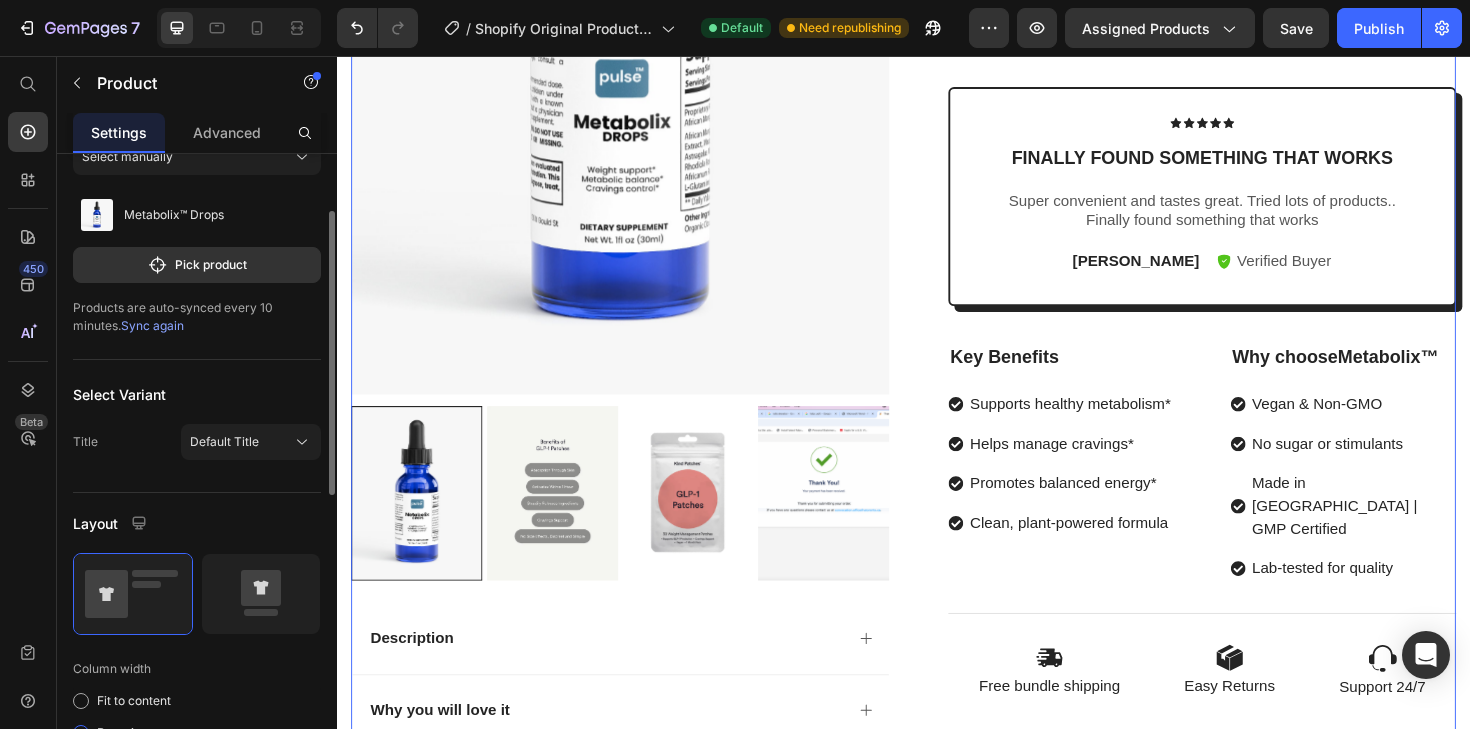scroll, scrollTop: 98, scrollLeft: 0, axis: vertical 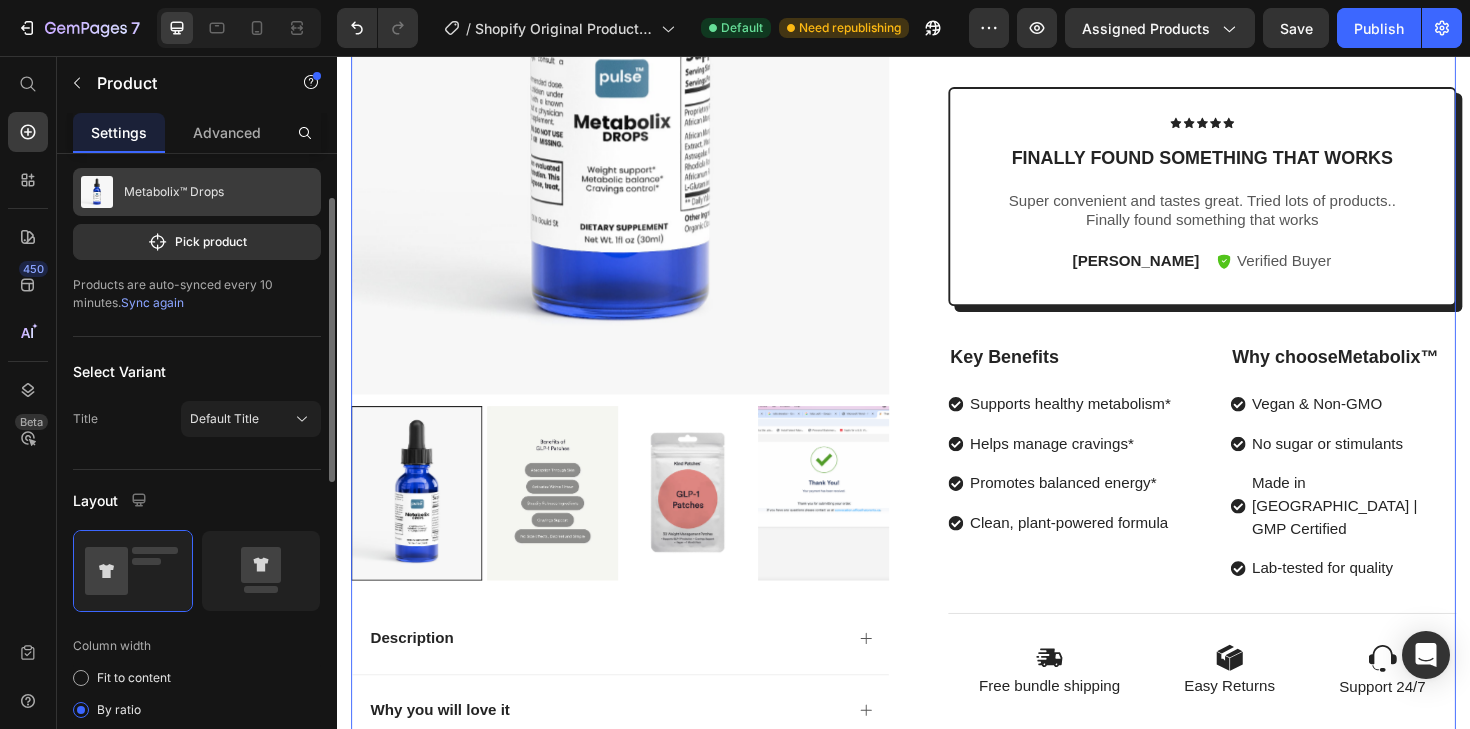click on "Metabolix™ Drops" at bounding box center (197, 192) 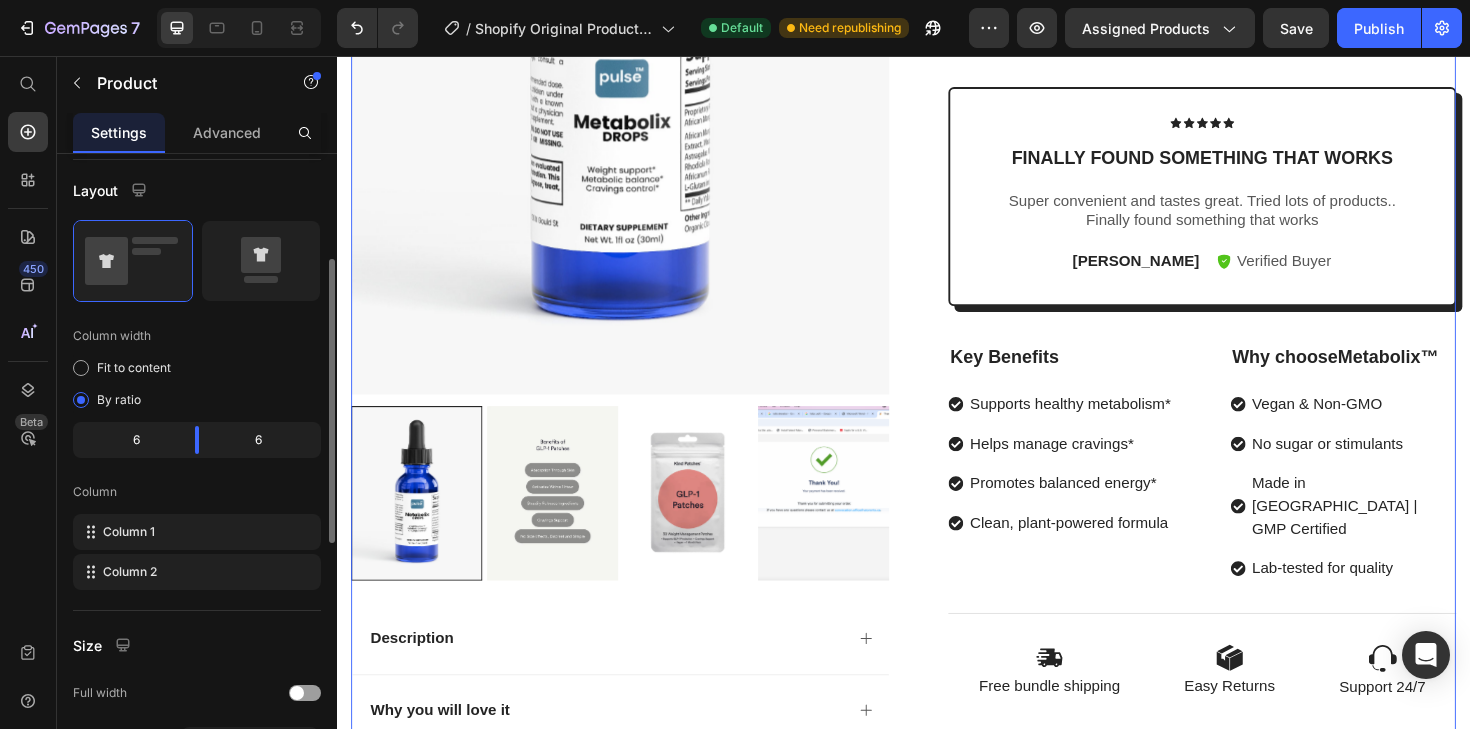 scroll, scrollTop: 0, scrollLeft: 0, axis: both 